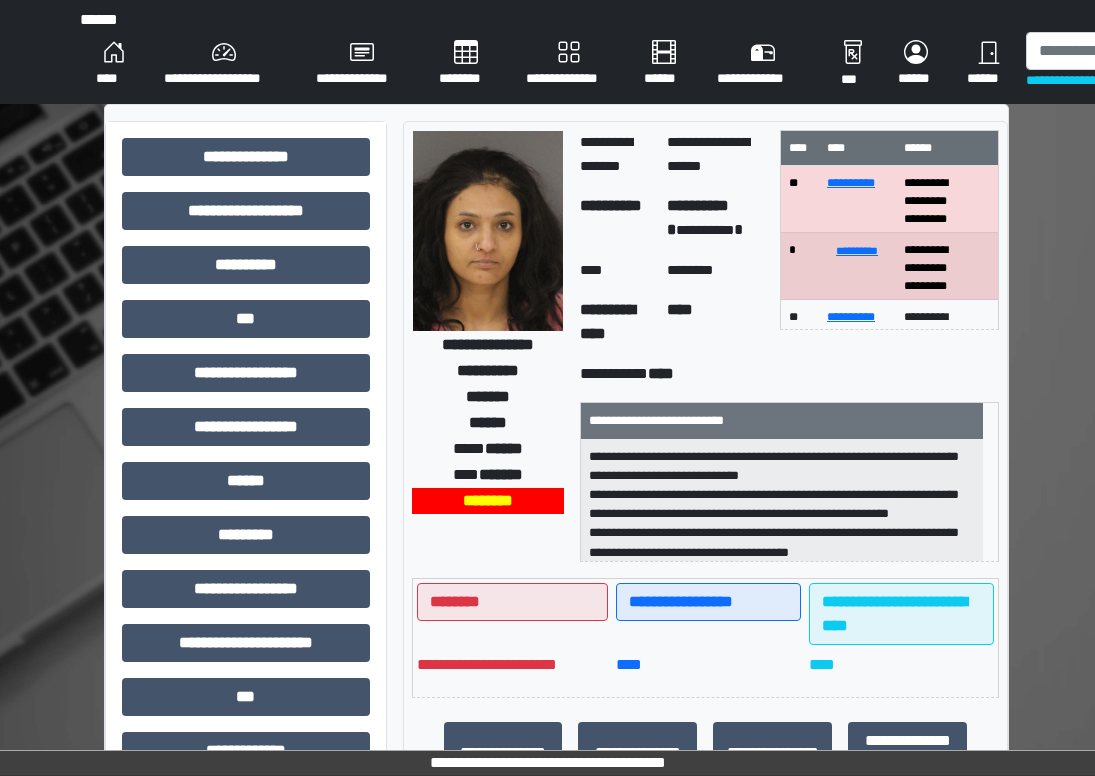 scroll, scrollTop: 0, scrollLeft: 0, axis: both 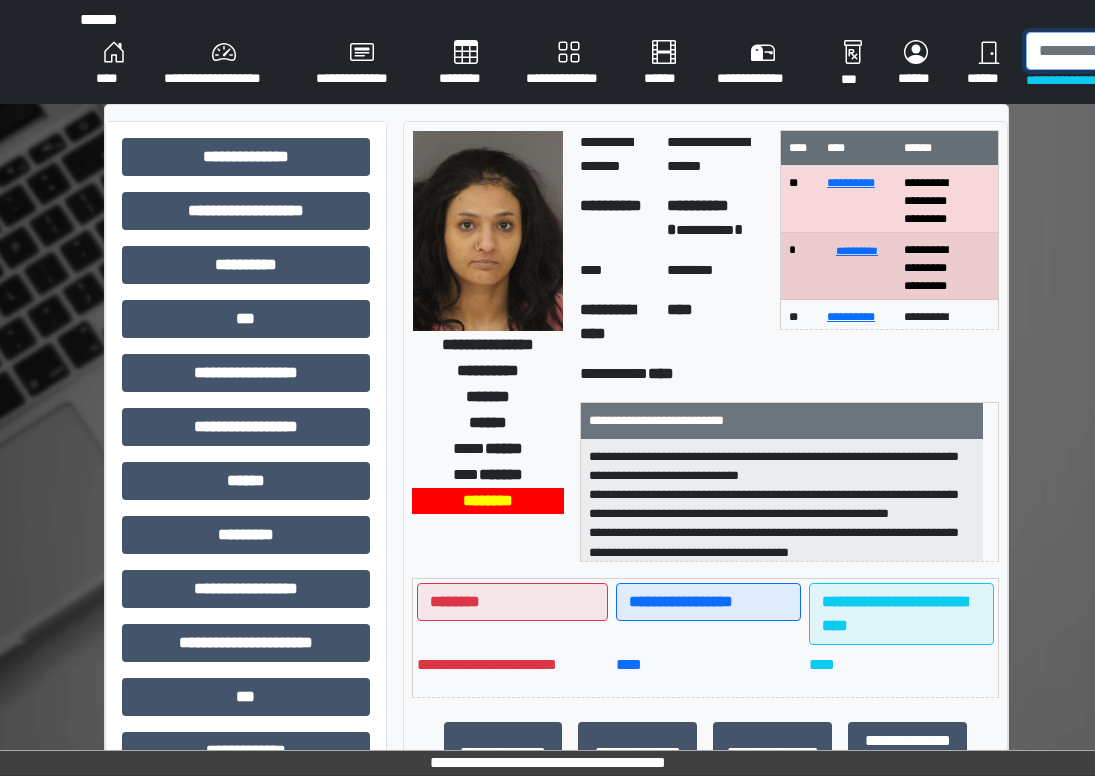 click at bounding box center [1129, 51] 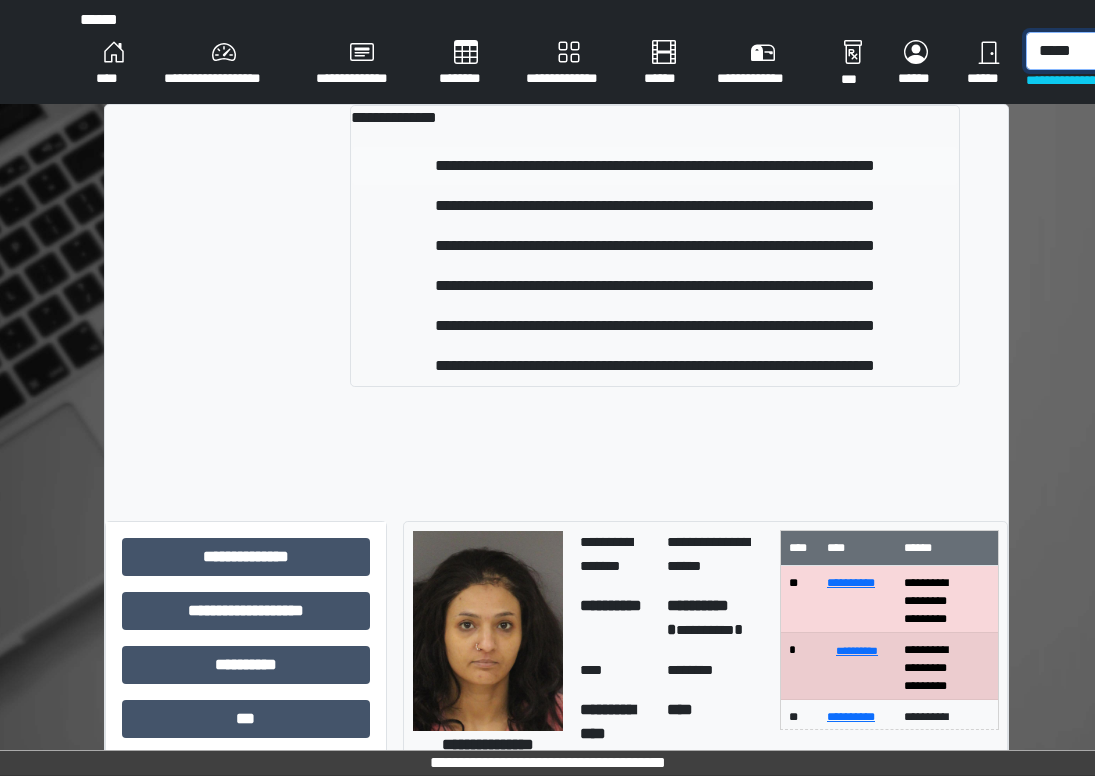 type on "*****" 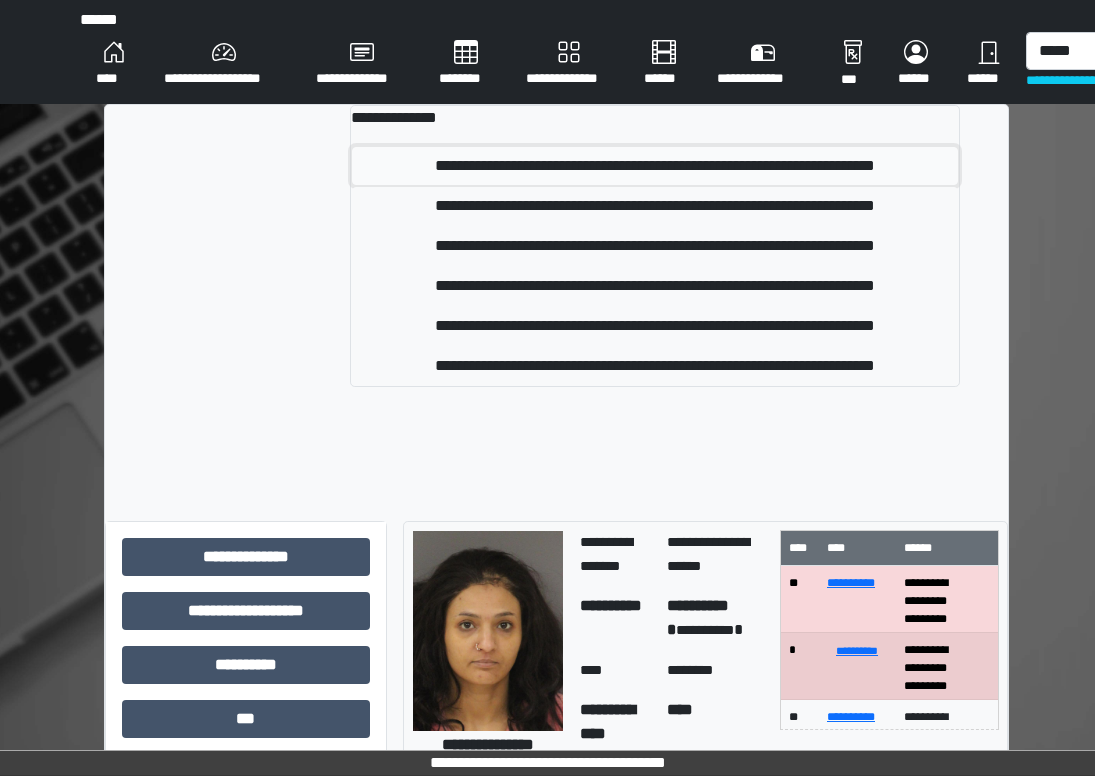 click on "**********" at bounding box center (655, 166) 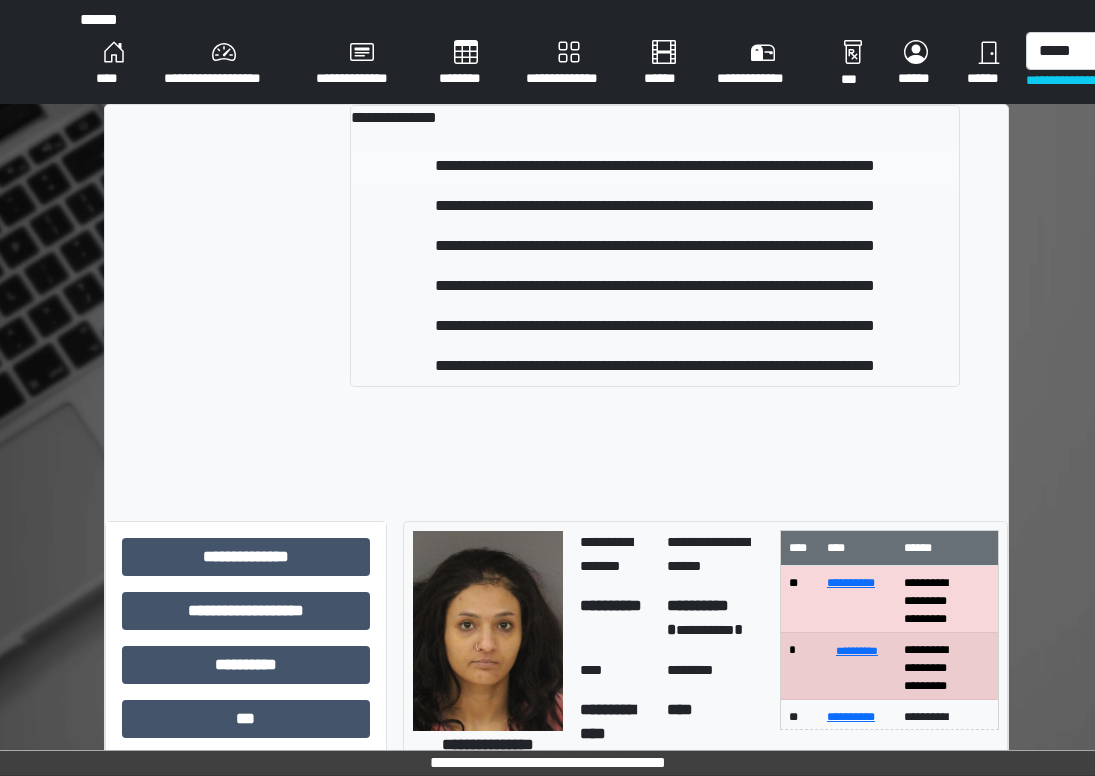 type 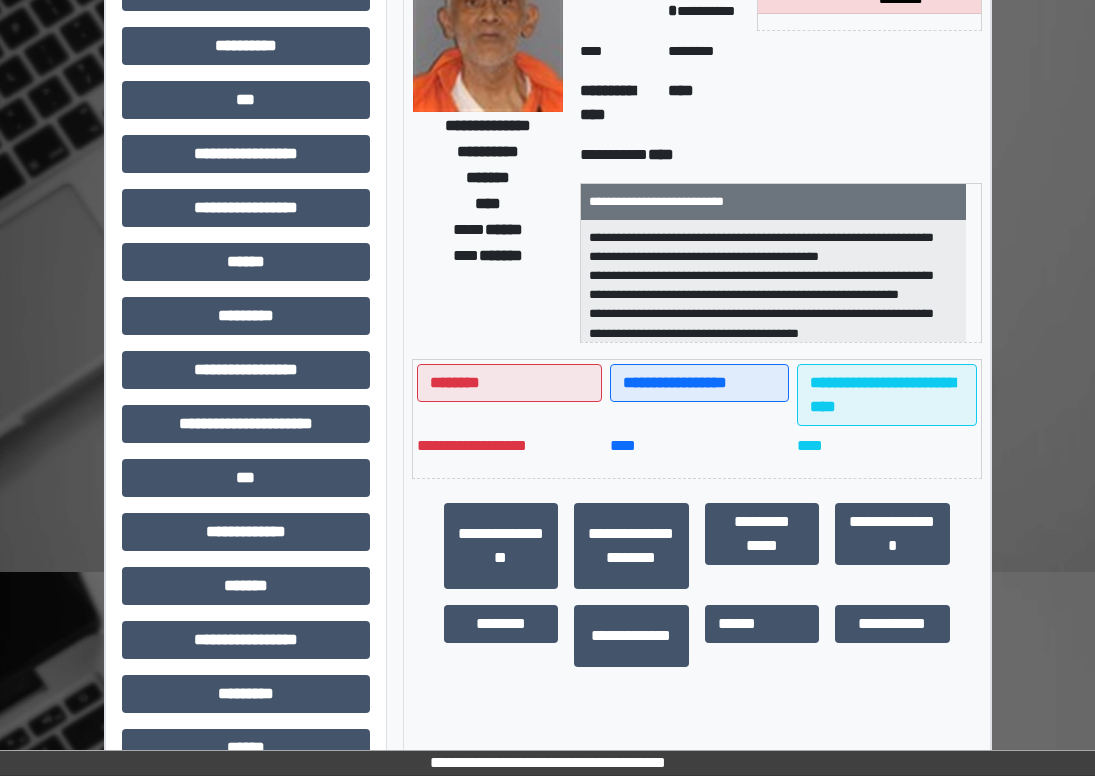 scroll, scrollTop: 422, scrollLeft: 0, axis: vertical 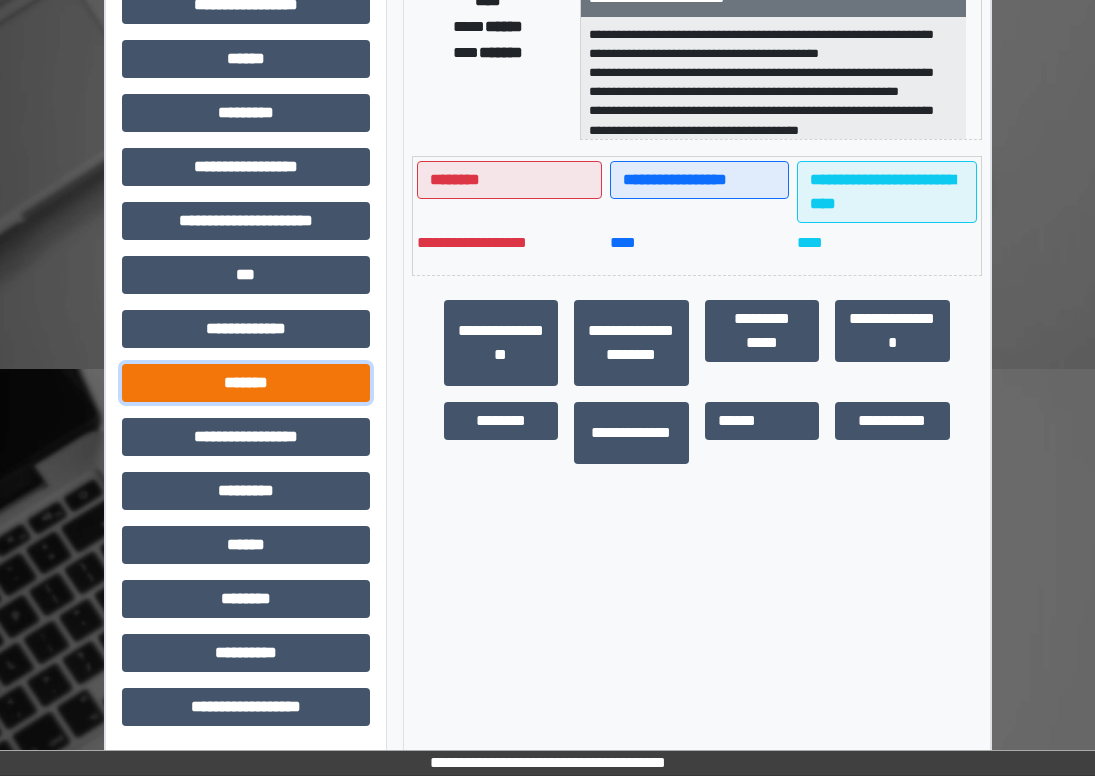 click on "*******" at bounding box center (246, 383) 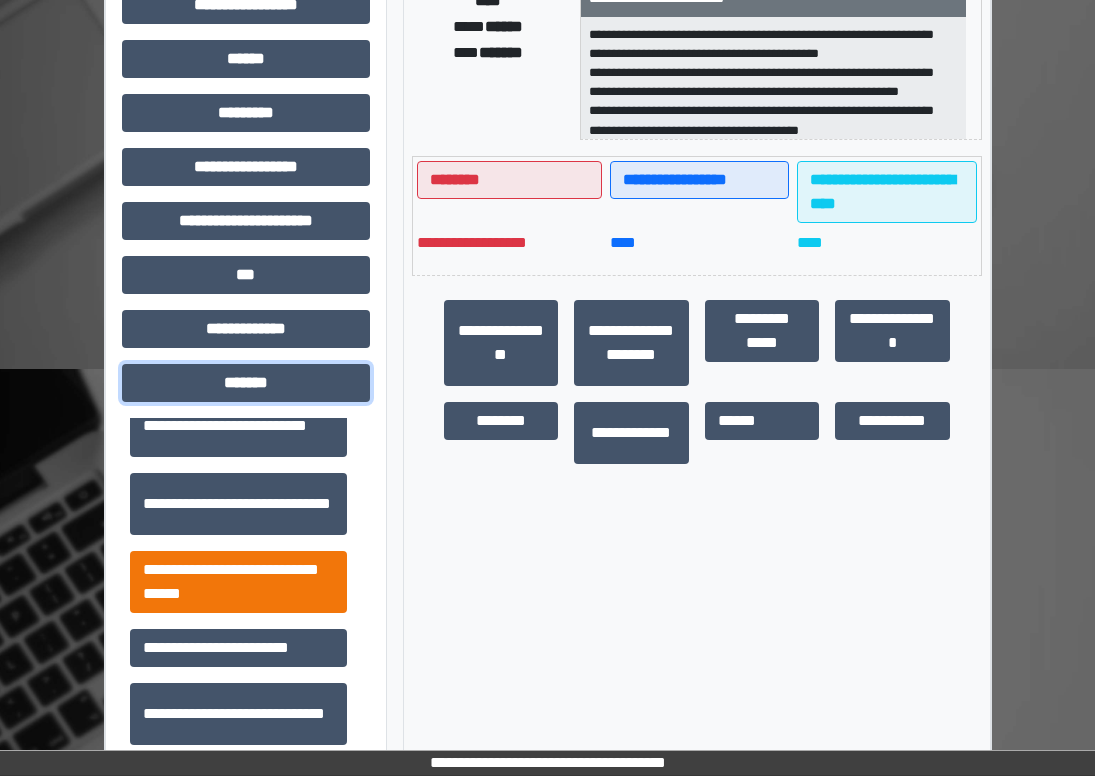 scroll, scrollTop: 800, scrollLeft: 0, axis: vertical 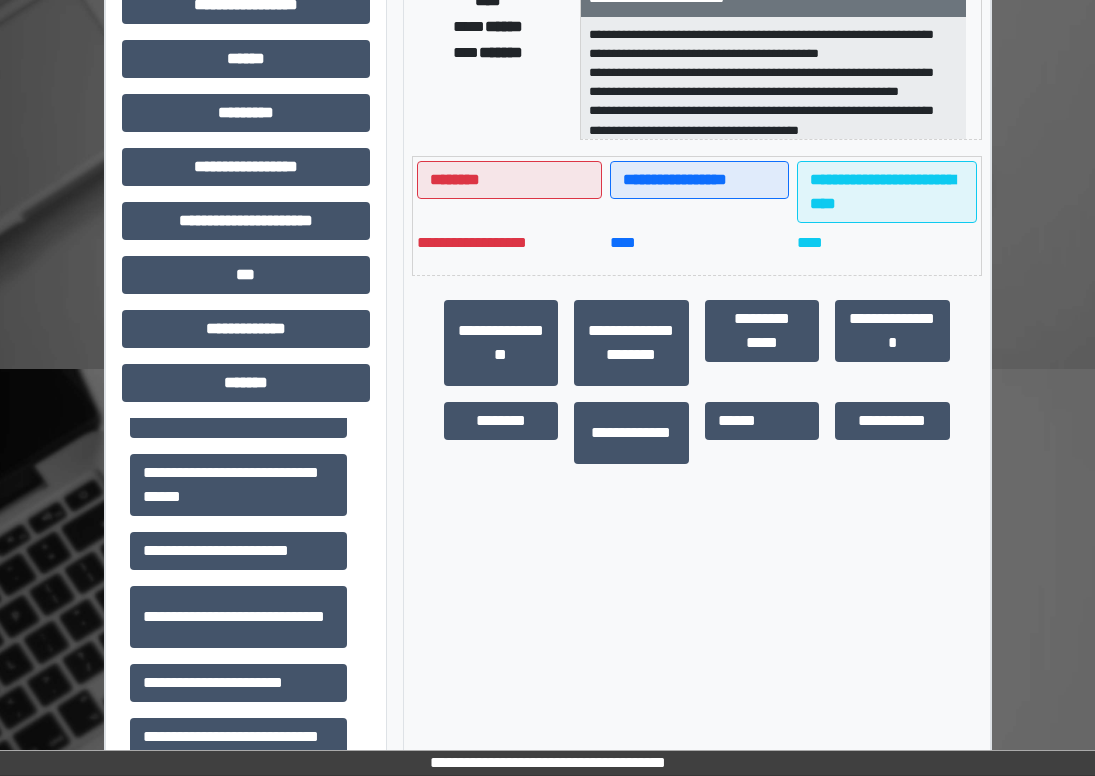 click on "**********" at bounding box center (238, 485) 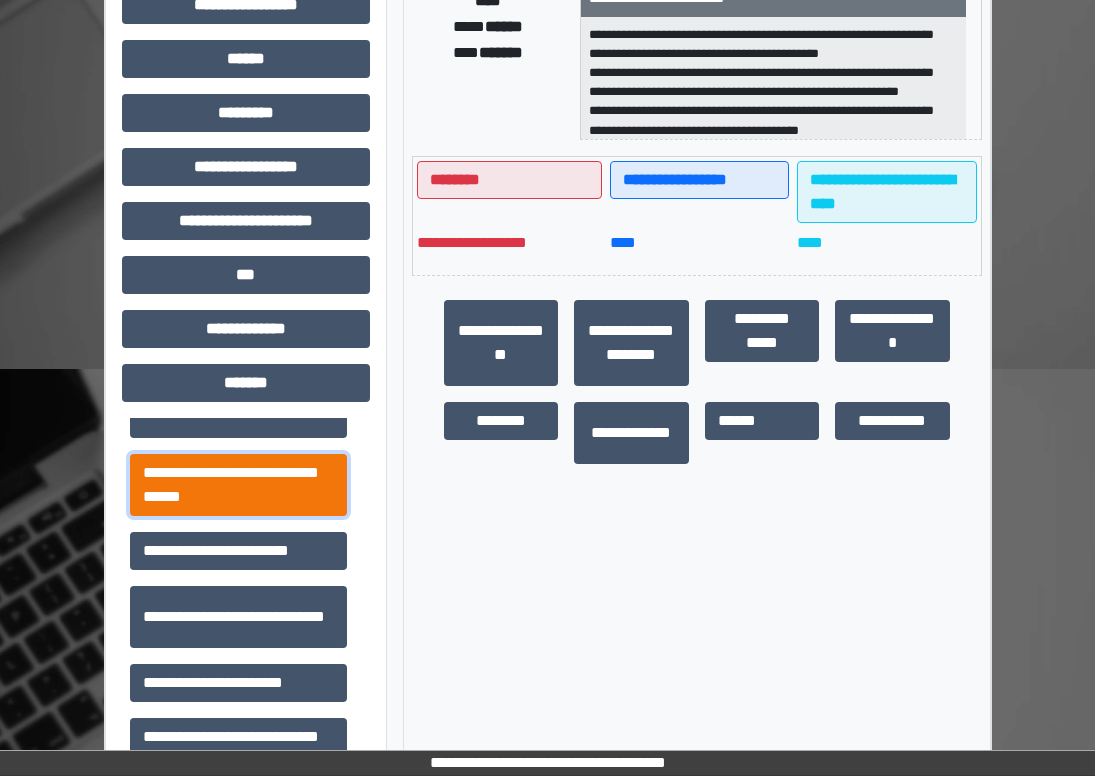click on "**********" at bounding box center (238, 485) 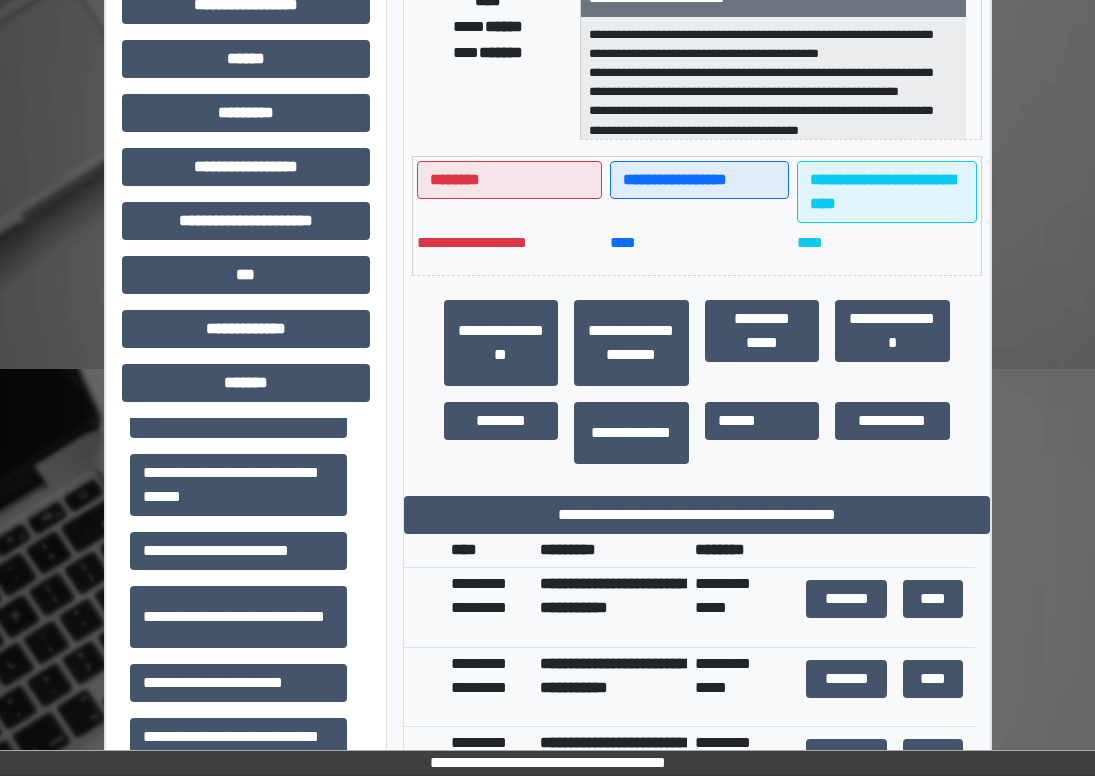 click on "********" at bounding box center [738, 550] 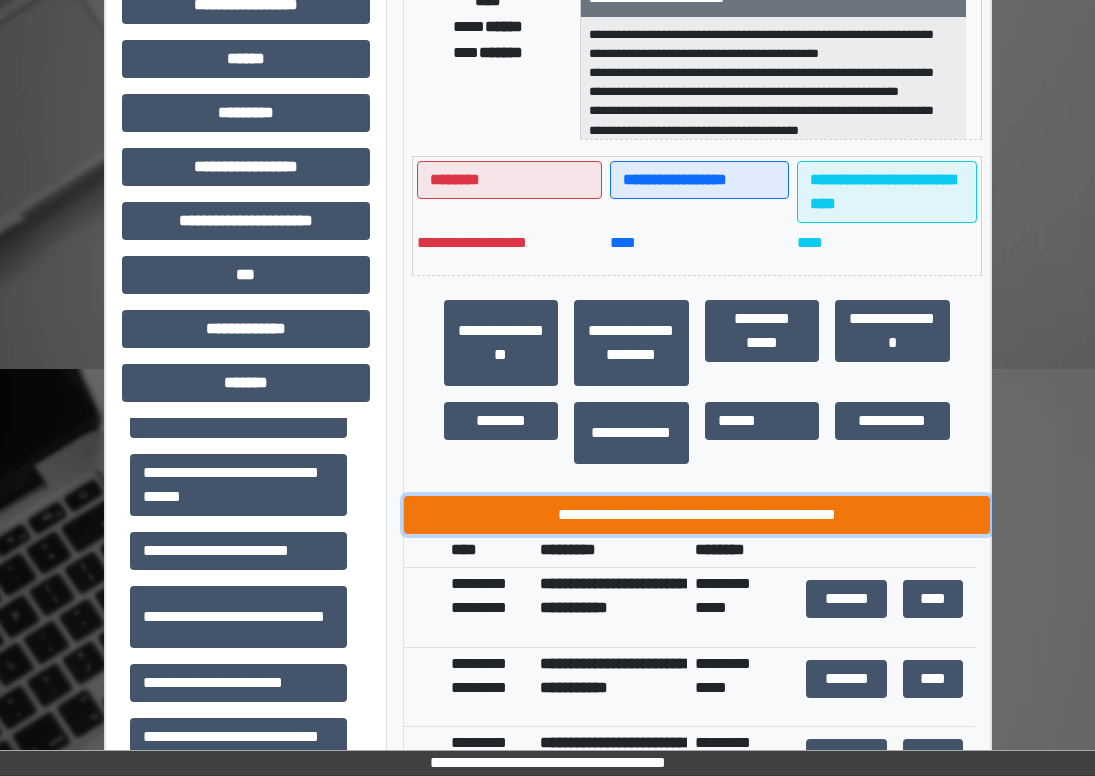 click on "**********" at bounding box center (697, 515) 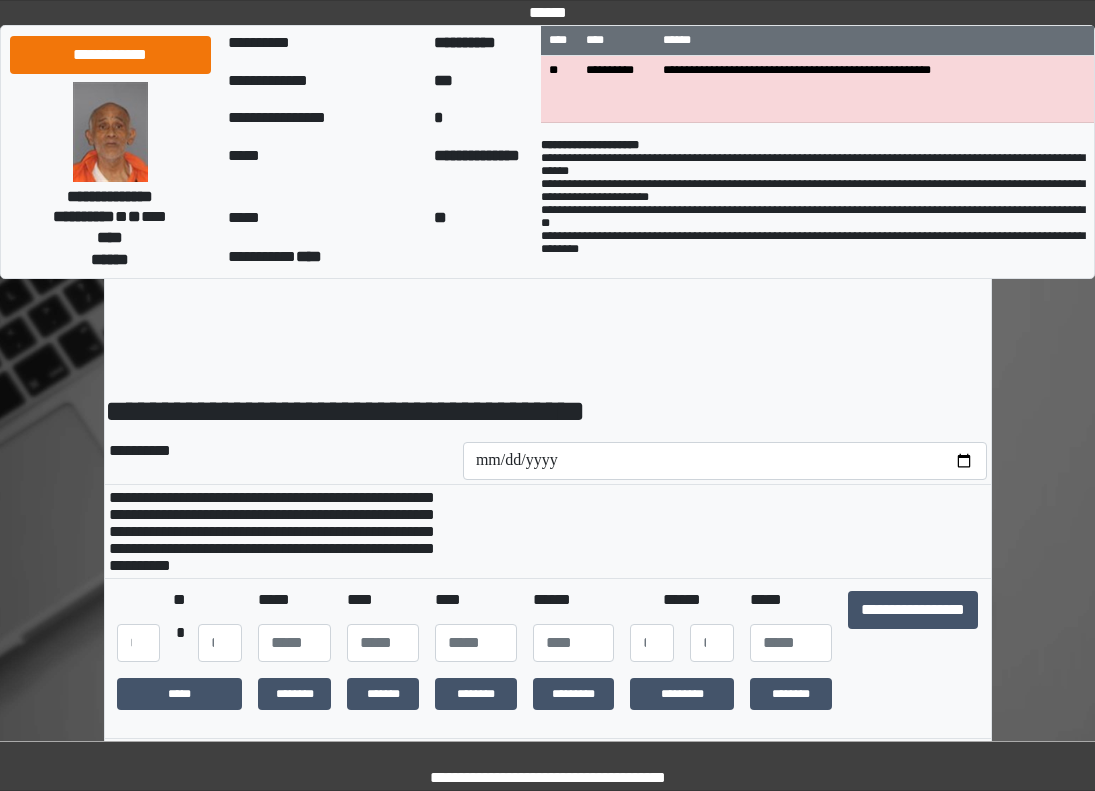 scroll, scrollTop: 0, scrollLeft: 0, axis: both 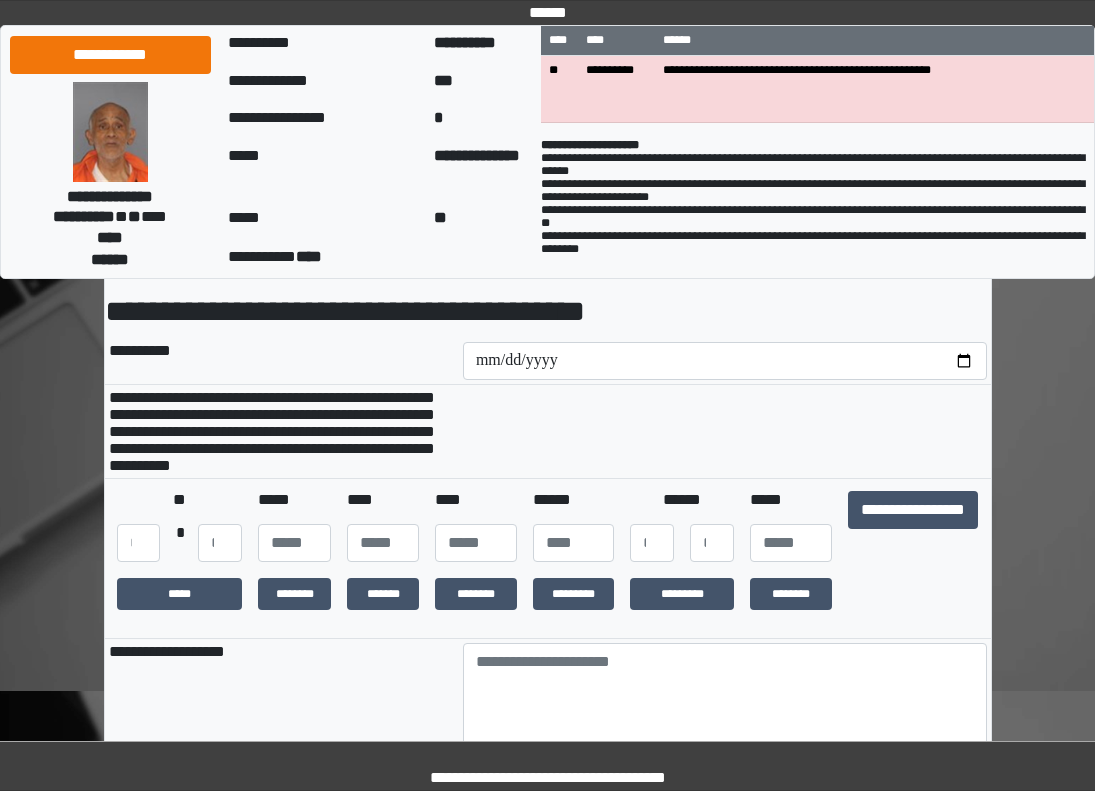 click on "**********" at bounding box center (913, 526) 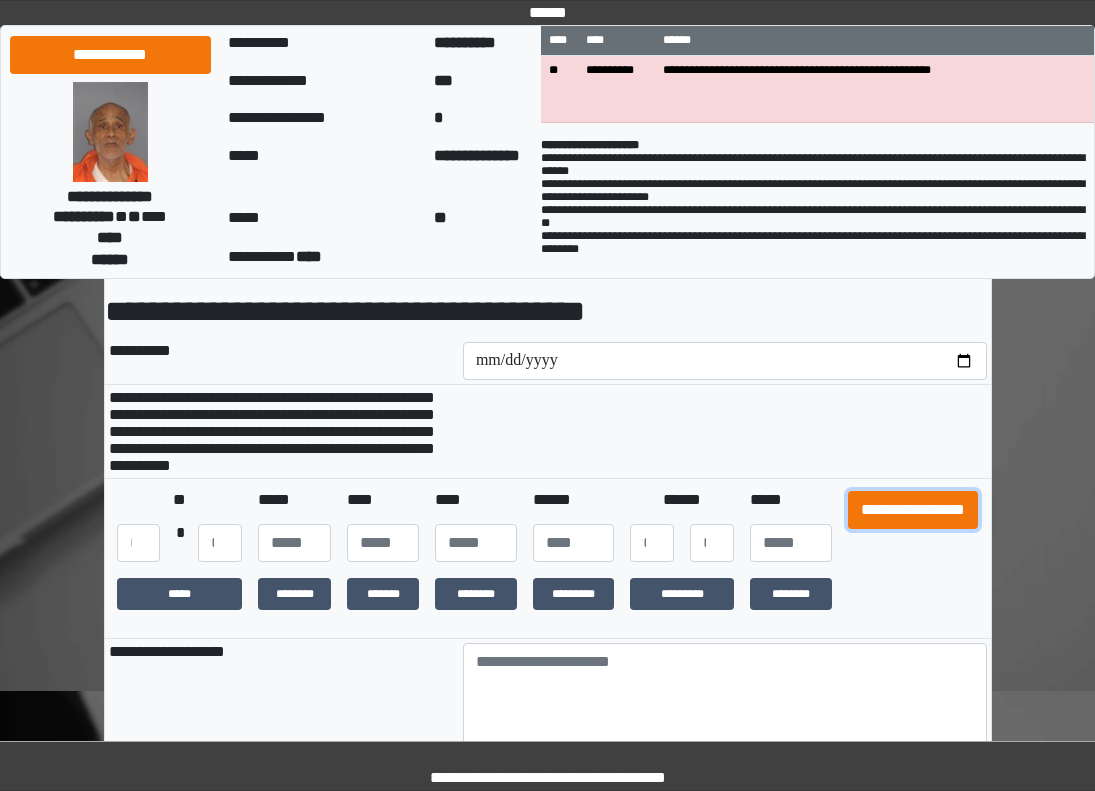 click on "**********" at bounding box center (913, 510) 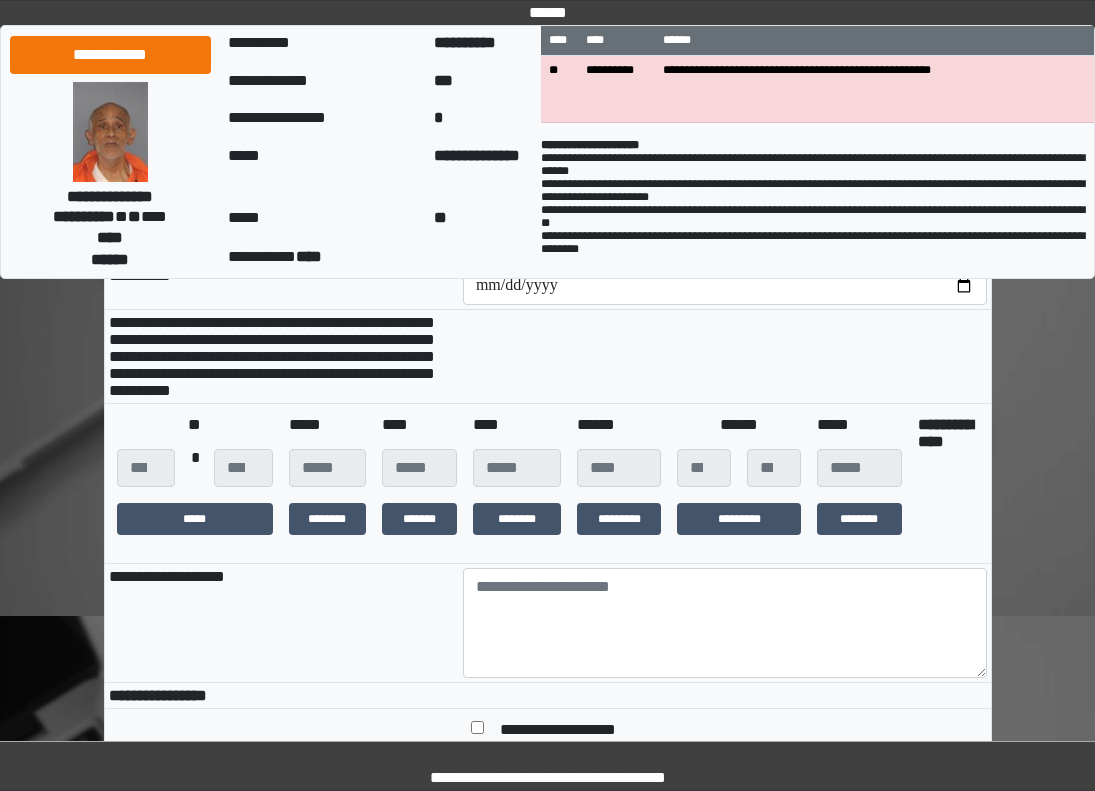 scroll, scrollTop: 300, scrollLeft: 0, axis: vertical 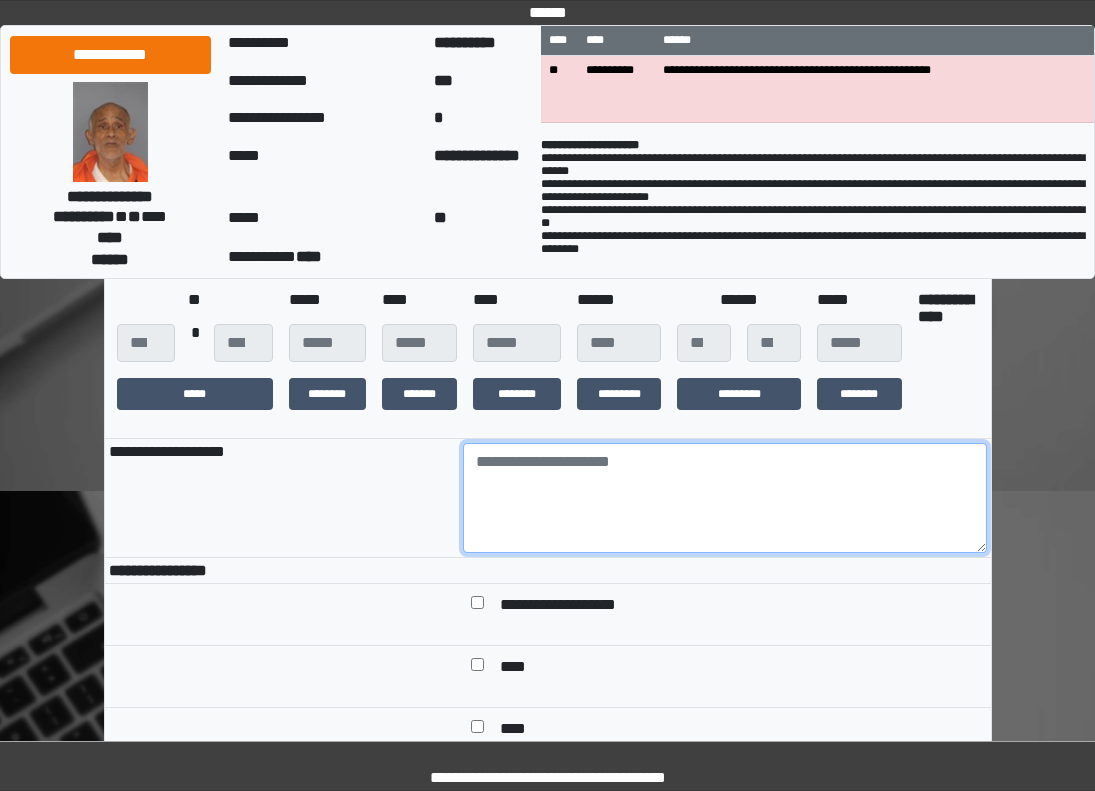 click at bounding box center (725, 498) 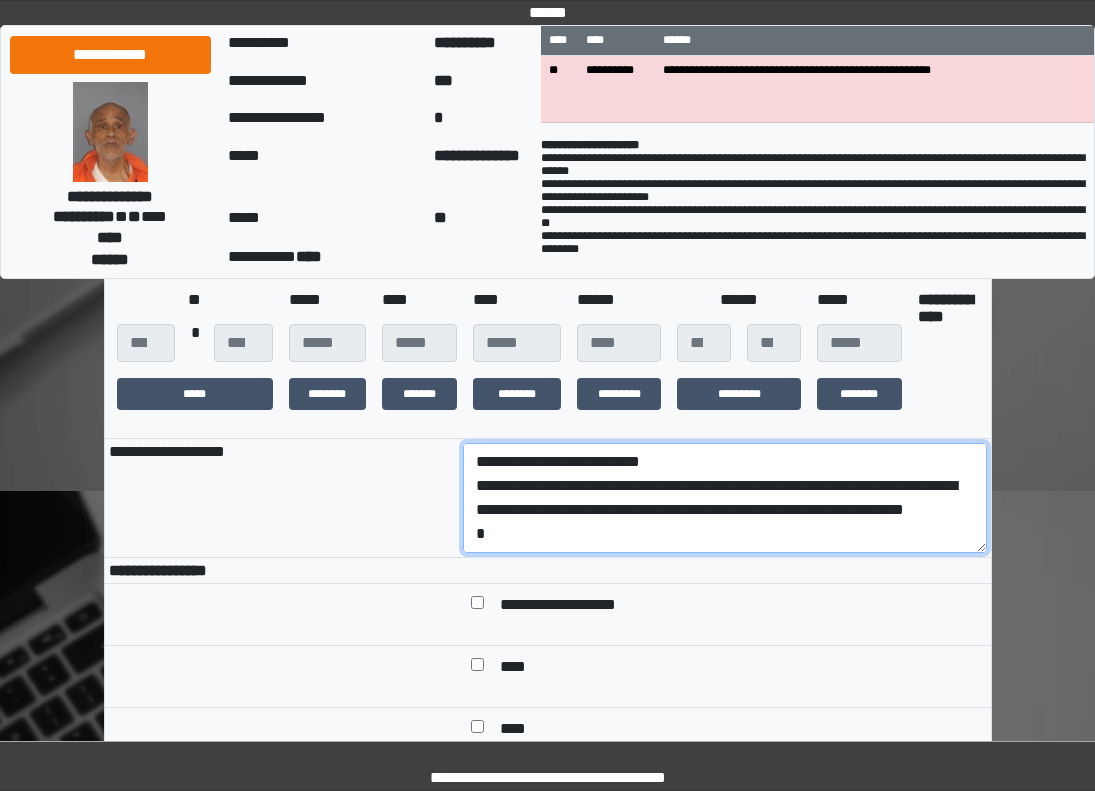 scroll, scrollTop: 137, scrollLeft: 0, axis: vertical 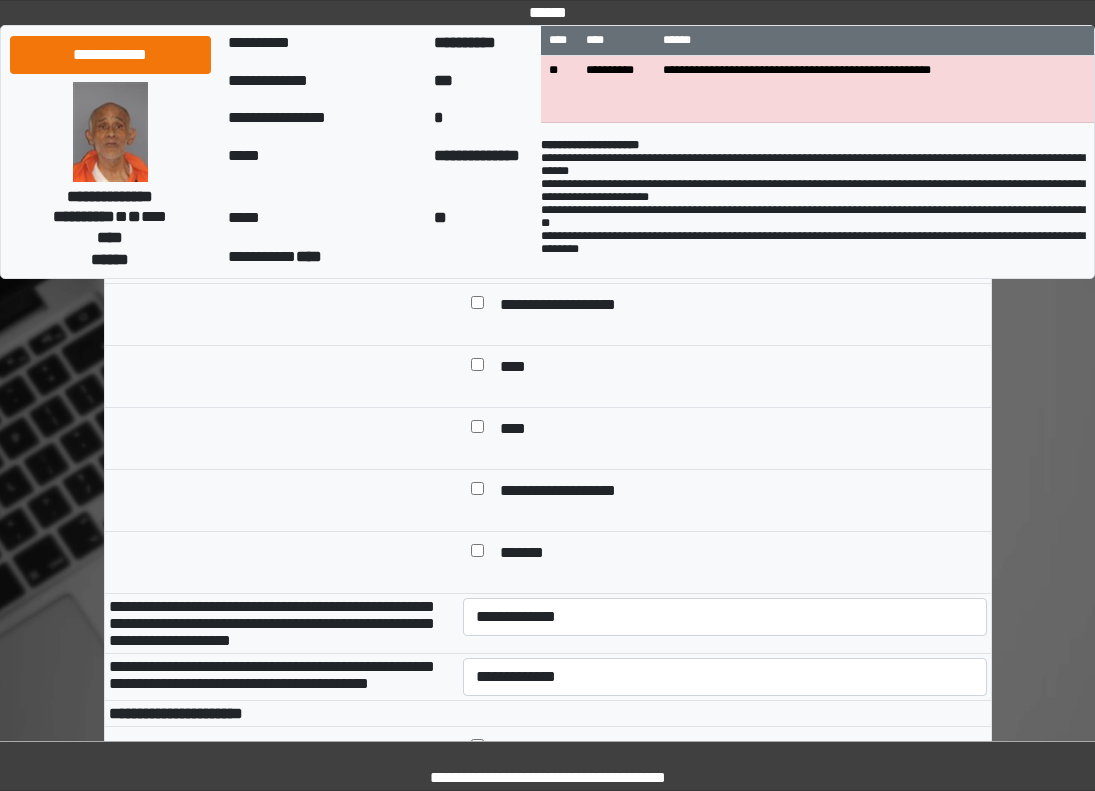 type on "**********" 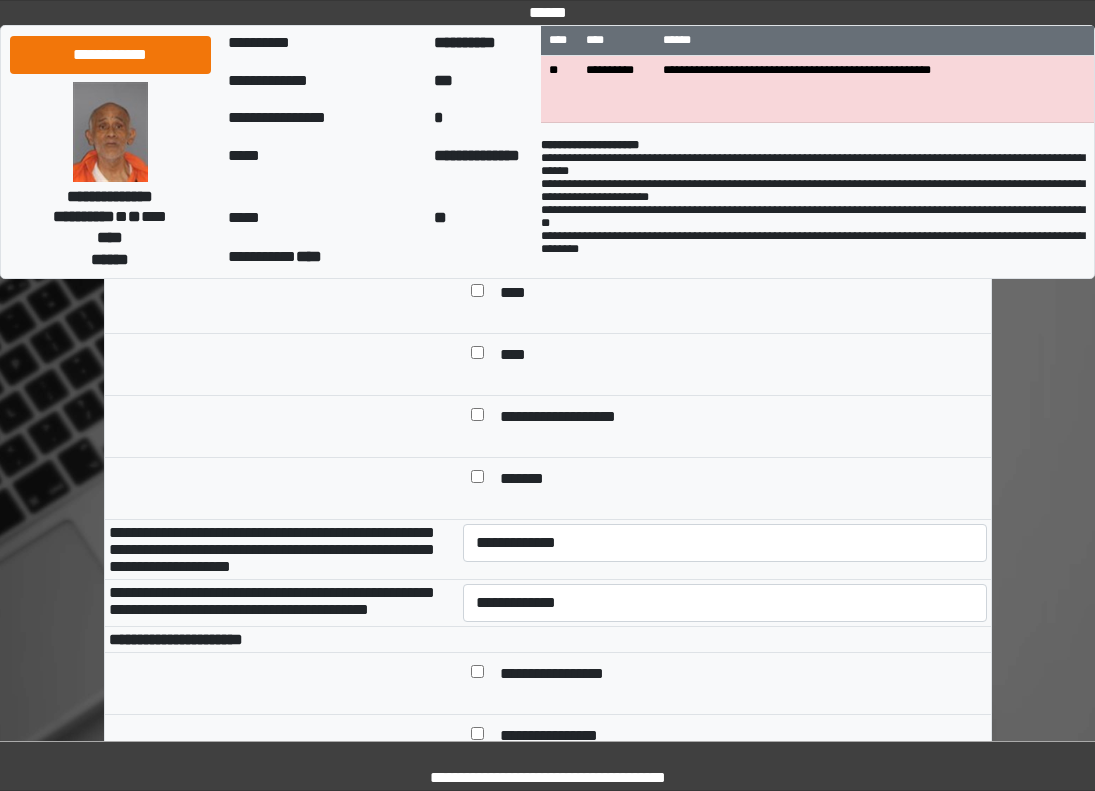 scroll, scrollTop: 800, scrollLeft: 0, axis: vertical 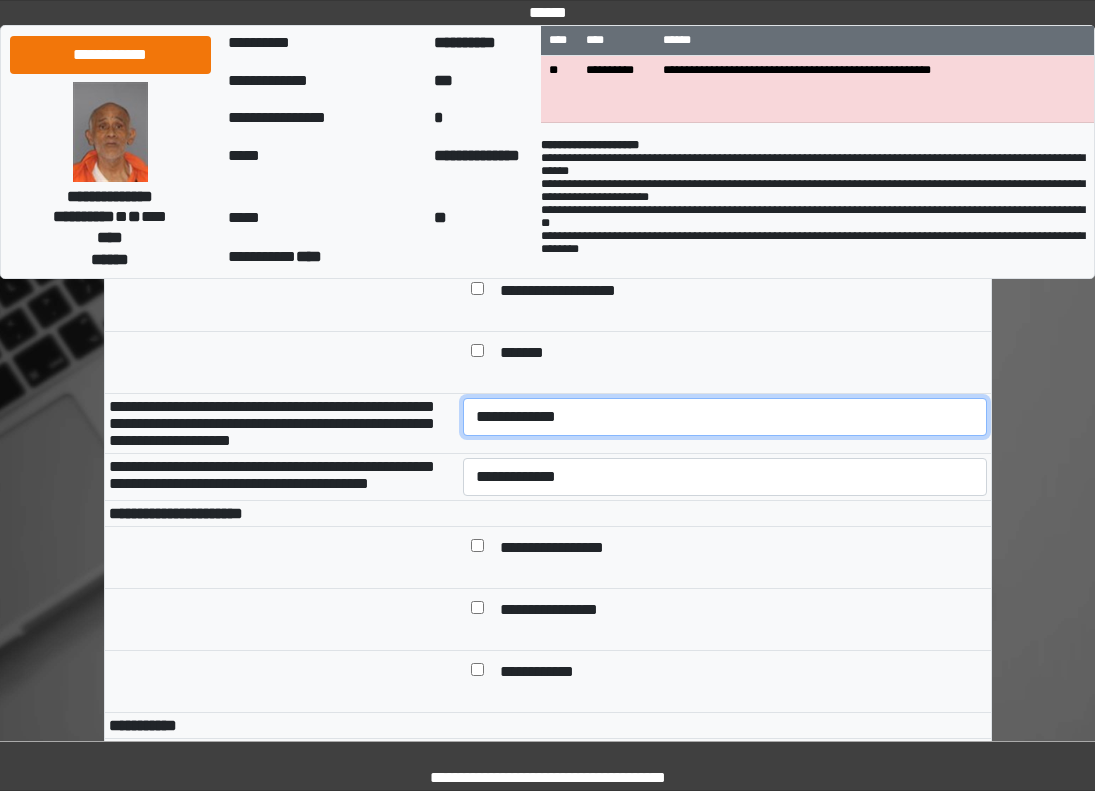 click on "**********" at bounding box center (725, 417) 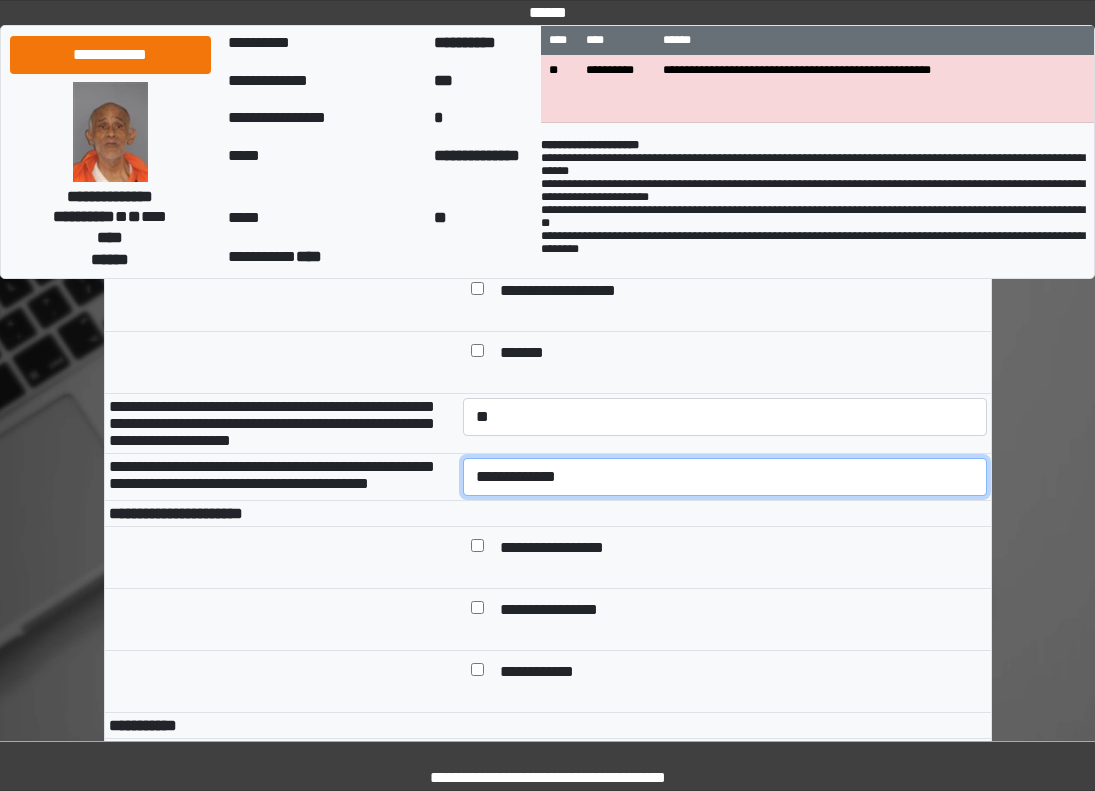 drag, startPoint x: 569, startPoint y: 504, endPoint x: 574, endPoint y: 522, distance: 18.681541 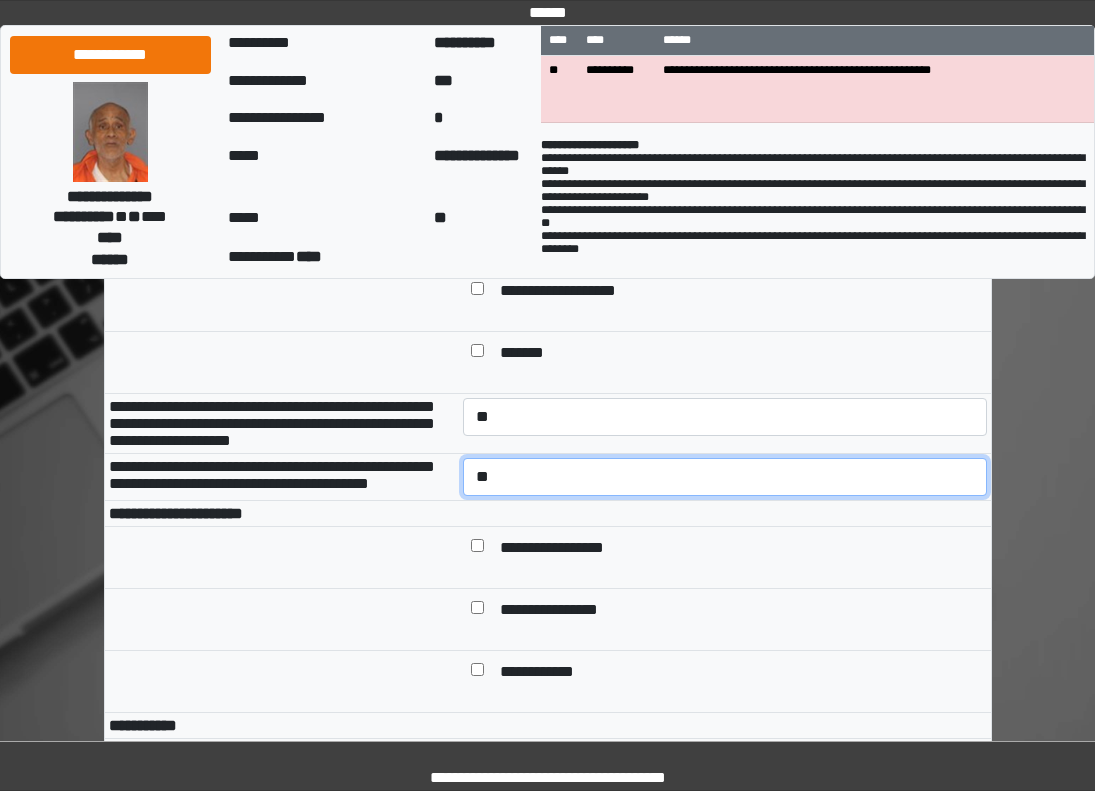click on "**********" at bounding box center [725, 477] 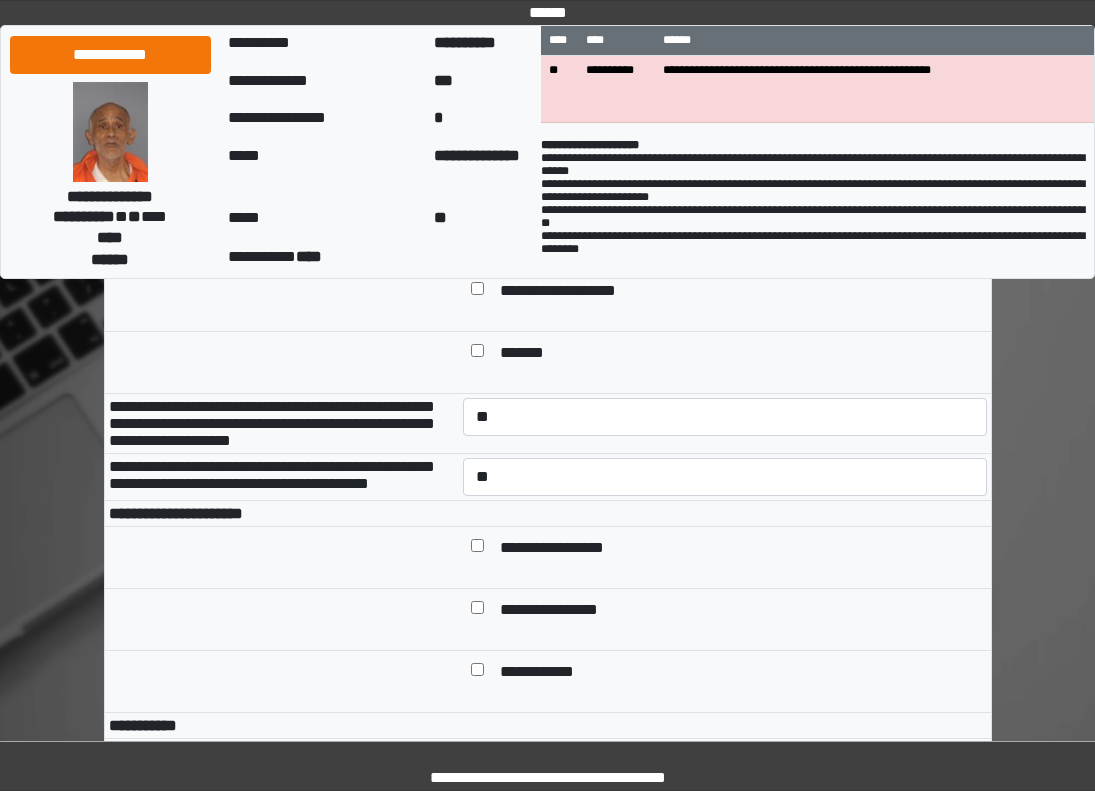 click on "**********" at bounding box center (739, 549) 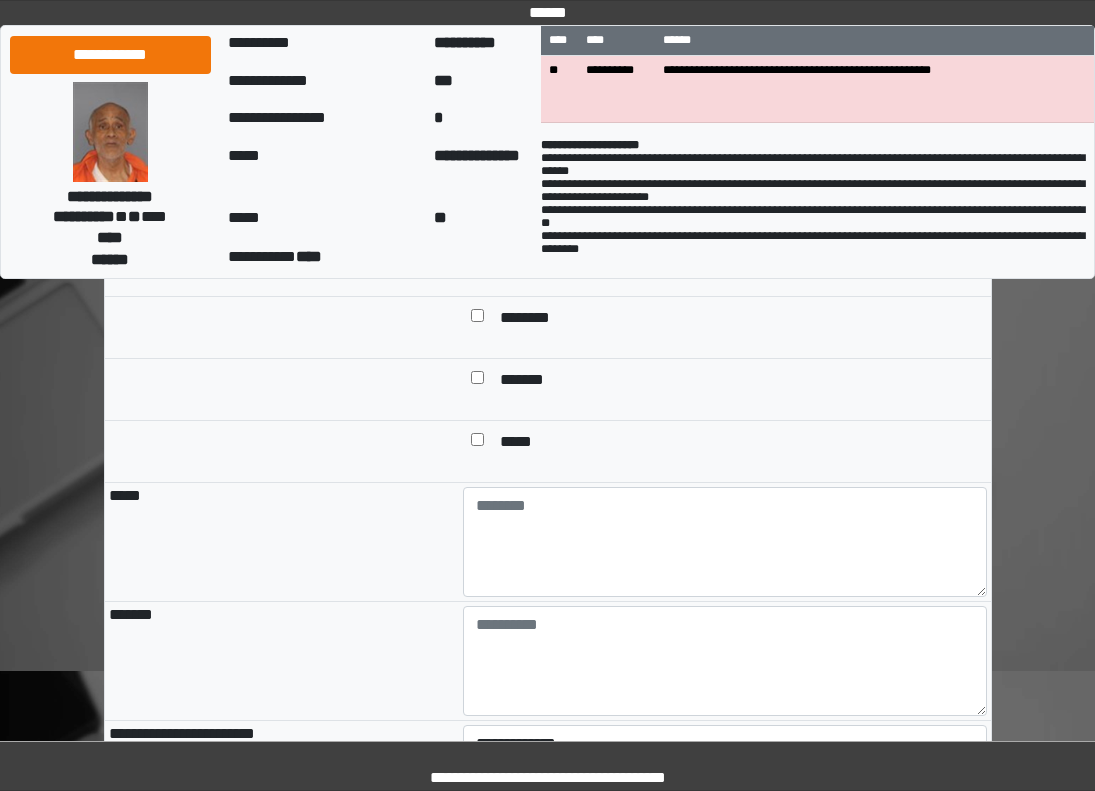 scroll, scrollTop: 1800, scrollLeft: 0, axis: vertical 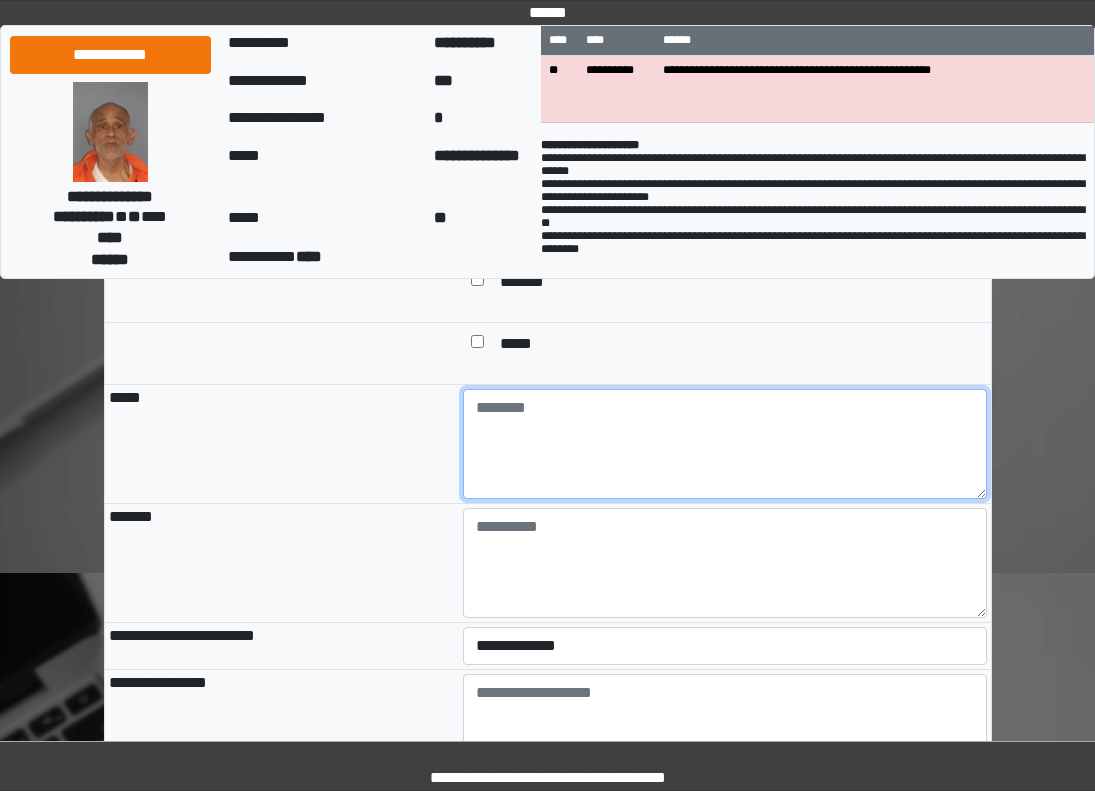 click at bounding box center [725, 444] 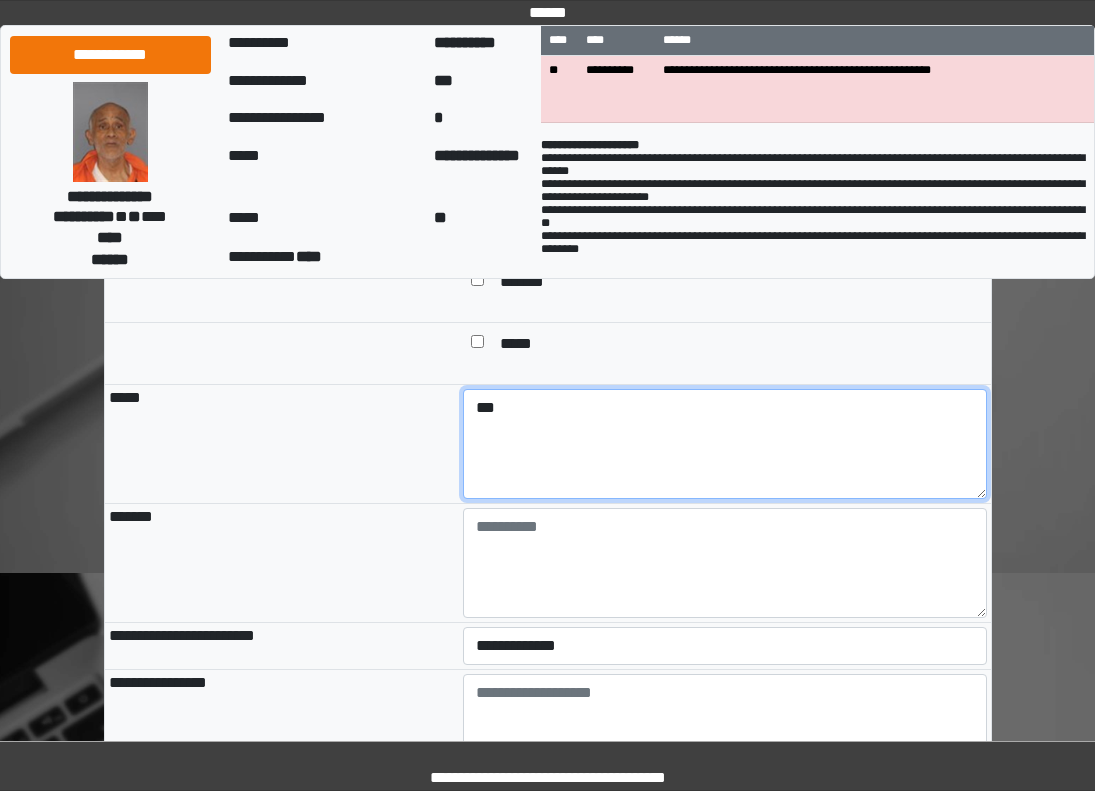 type on "***" 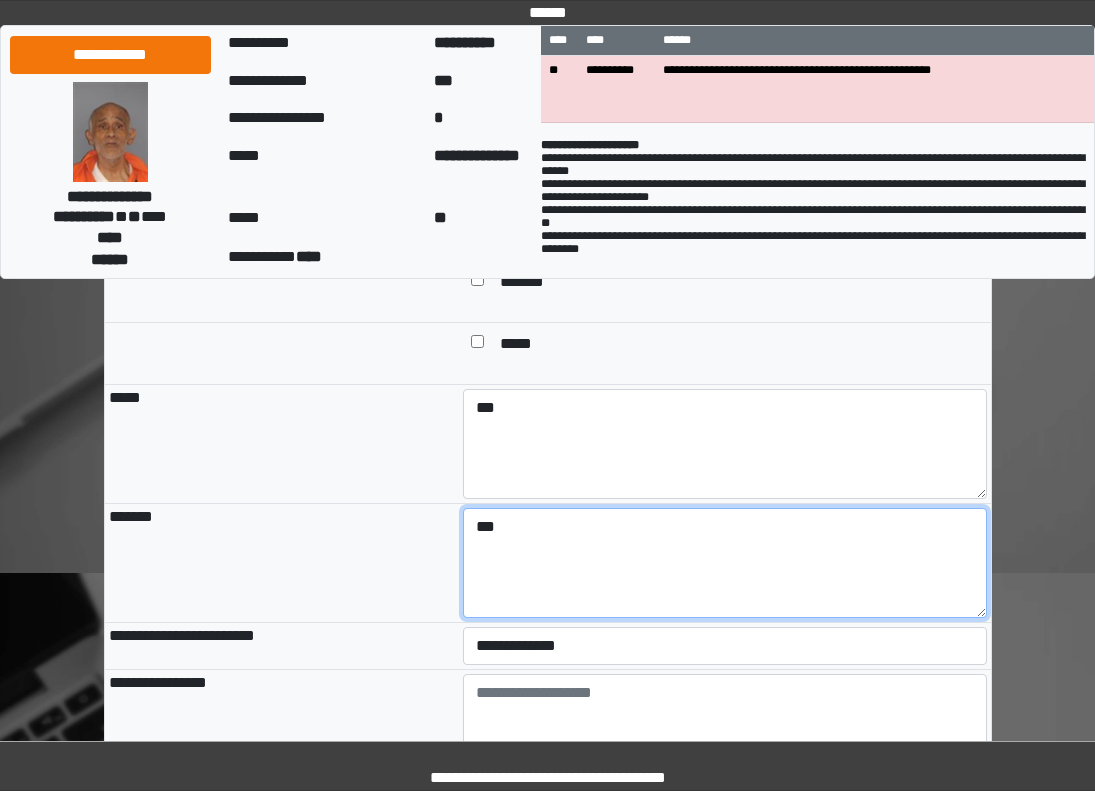 type on "***" 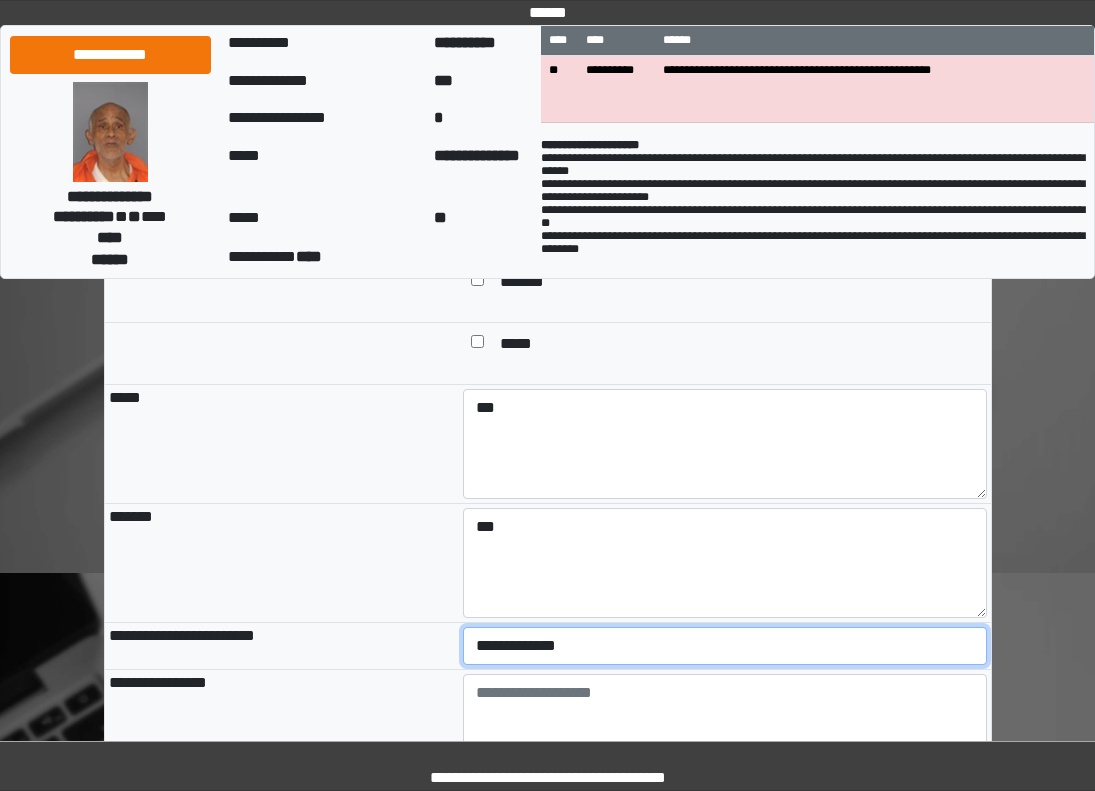 select on "*" 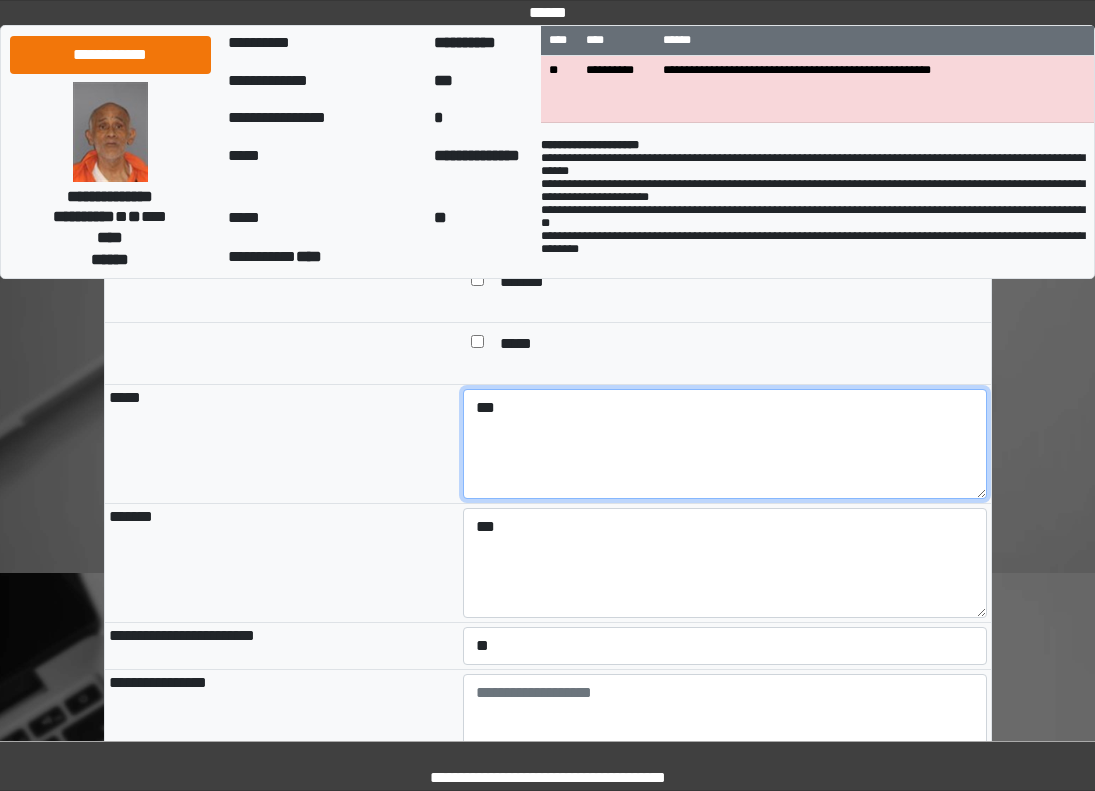 click on "***" at bounding box center [725, 444] 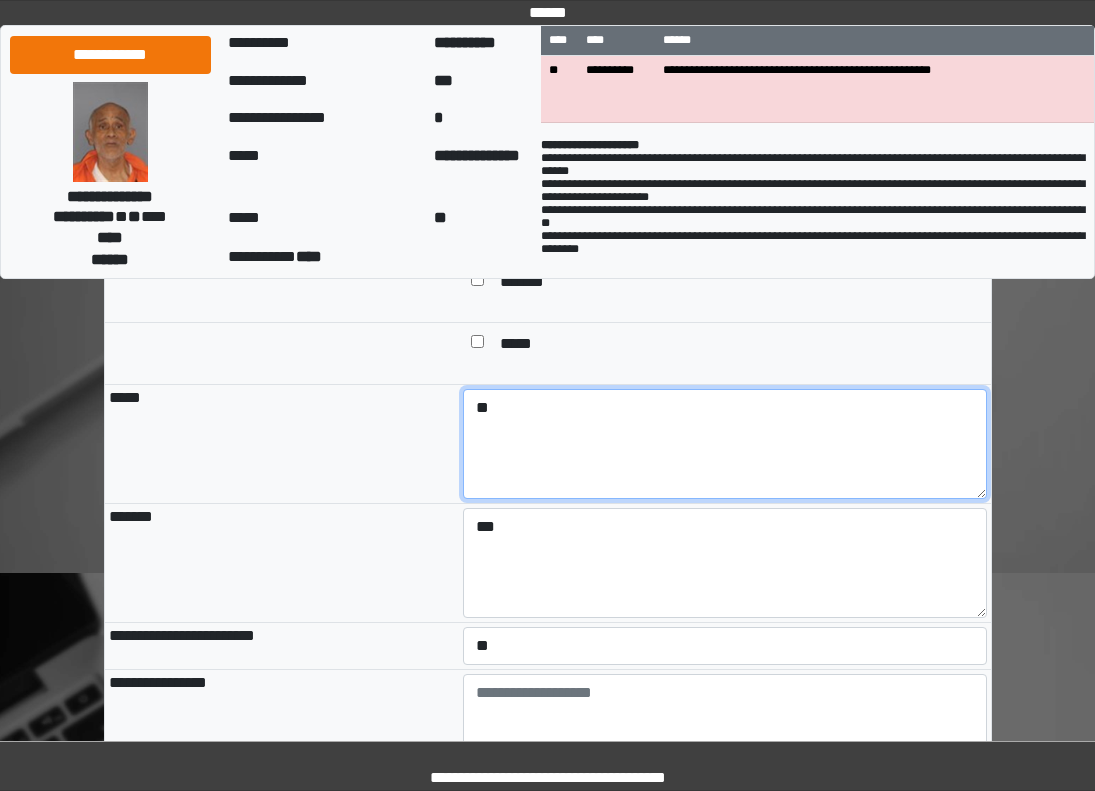 type on "*" 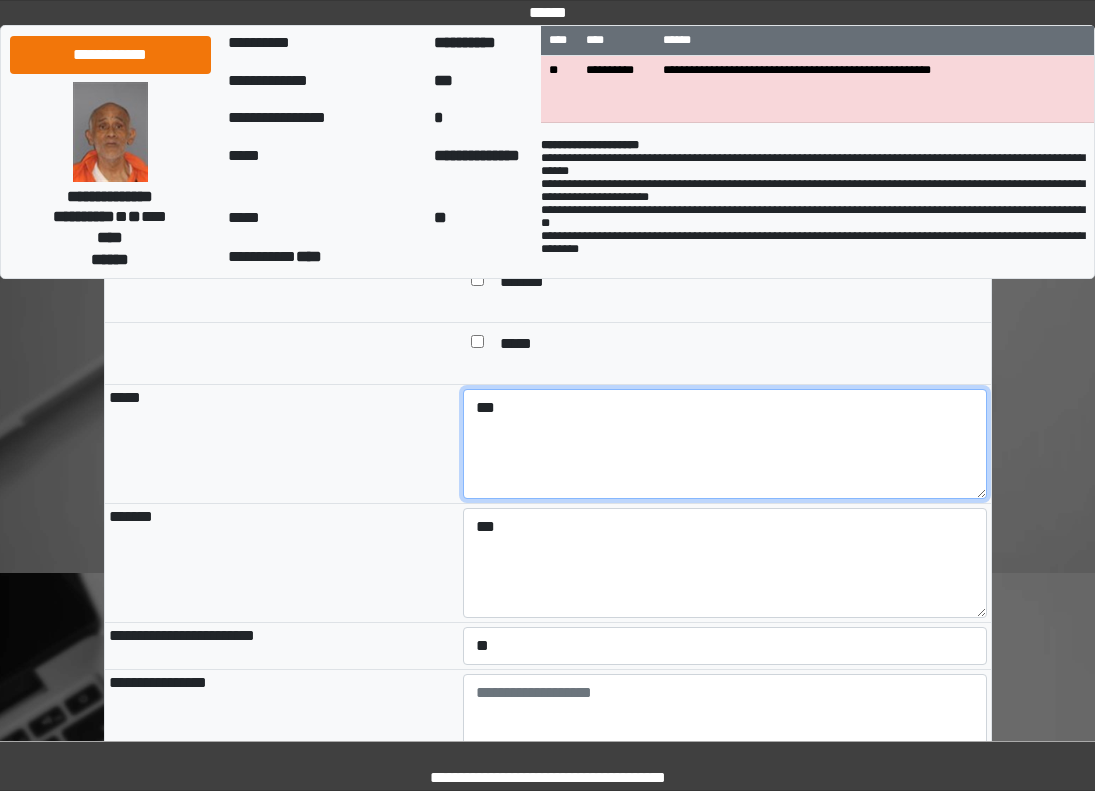type on "***" 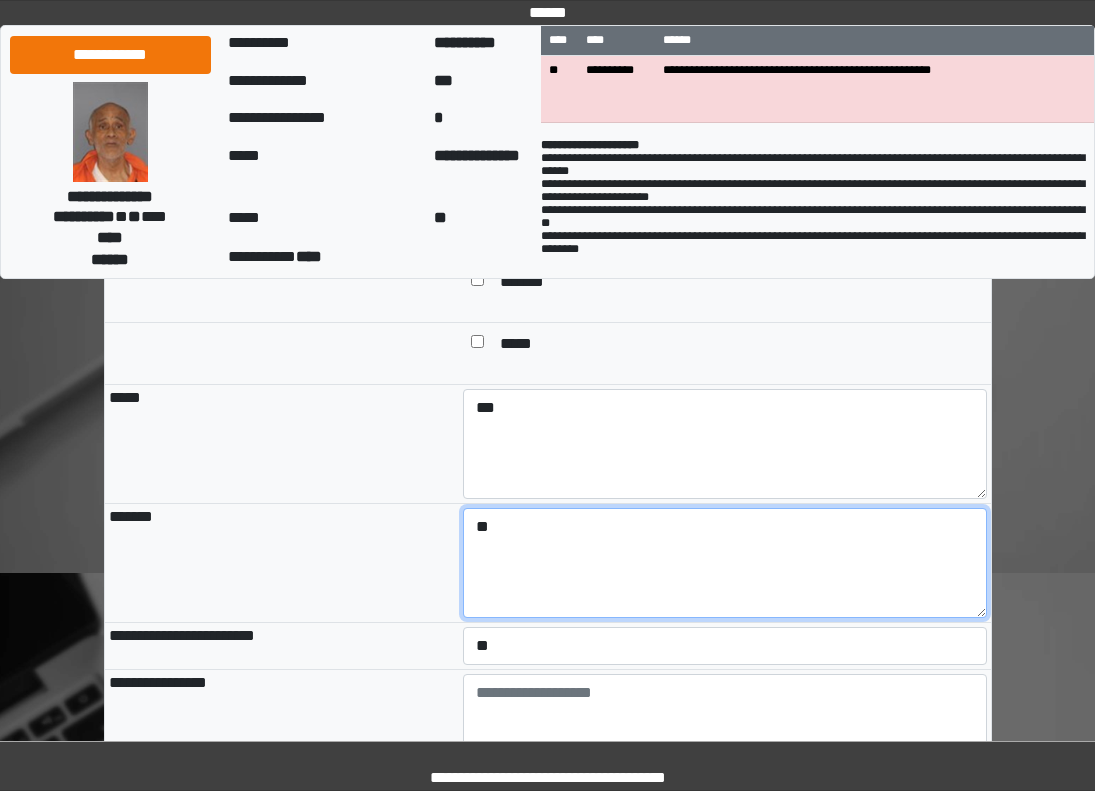type on "*" 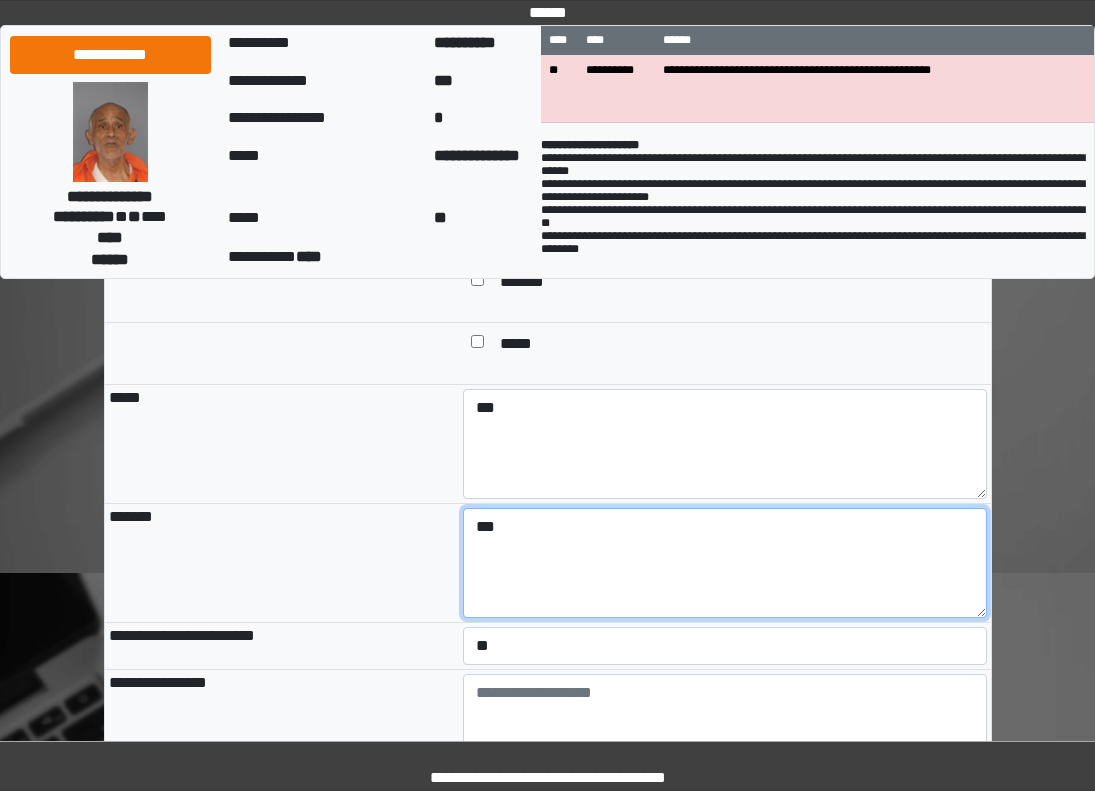 type on "***" 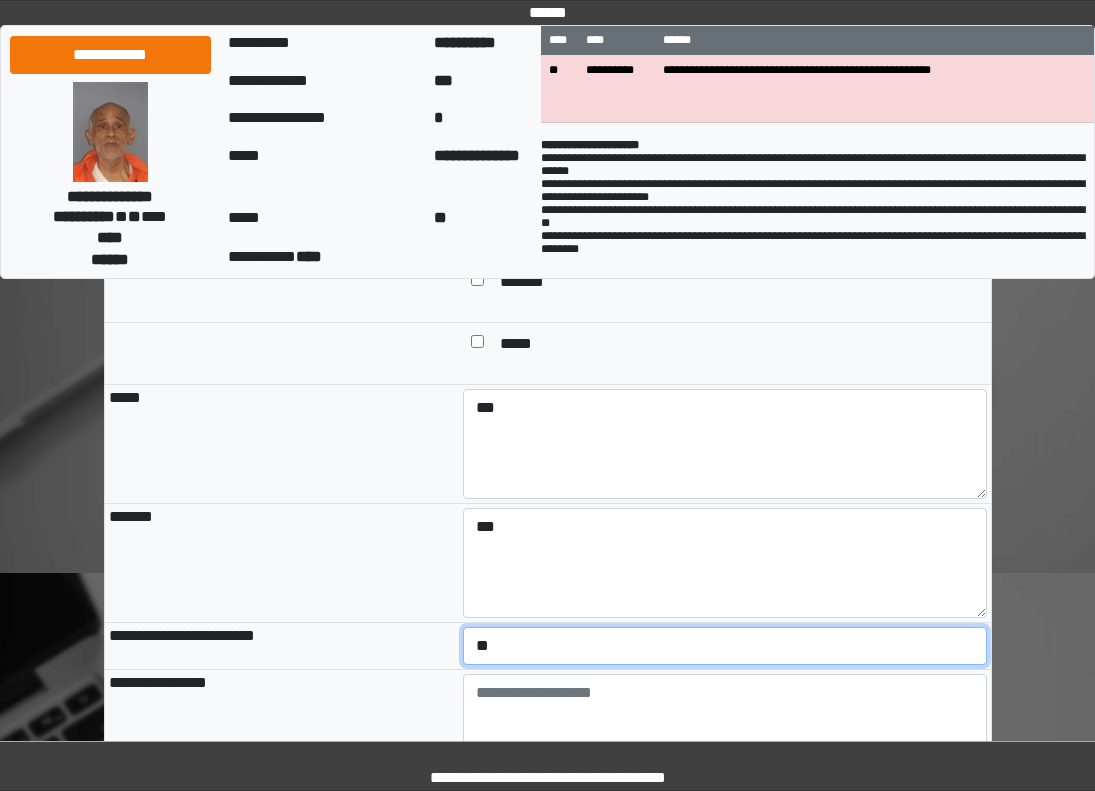 select on "*" 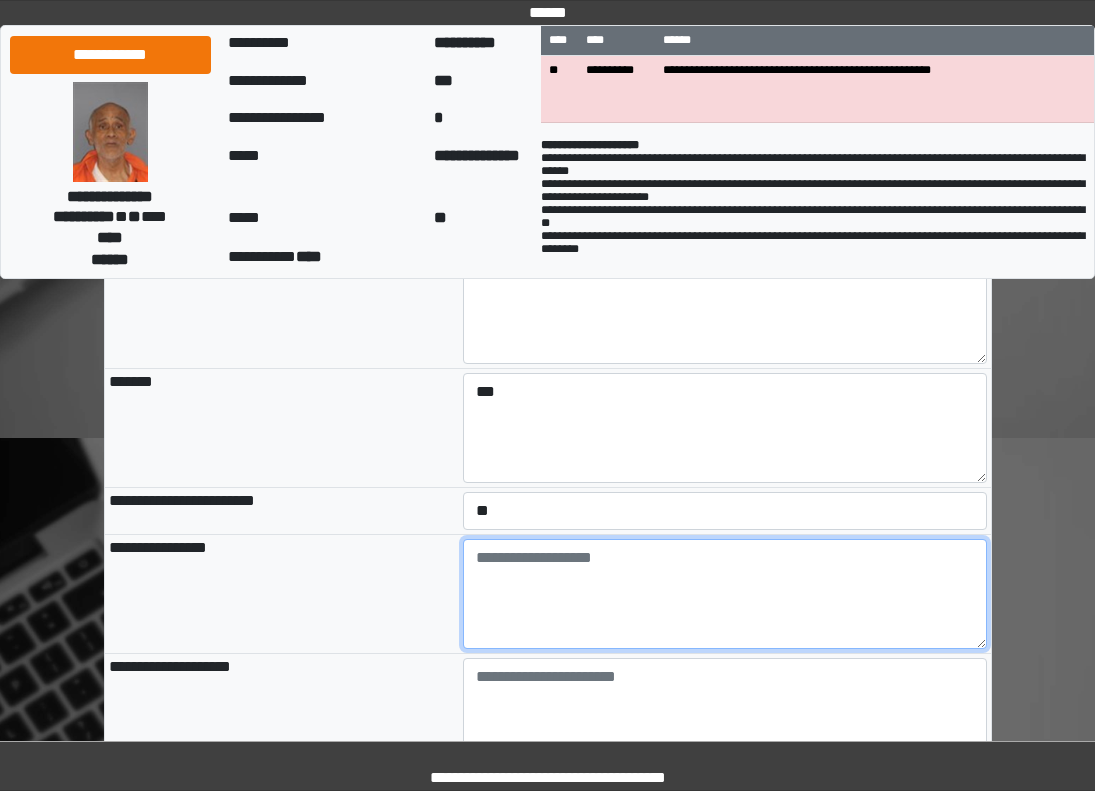 scroll, scrollTop: 2100, scrollLeft: 0, axis: vertical 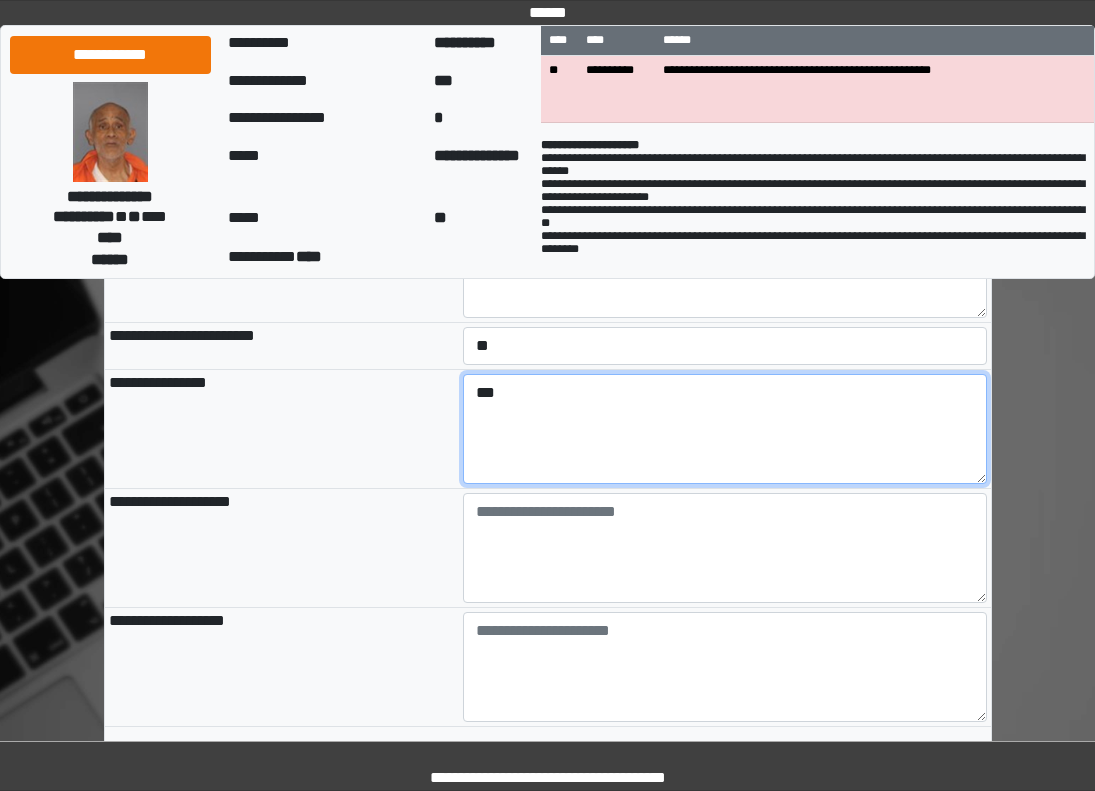 type on "***" 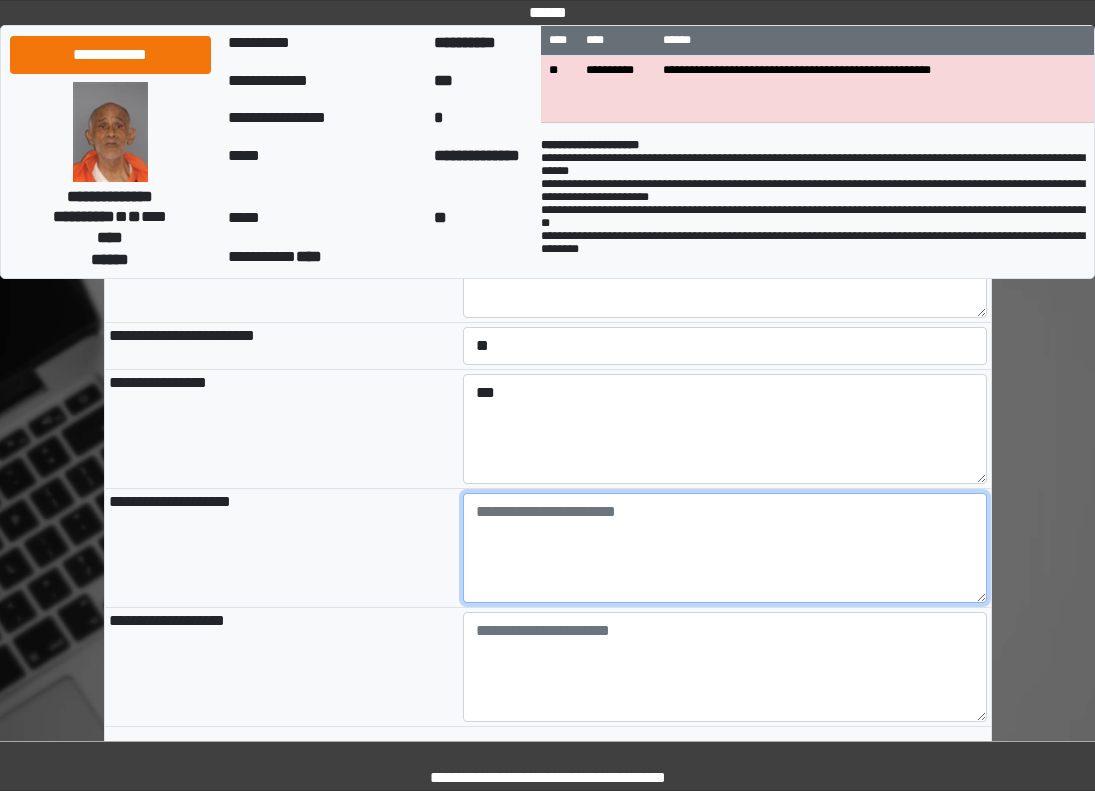 paste on "**********" 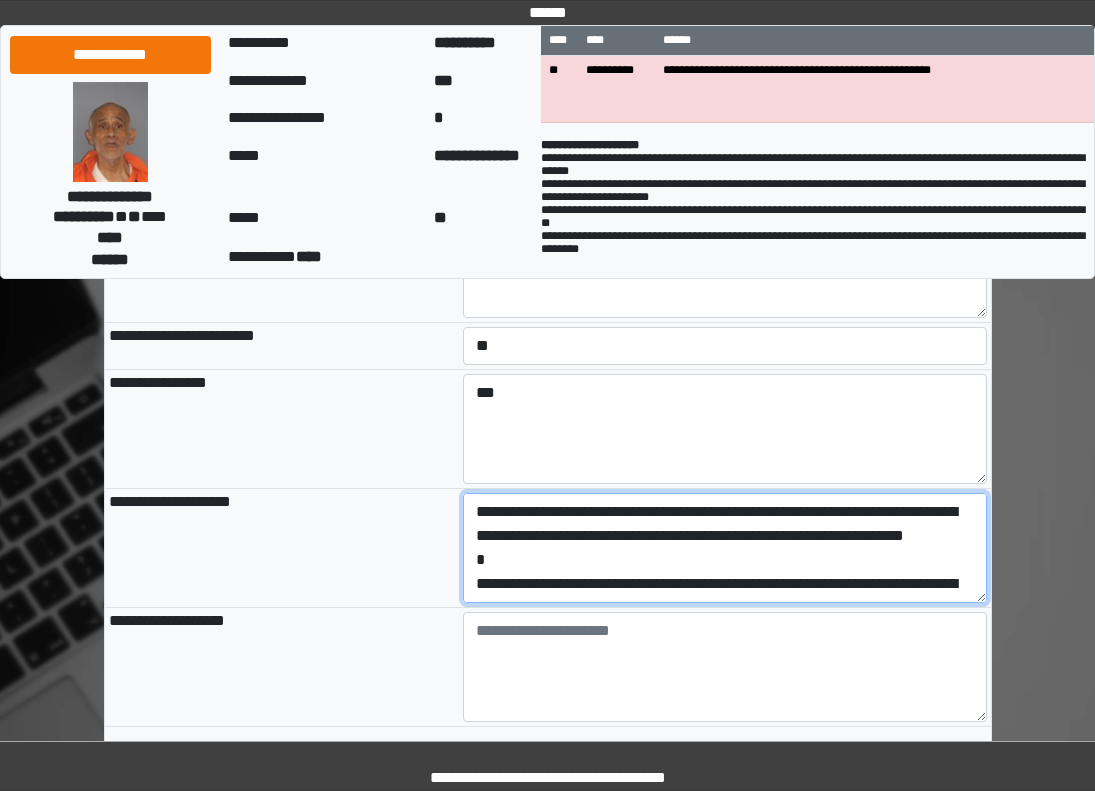 scroll, scrollTop: 89, scrollLeft: 0, axis: vertical 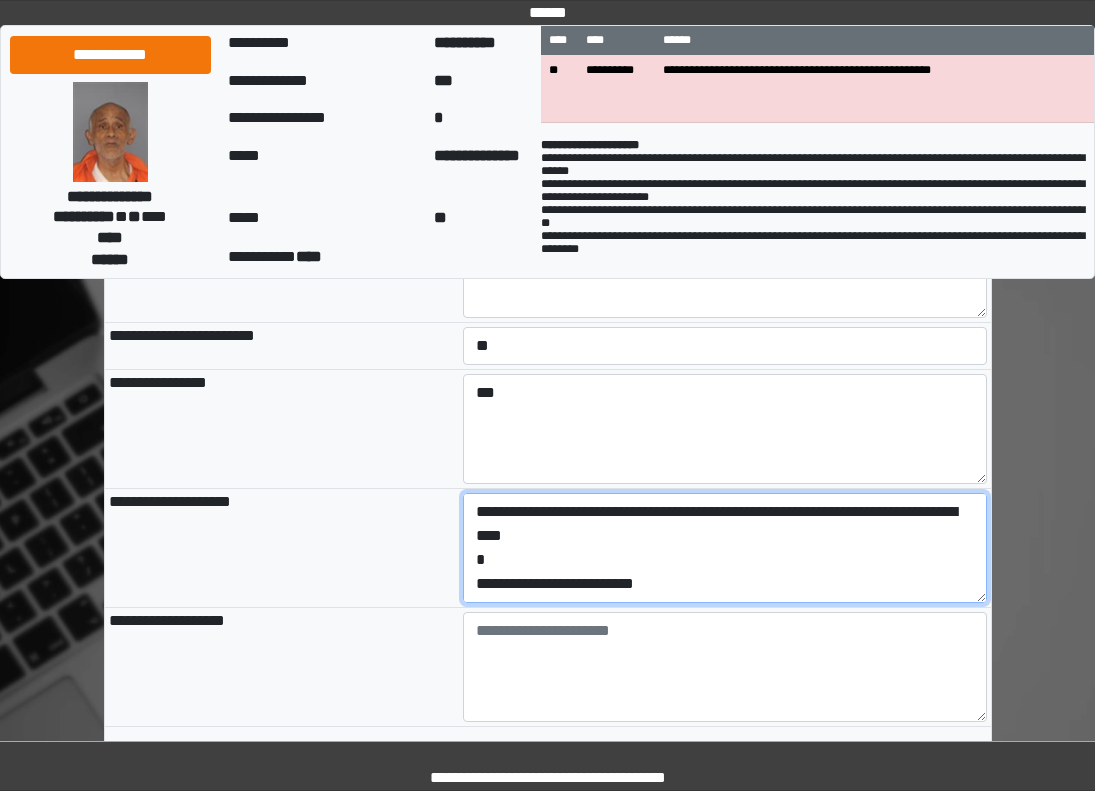 drag, startPoint x: 709, startPoint y: 670, endPoint x: 446, endPoint y: 669, distance: 263.0019 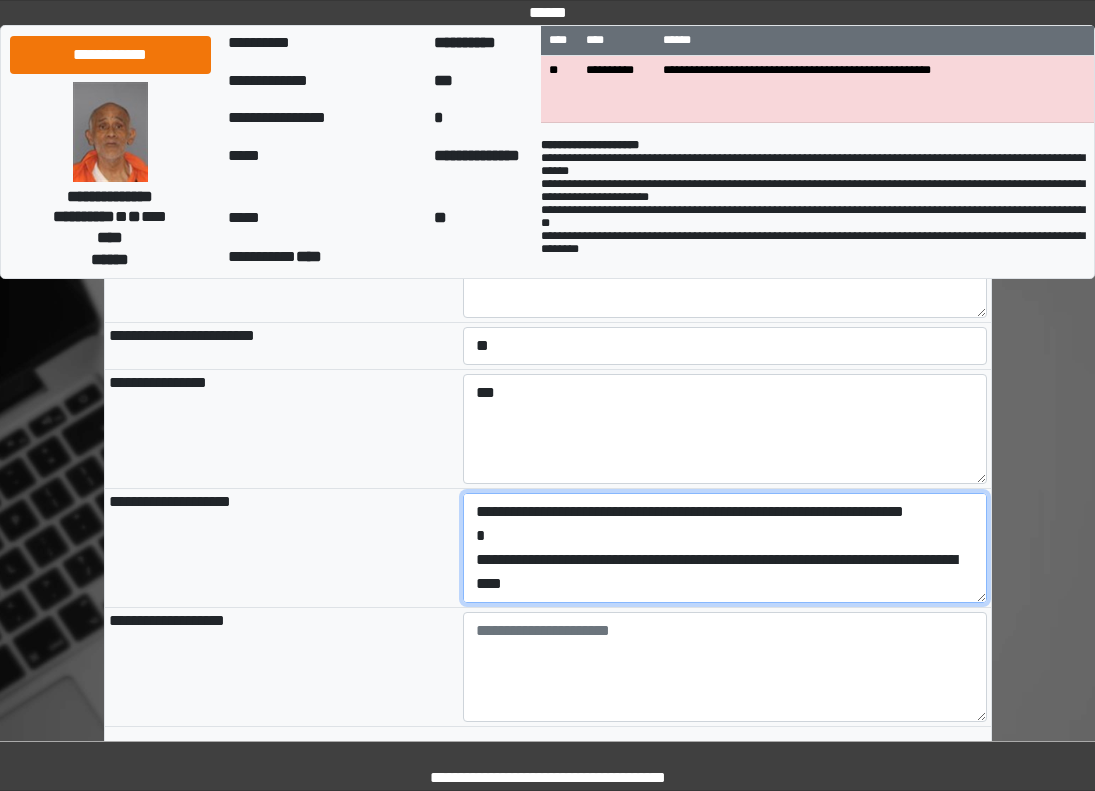 scroll, scrollTop: 48, scrollLeft: 0, axis: vertical 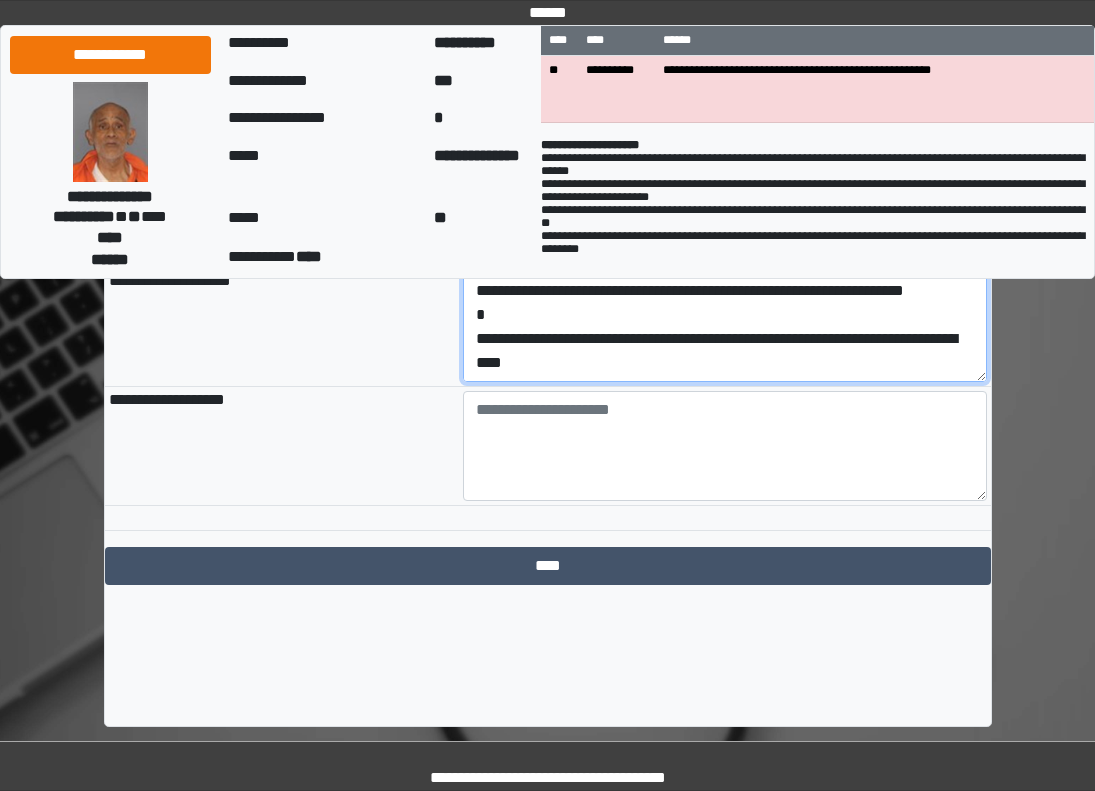 type on "**********" 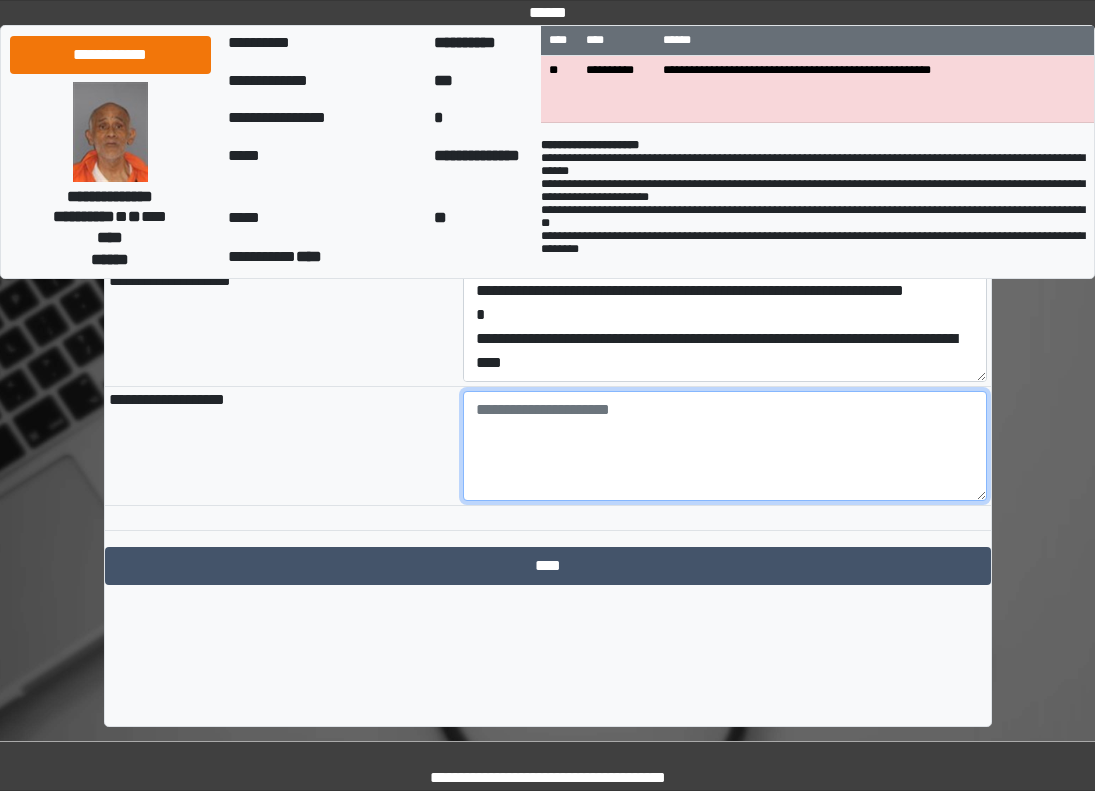 click at bounding box center [725, 446] 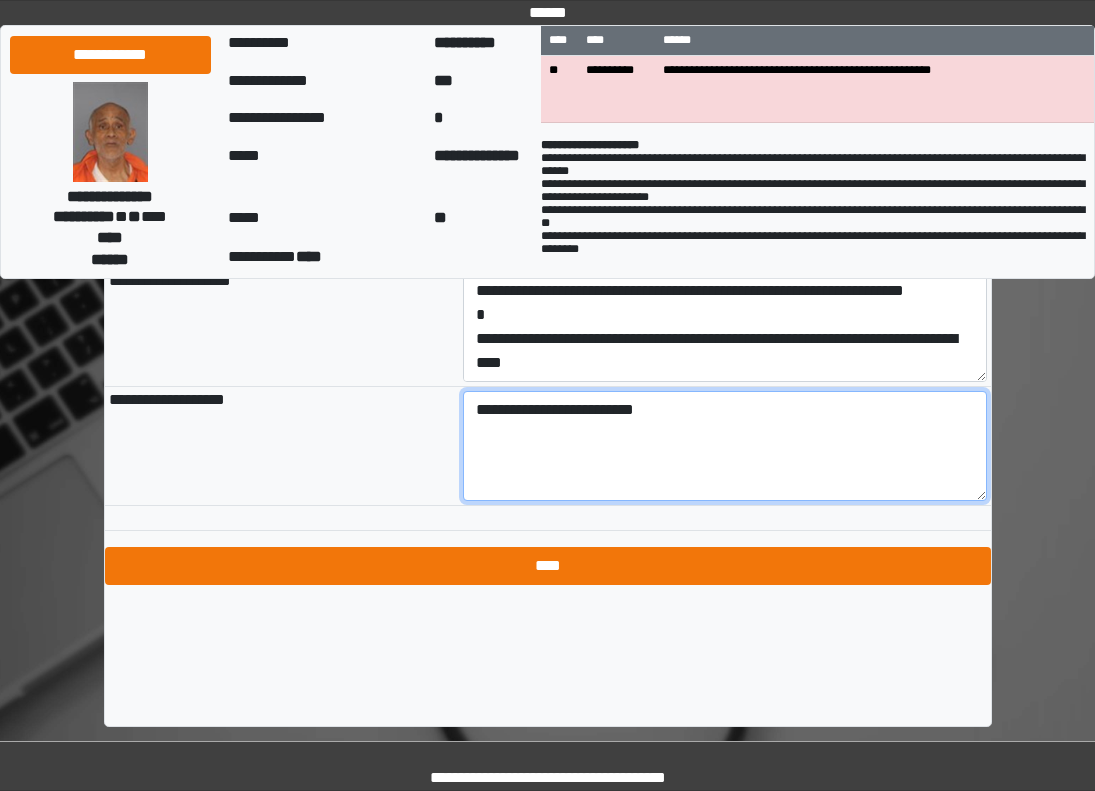type on "**********" 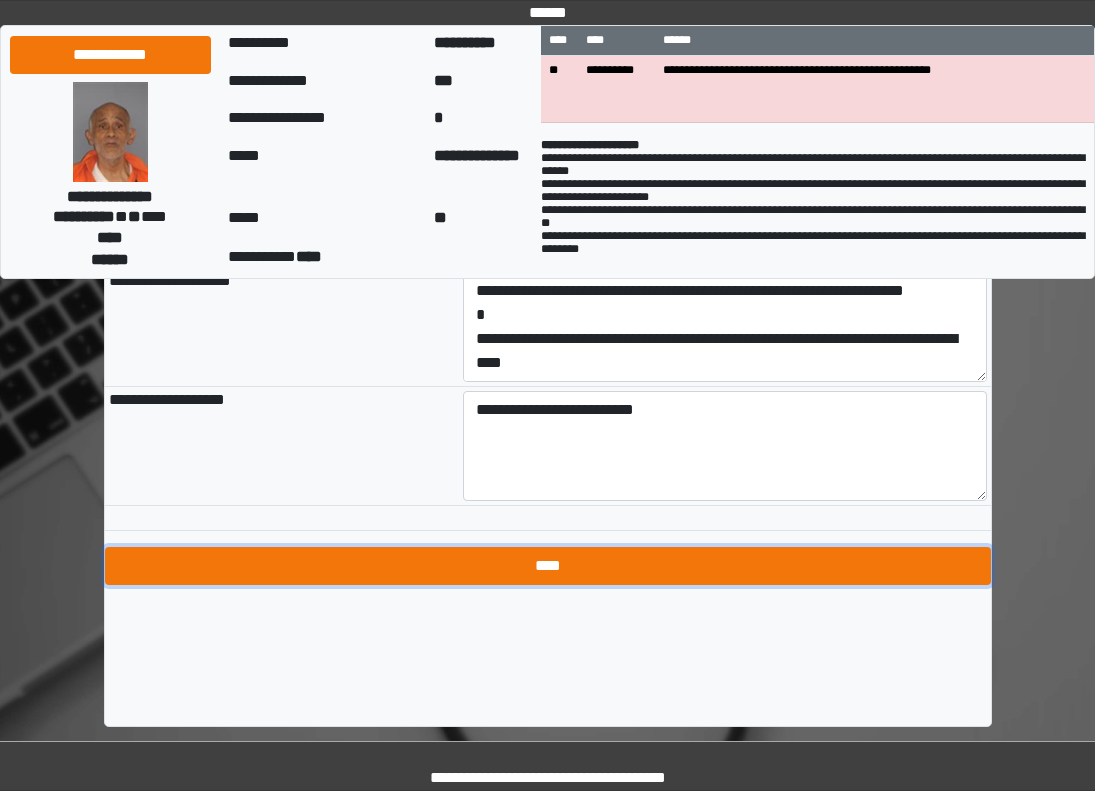 click on "****" at bounding box center [548, 566] 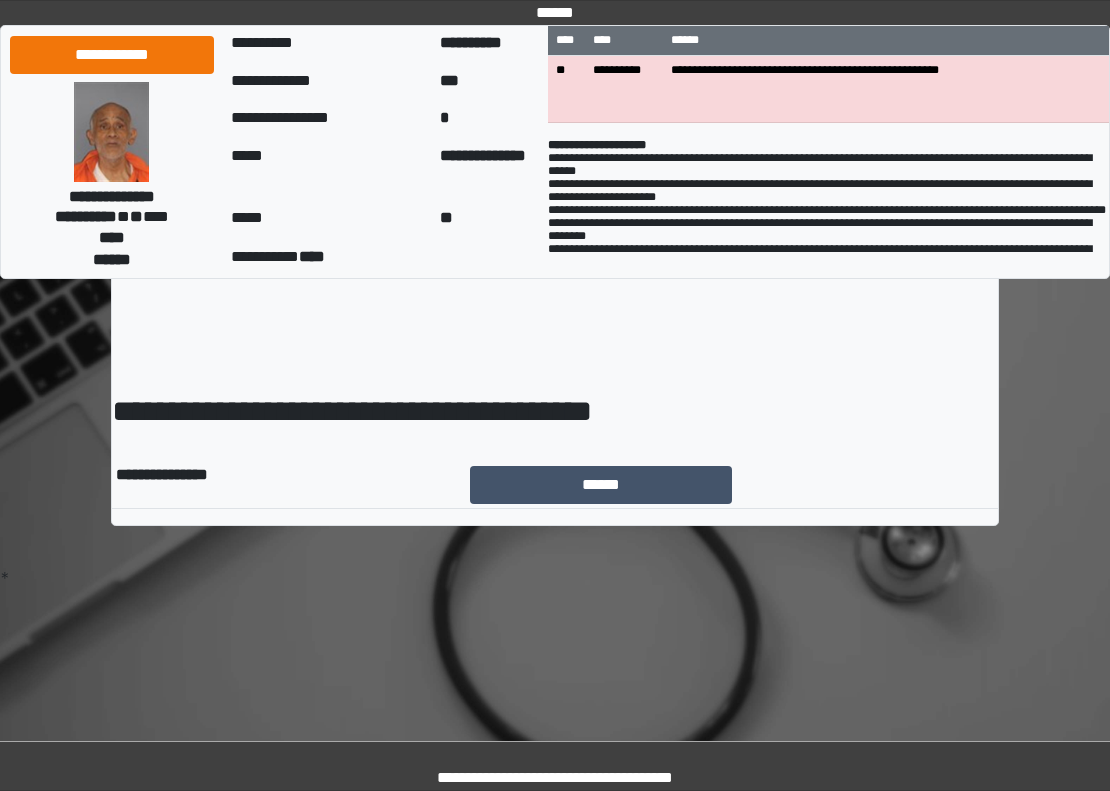 scroll, scrollTop: 0, scrollLeft: 0, axis: both 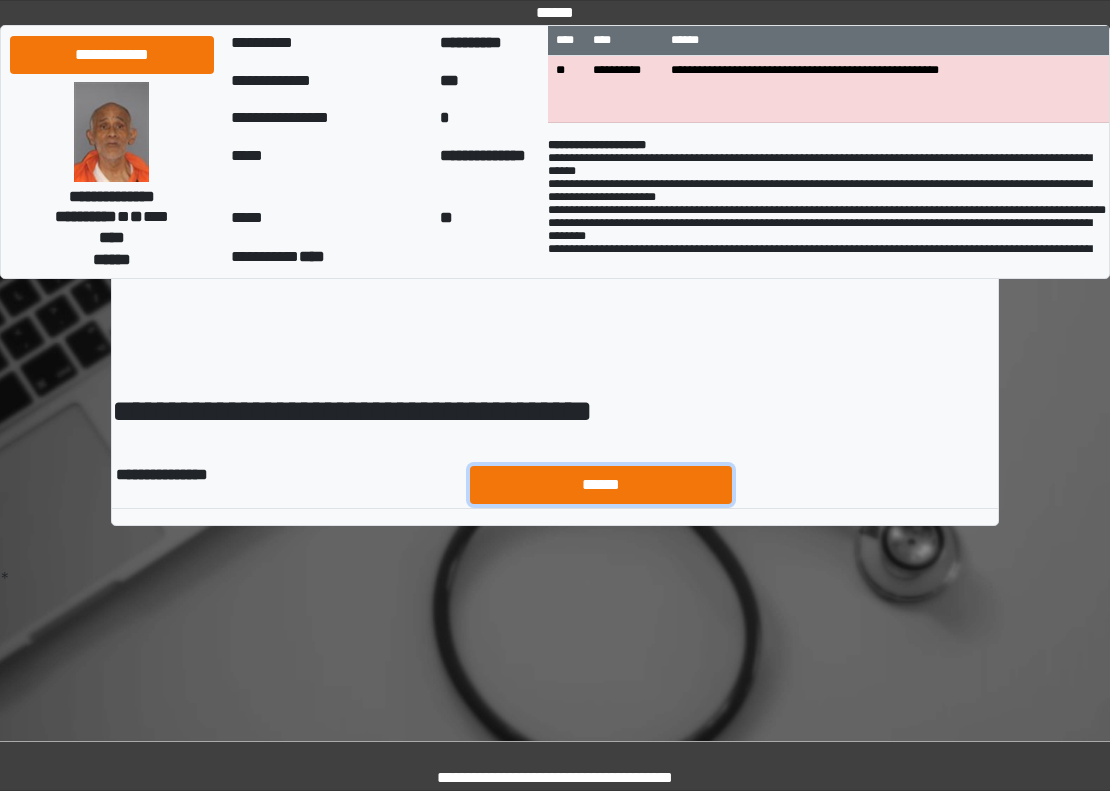 click on "******" at bounding box center [601, 485] 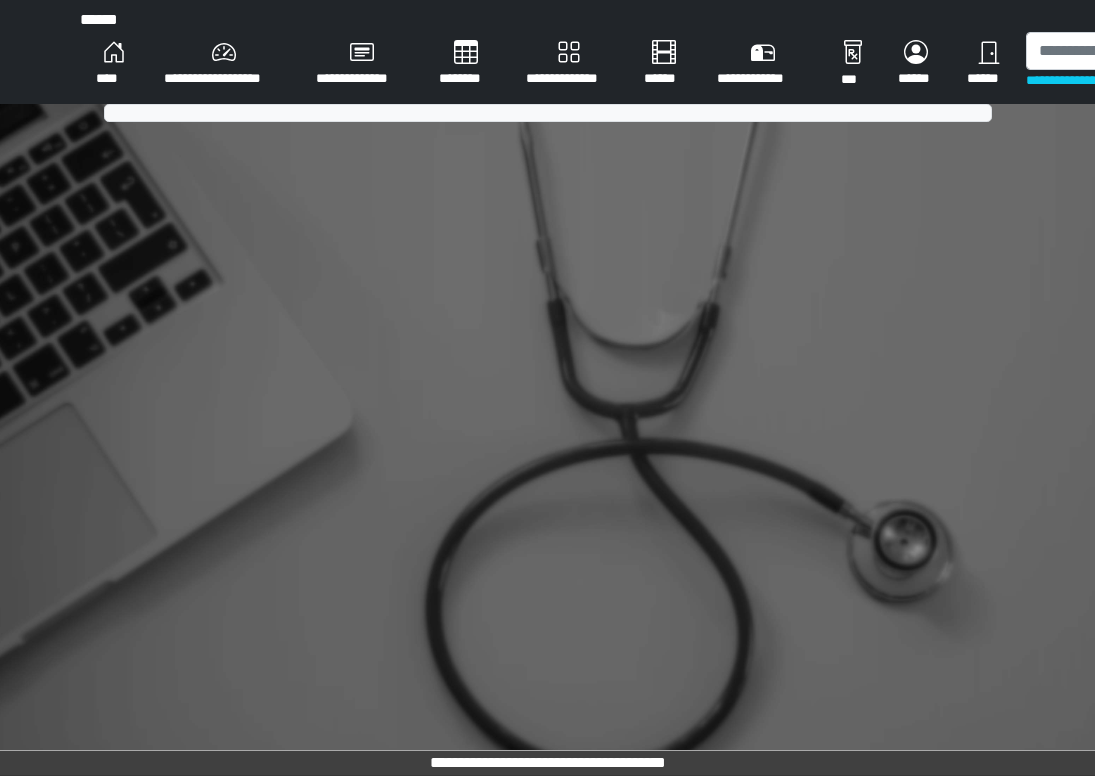 scroll, scrollTop: 0, scrollLeft: 0, axis: both 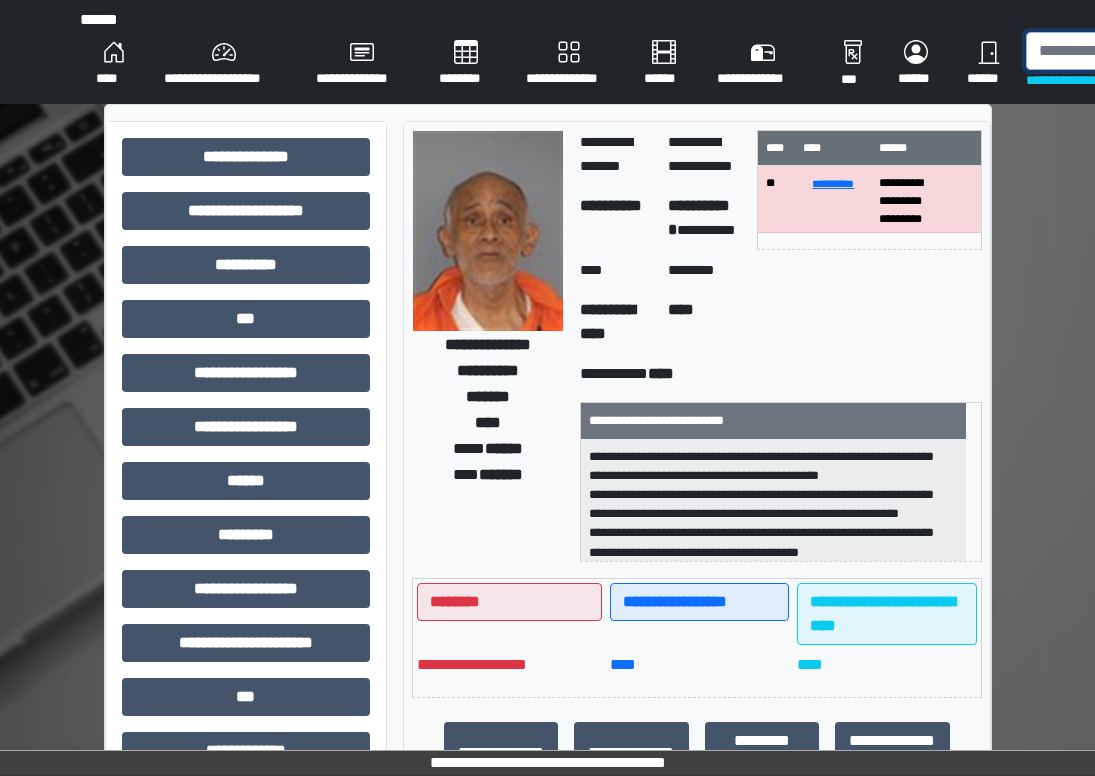 click at bounding box center (1129, 51) 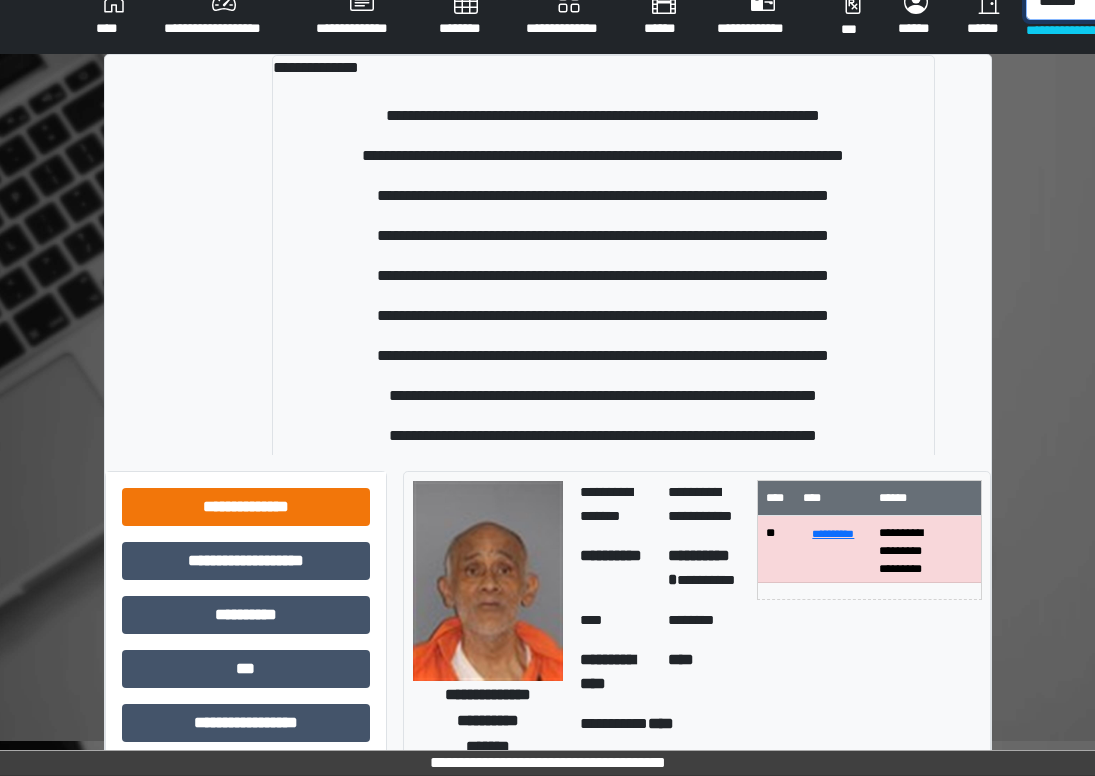 scroll, scrollTop: 100, scrollLeft: 0, axis: vertical 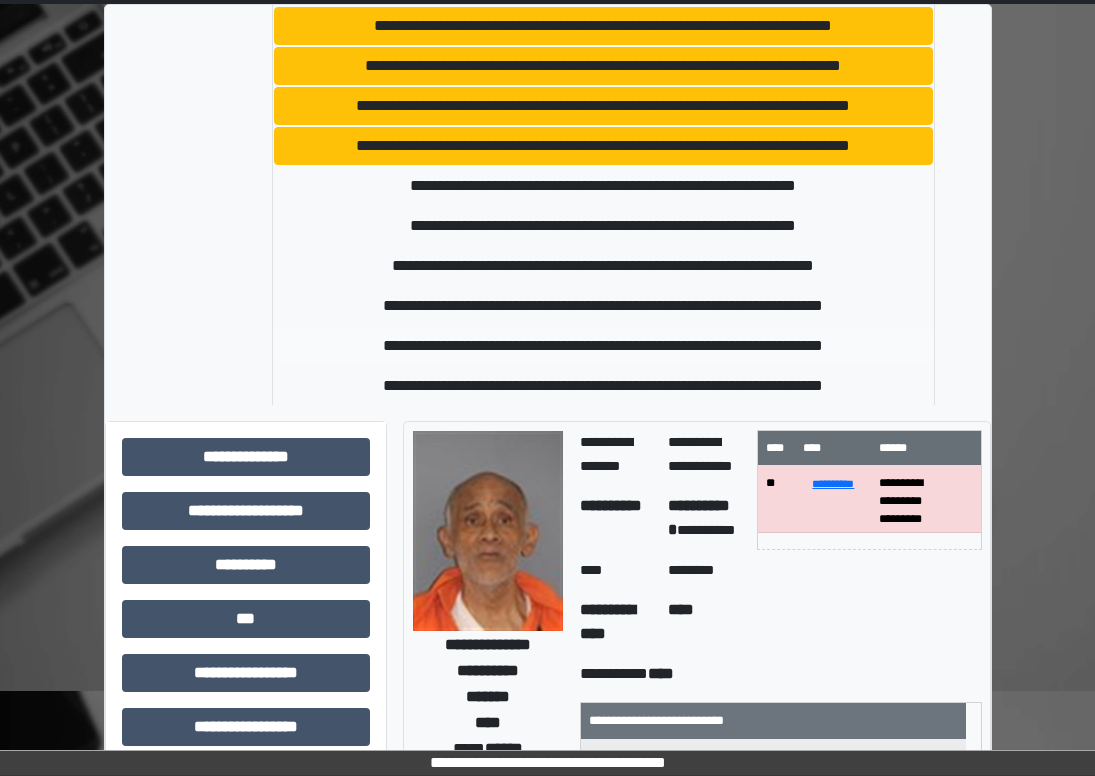 type on "******" 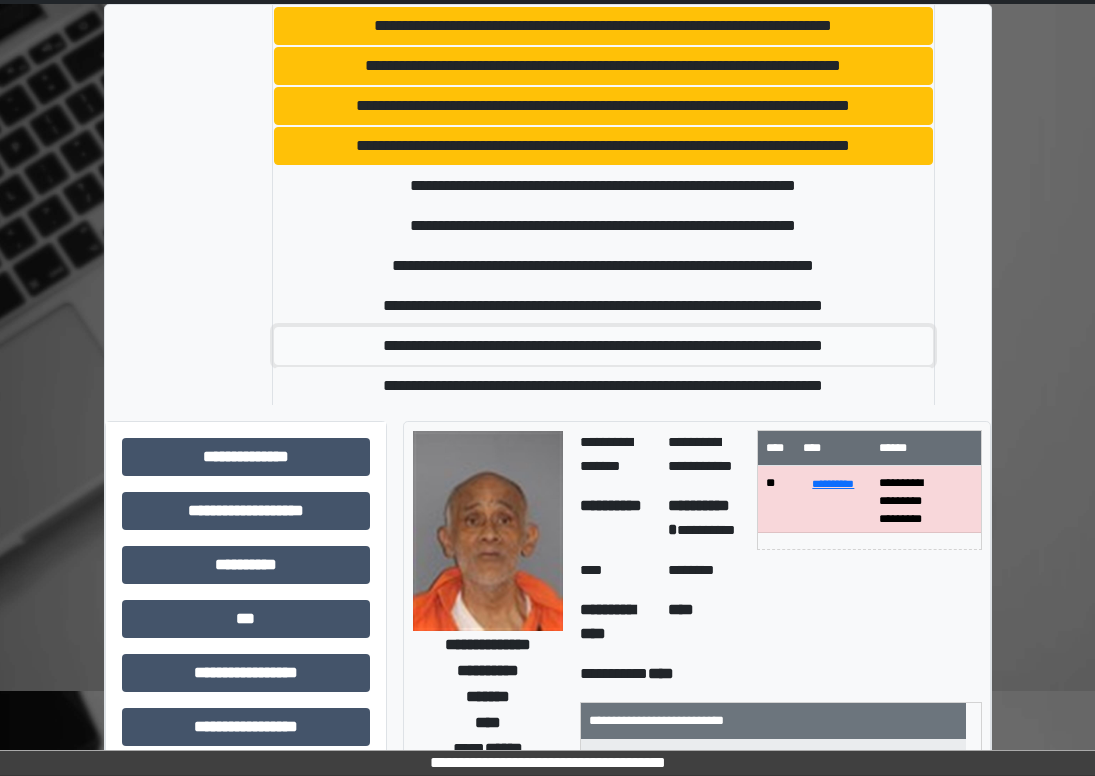 drag, startPoint x: 678, startPoint y: 339, endPoint x: 689, endPoint y: 335, distance: 11.7046995 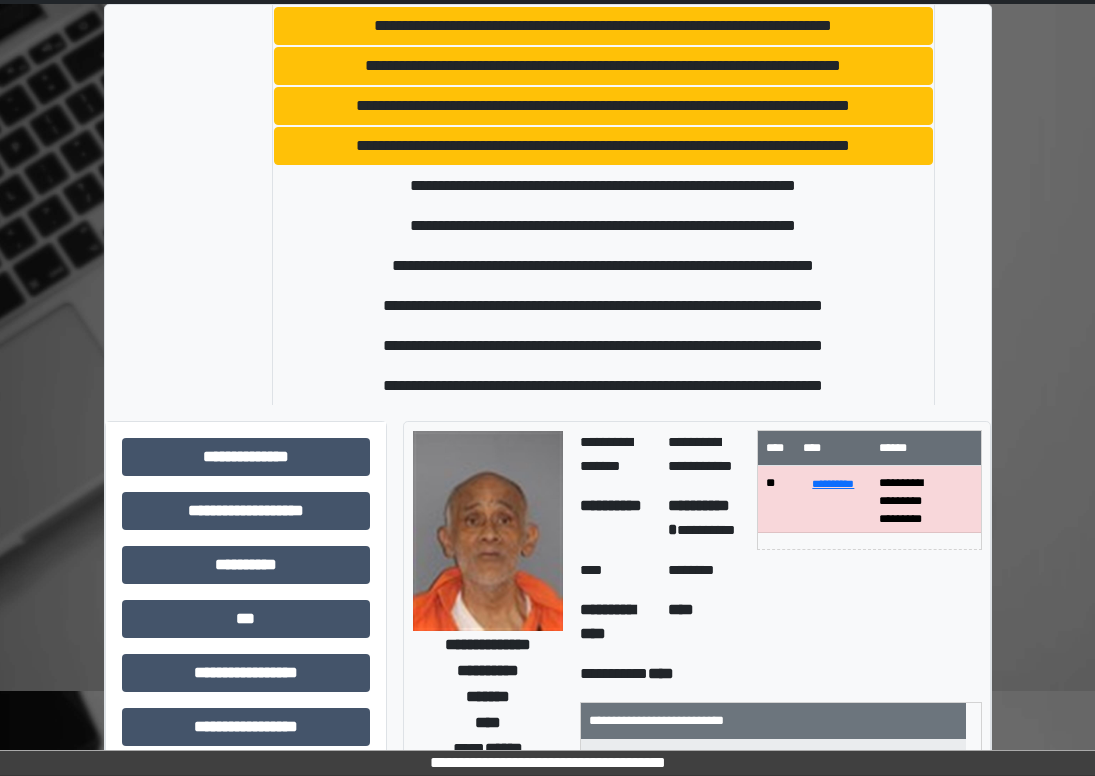type 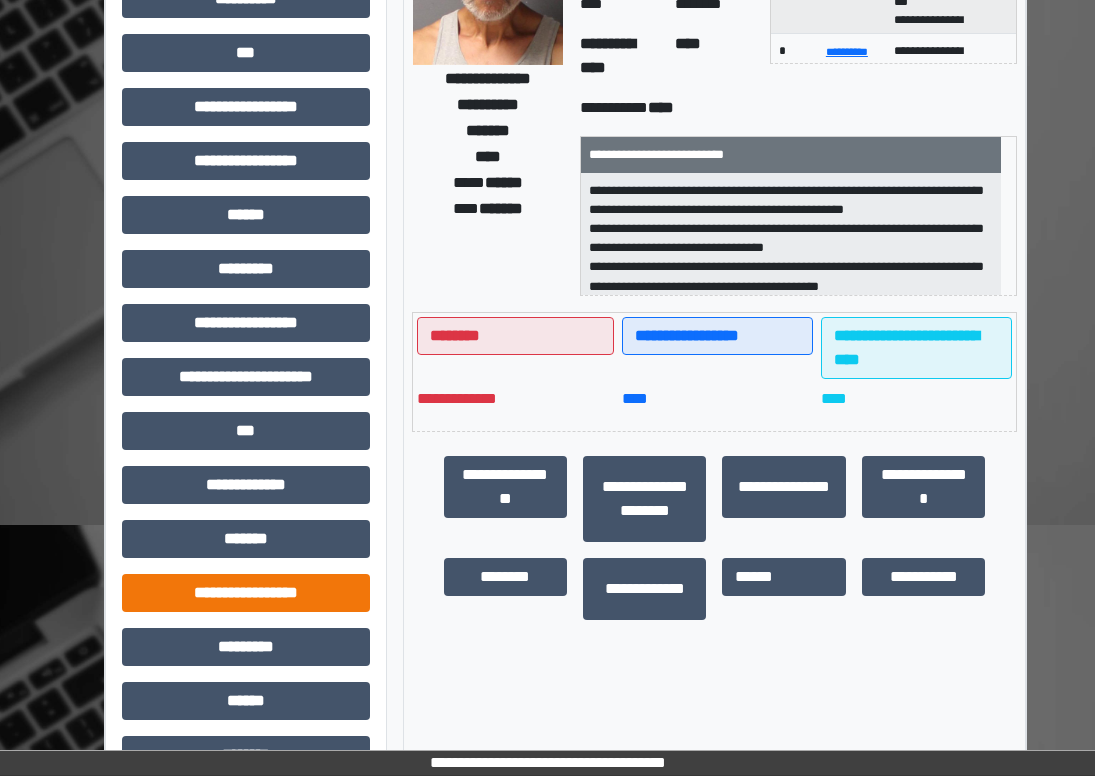 scroll, scrollTop: 422, scrollLeft: 0, axis: vertical 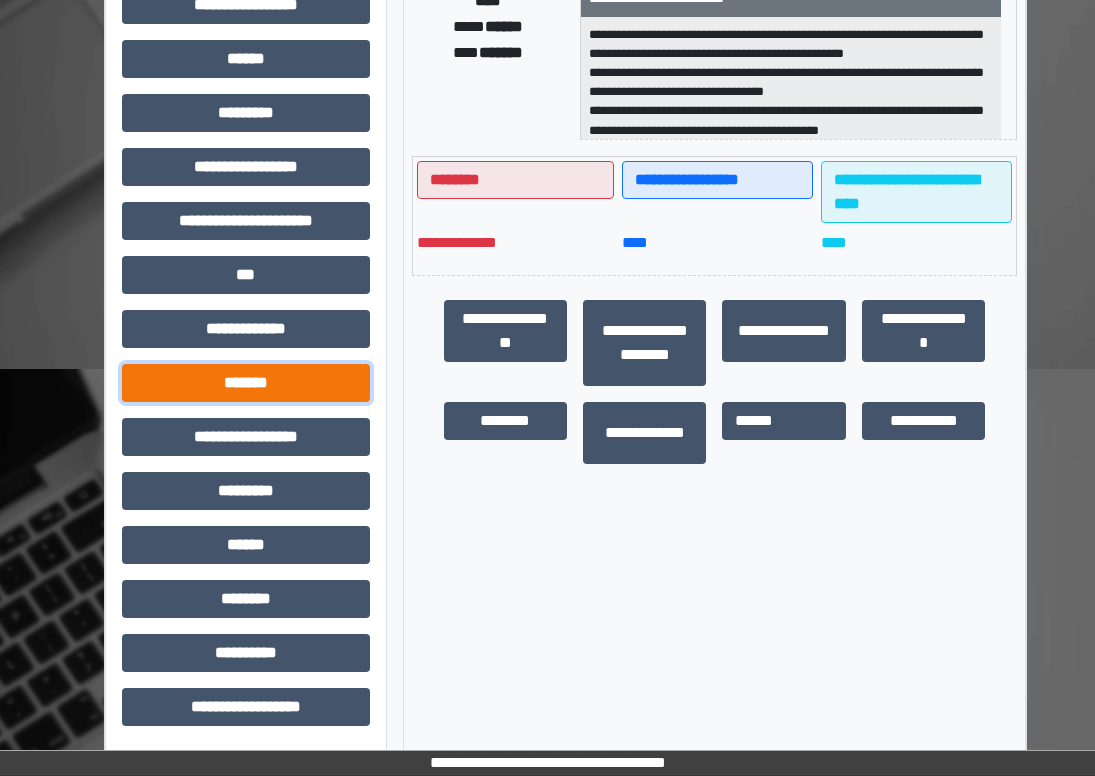 click on "*******" at bounding box center [246, 383] 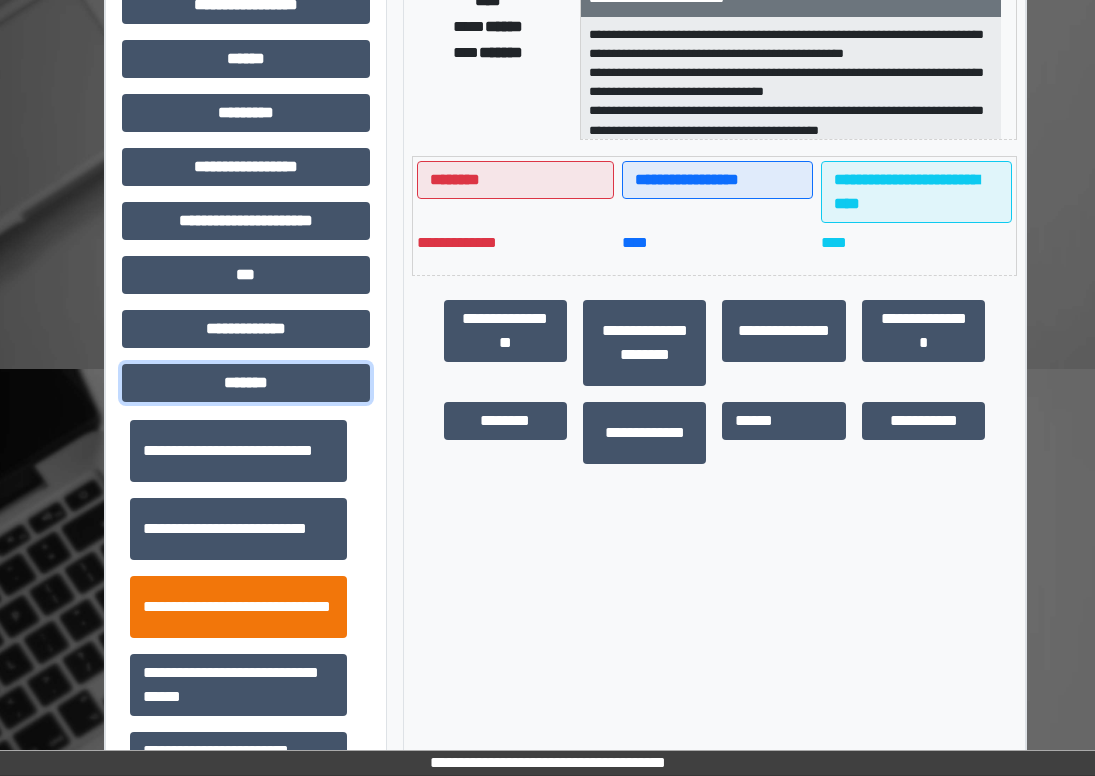 scroll, scrollTop: 700, scrollLeft: 0, axis: vertical 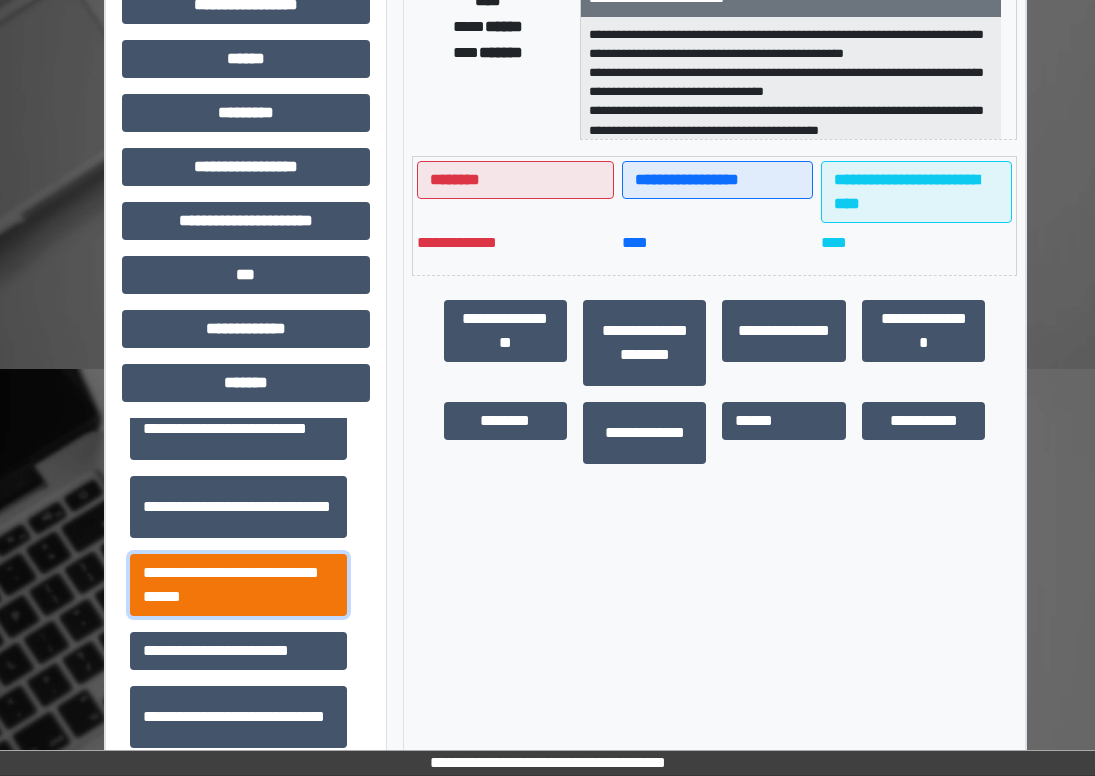 click on "**********" at bounding box center [238, 585] 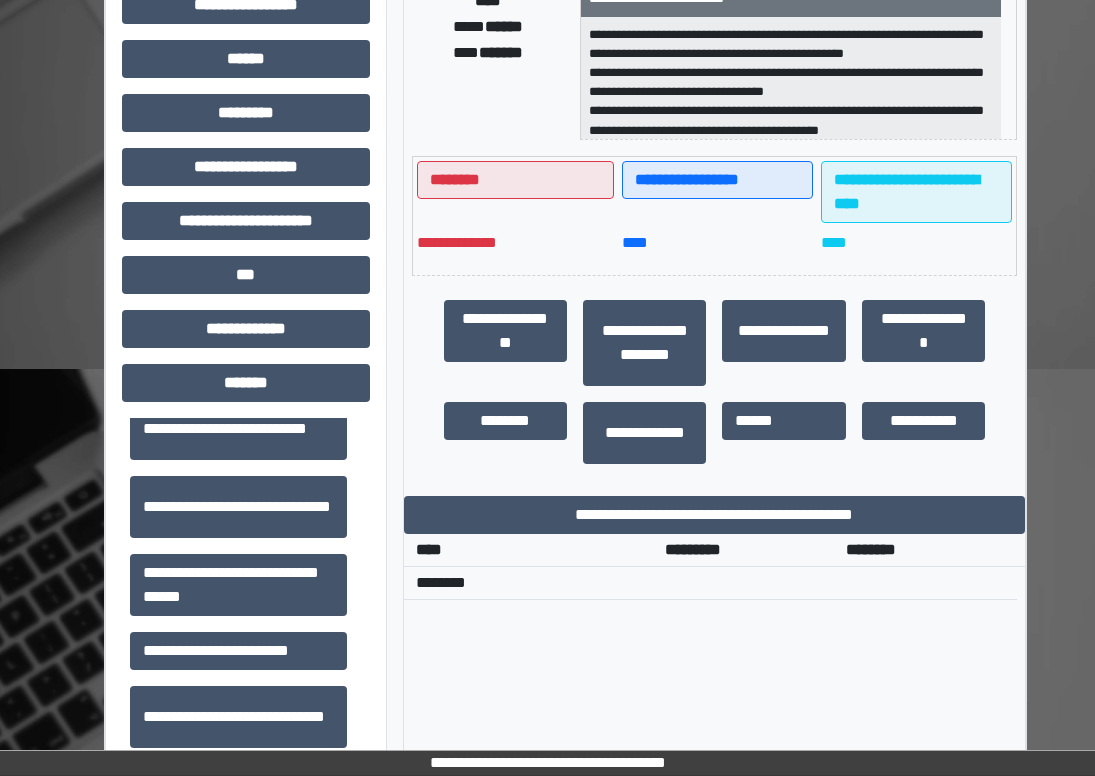 click on "**********" at bounding box center [715, 382] 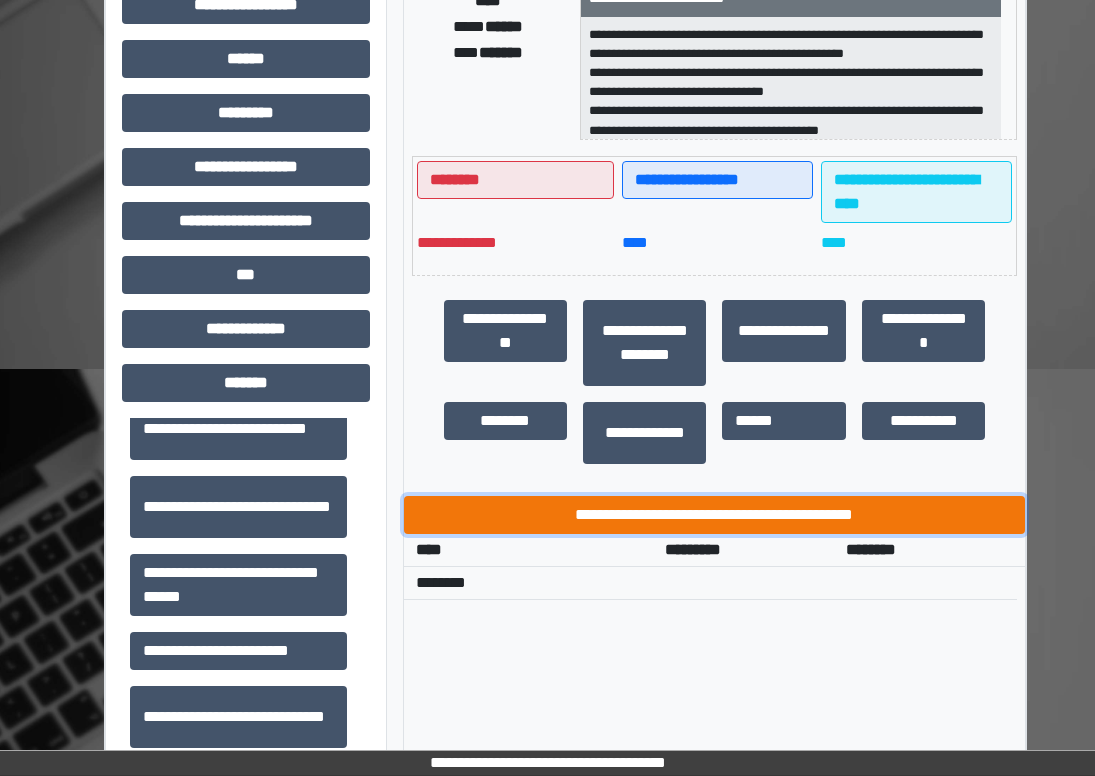click on "**********" at bounding box center (715, 515) 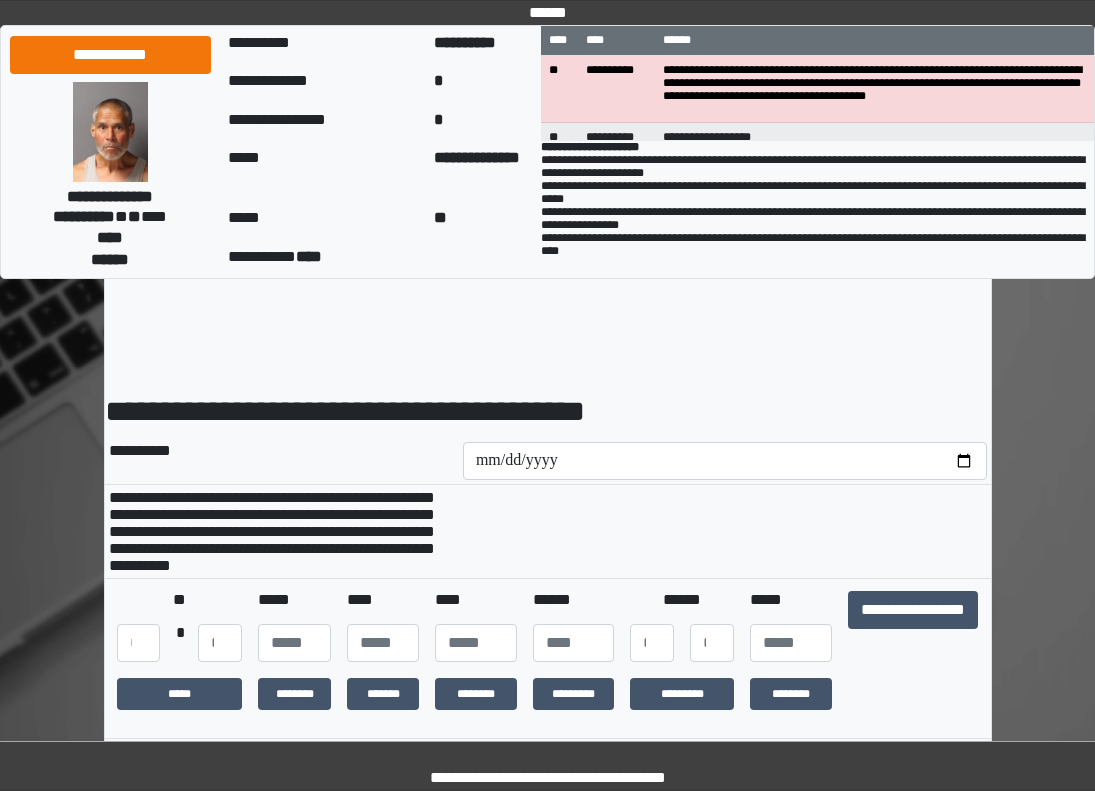 scroll, scrollTop: 0, scrollLeft: 0, axis: both 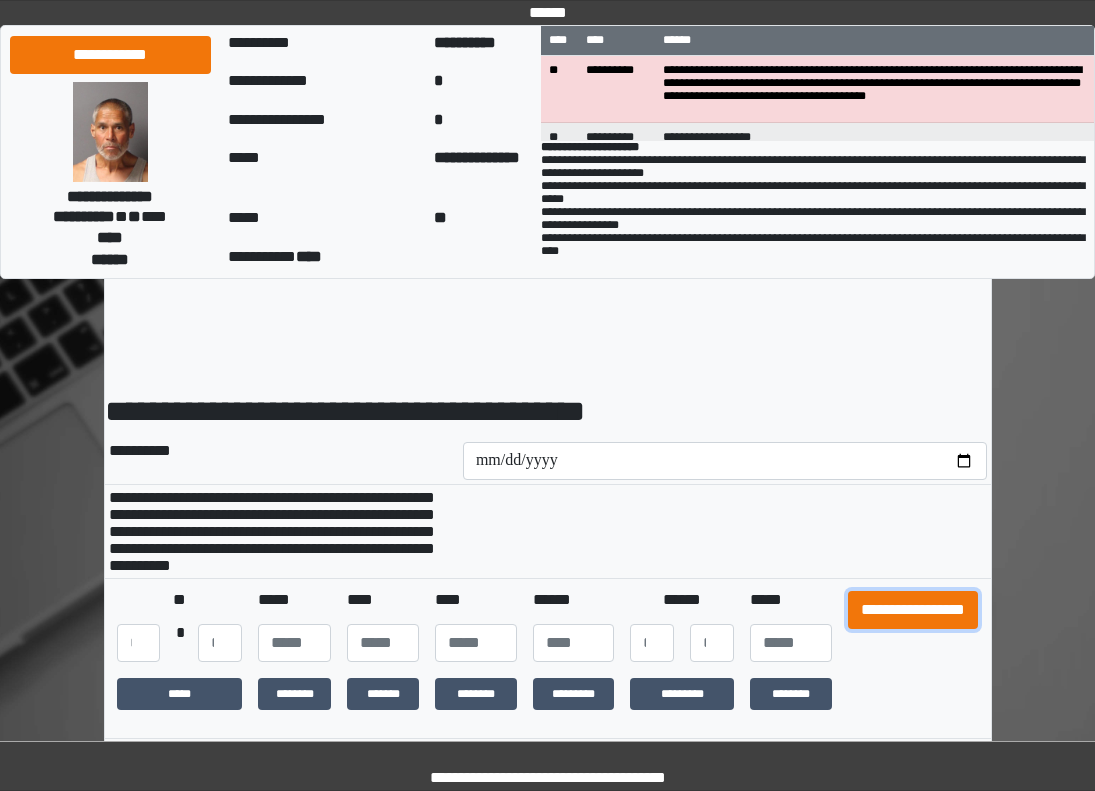click on "**********" at bounding box center (913, 610) 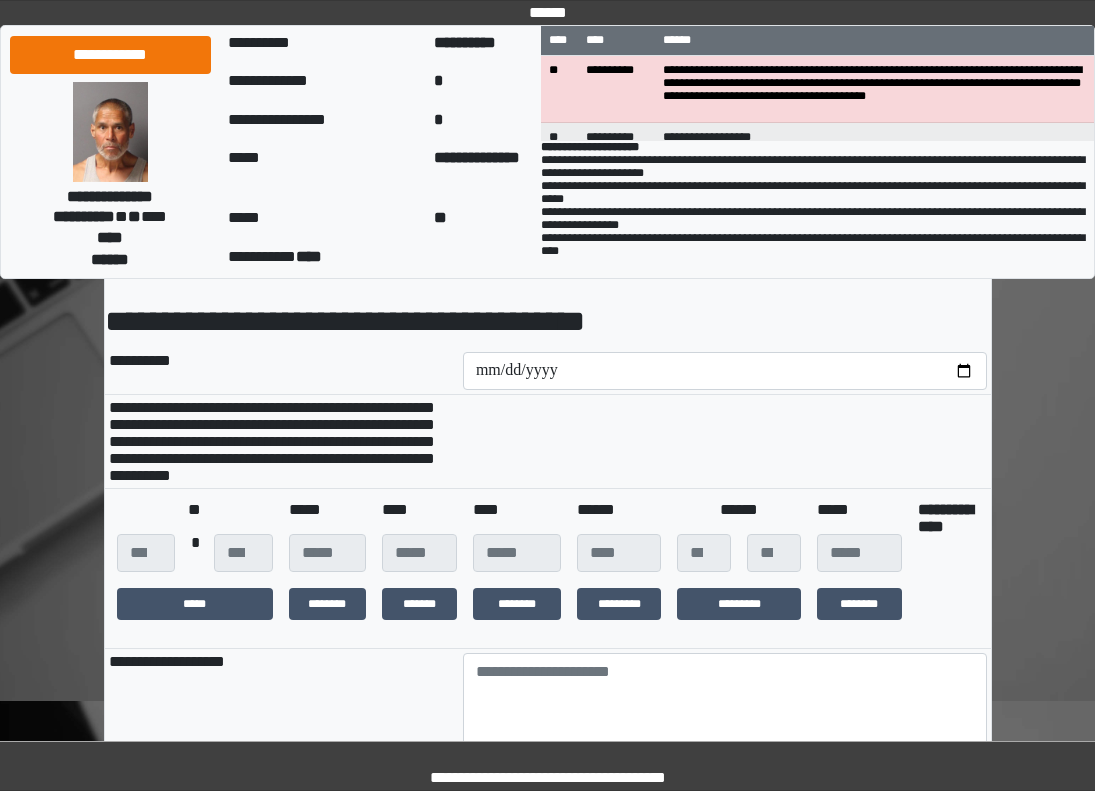 scroll, scrollTop: 400, scrollLeft: 0, axis: vertical 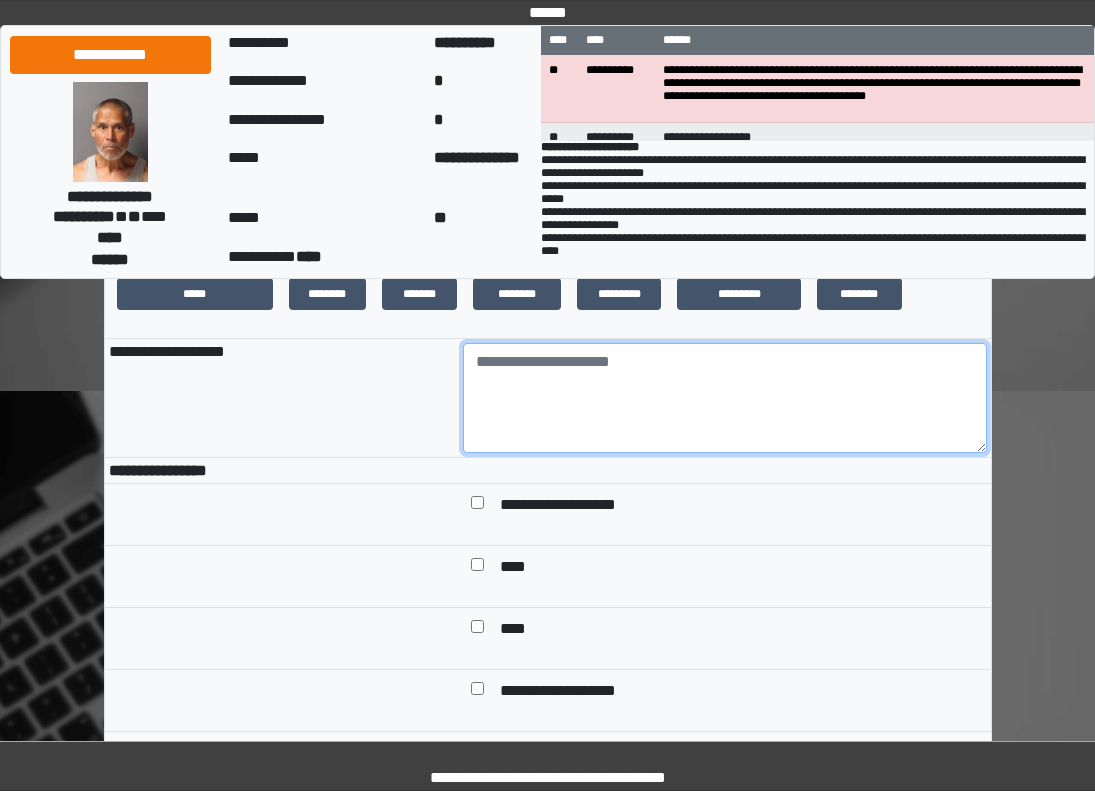 click at bounding box center [725, 398] 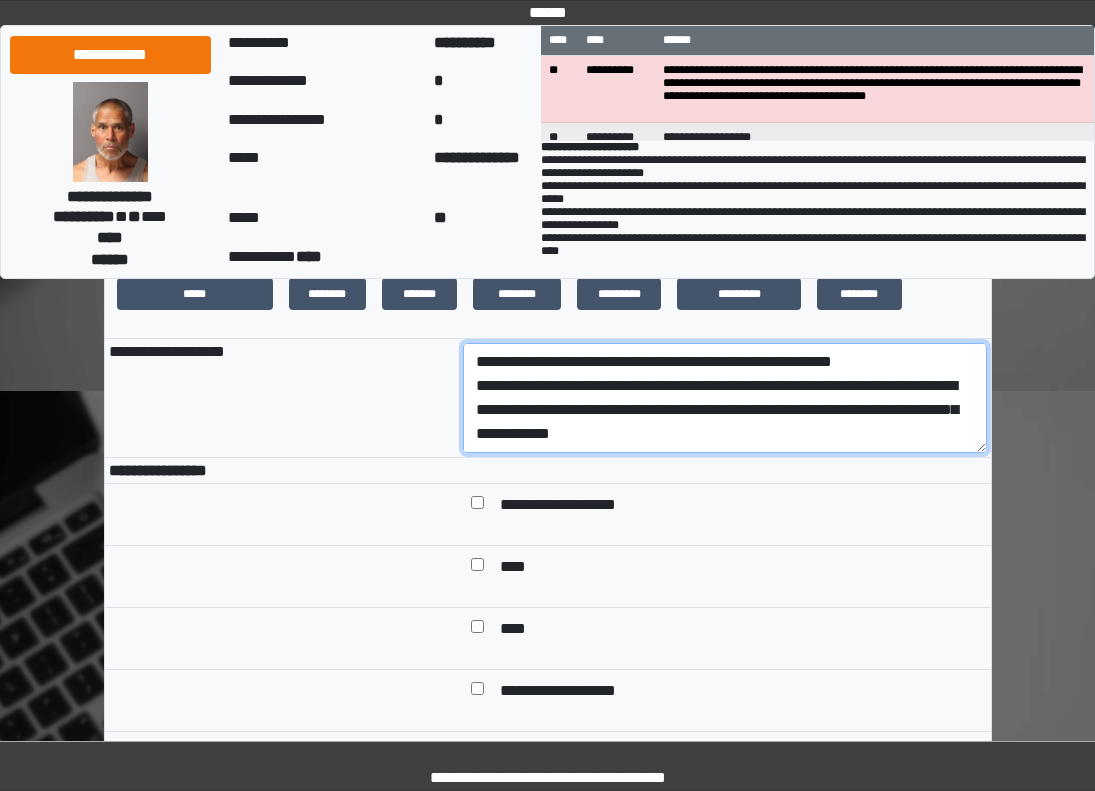 scroll, scrollTop: 257, scrollLeft: 0, axis: vertical 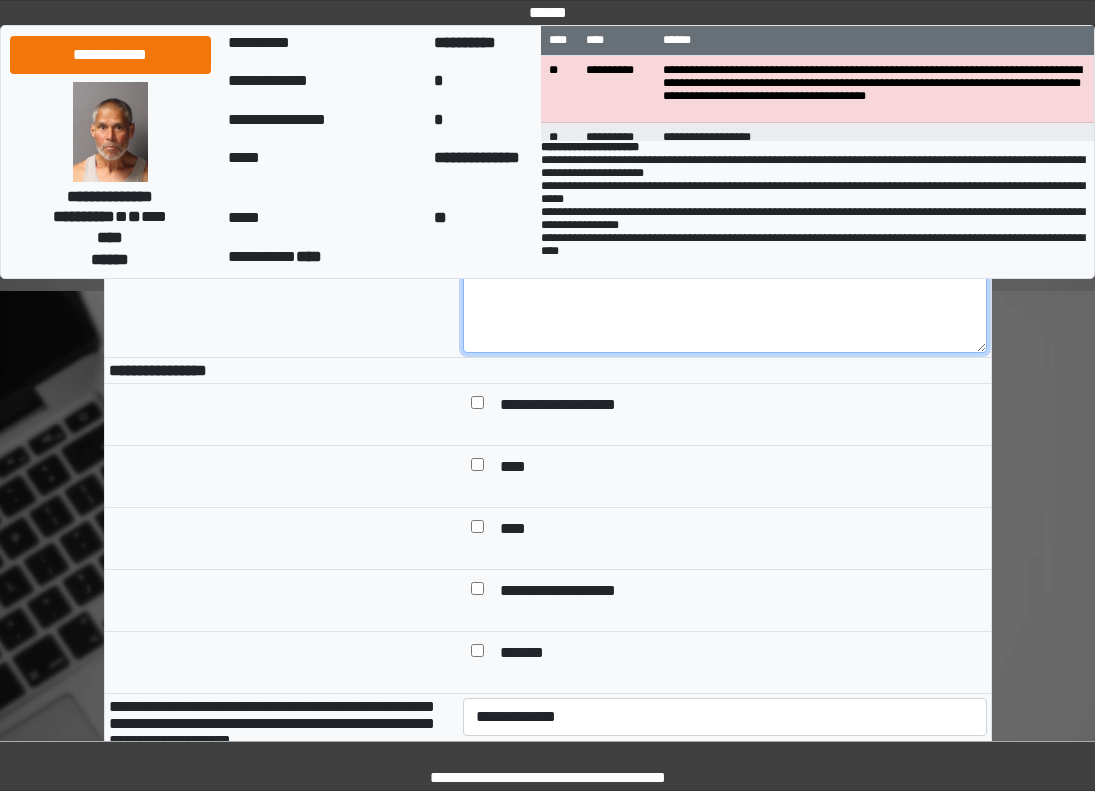 type on "**********" 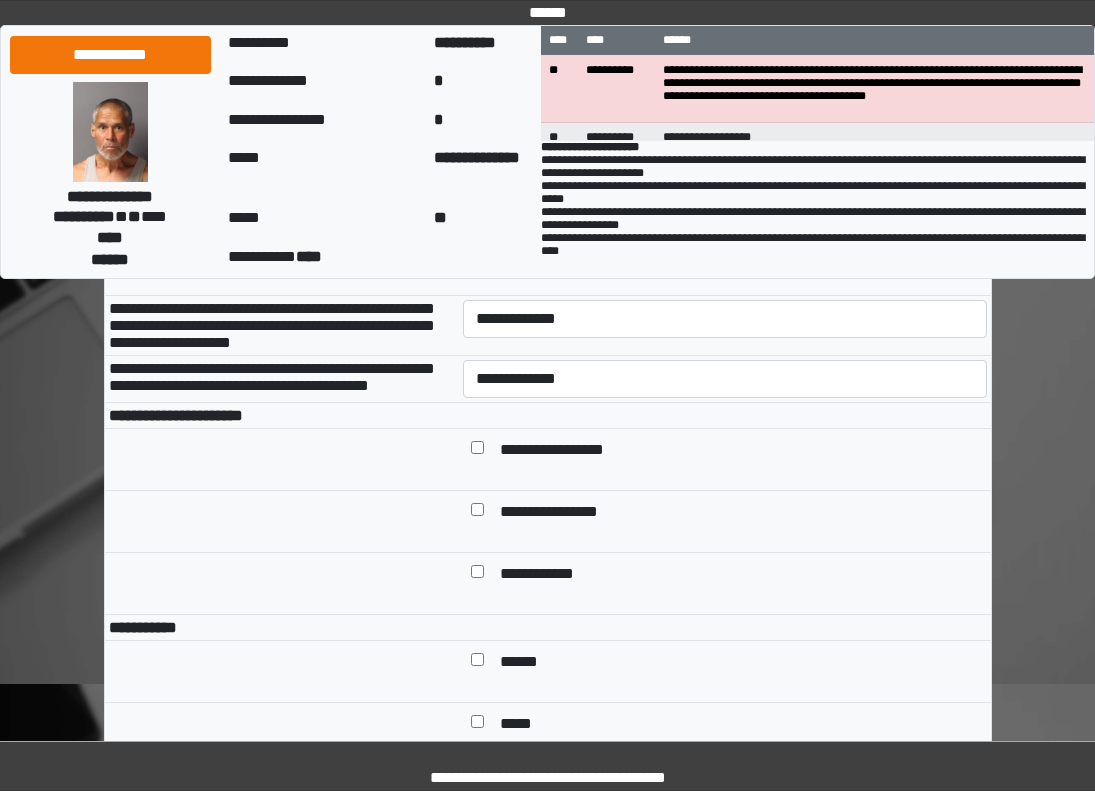 scroll, scrollTop: 900, scrollLeft: 0, axis: vertical 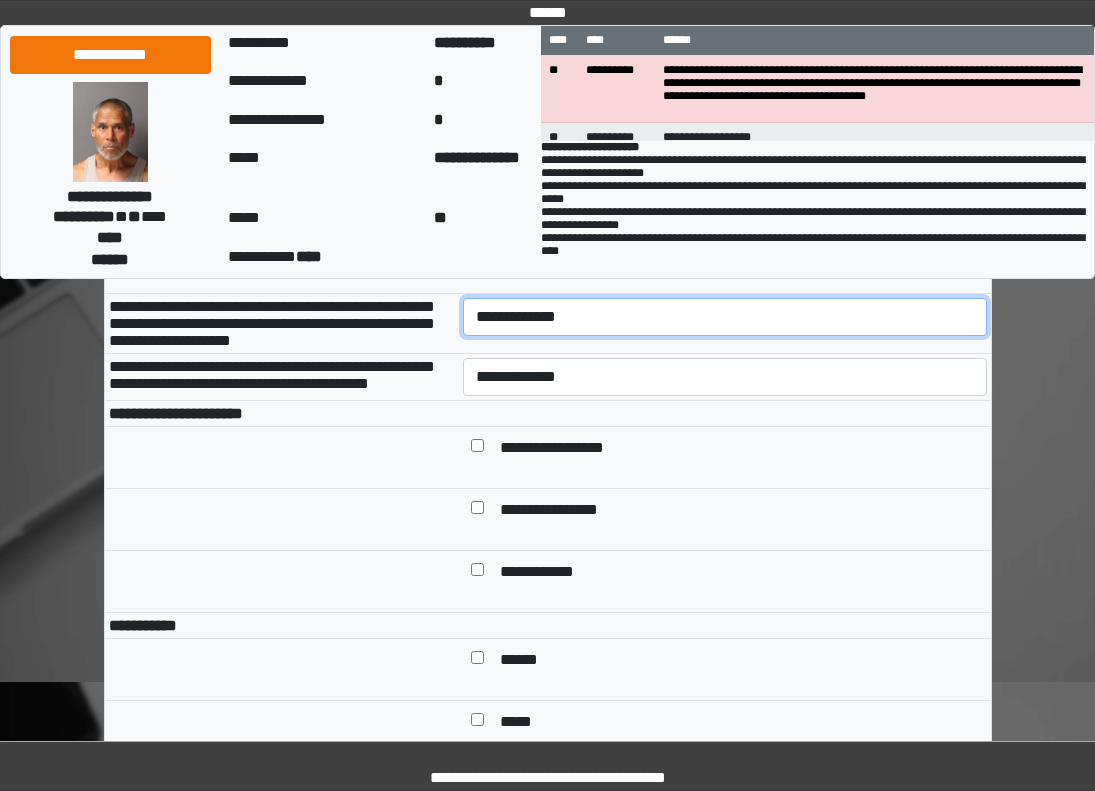 click on "**********" at bounding box center [725, 317] 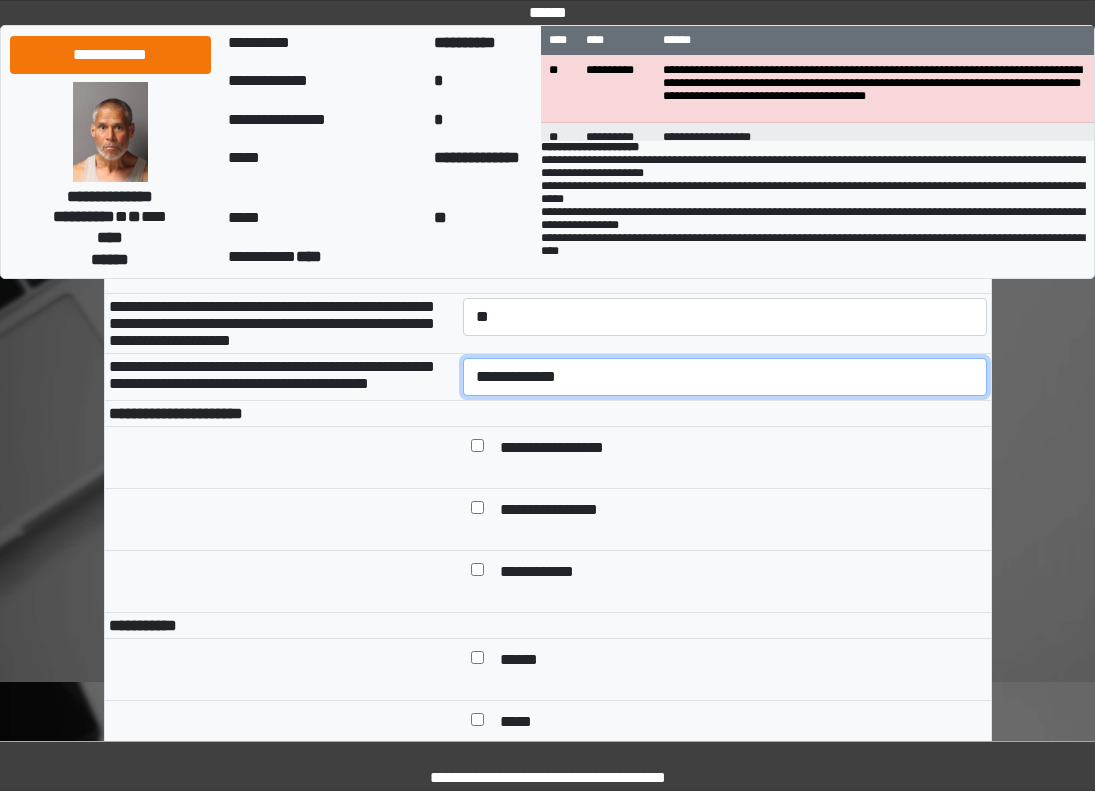click on "**********" at bounding box center (725, 377) 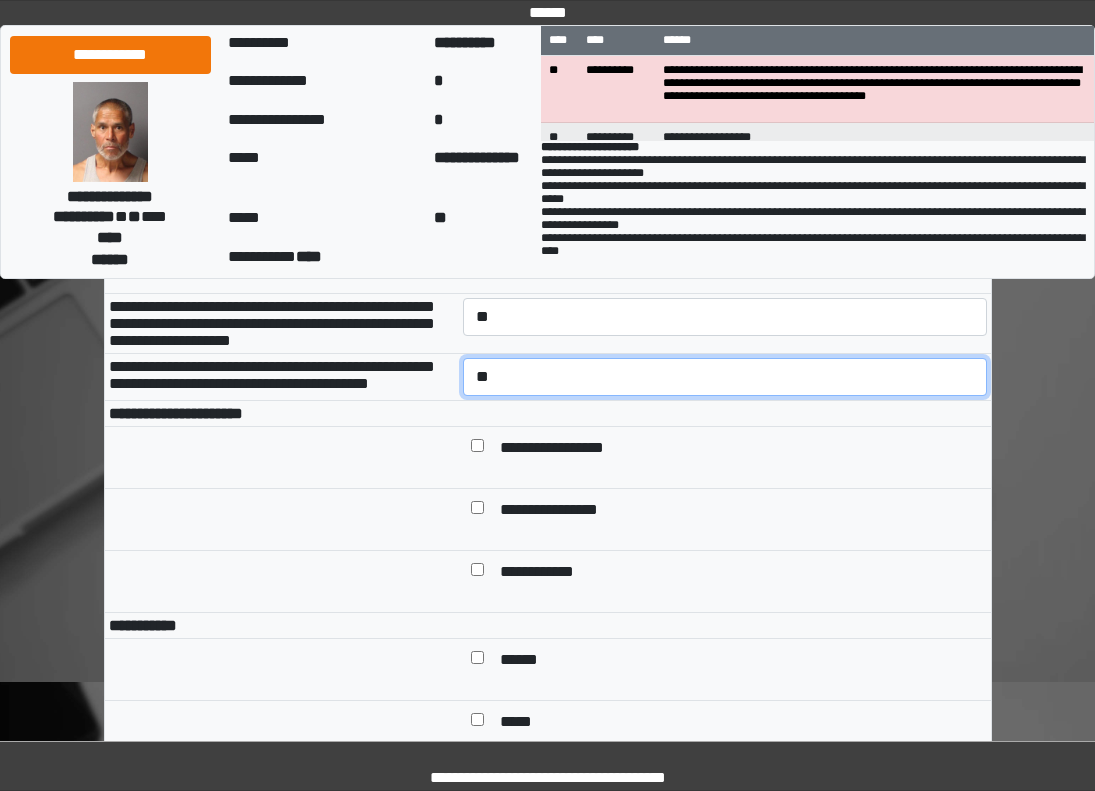 click on "**********" at bounding box center (725, 377) 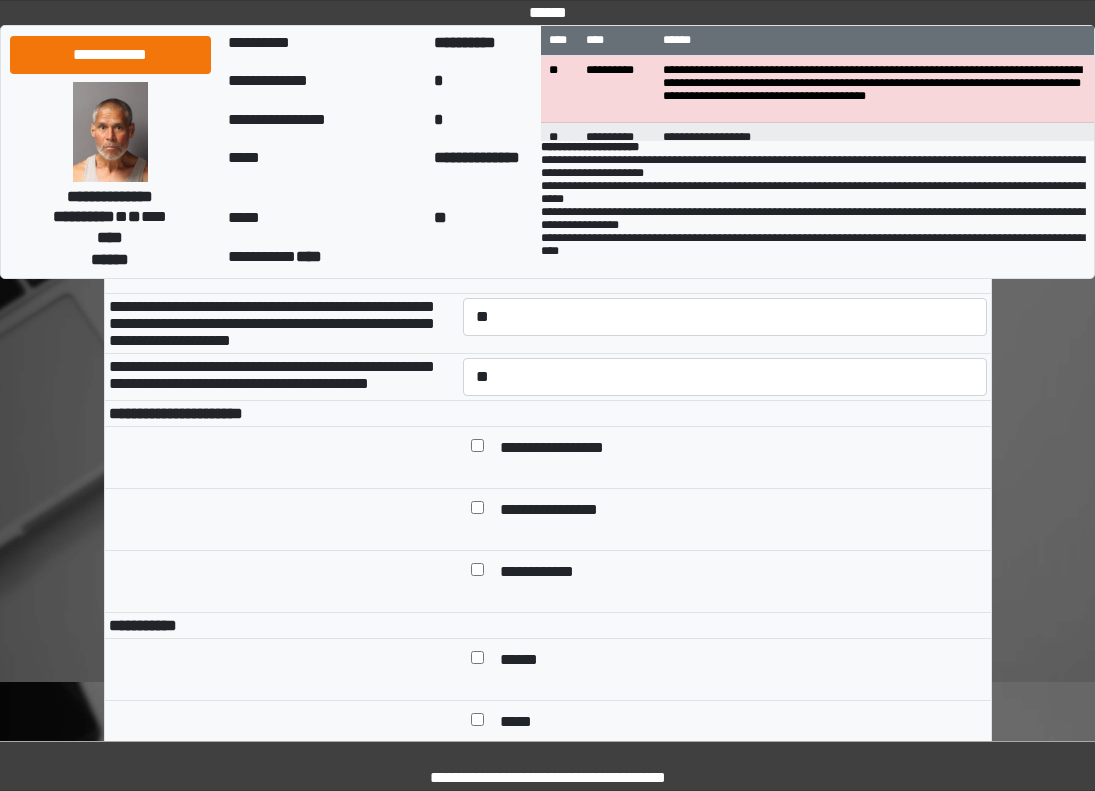 click on "**********" at bounding box center (567, 449) 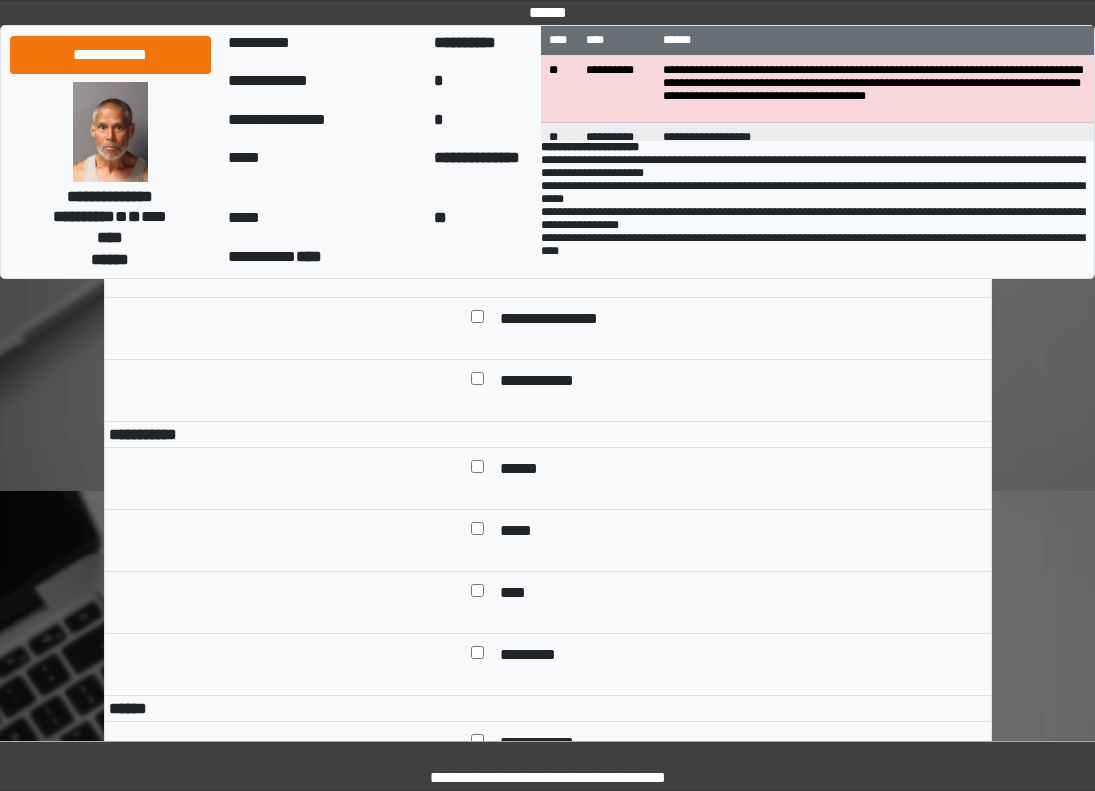 scroll, scrollTop: 1200, scrollLeft: 0, axis: vertical 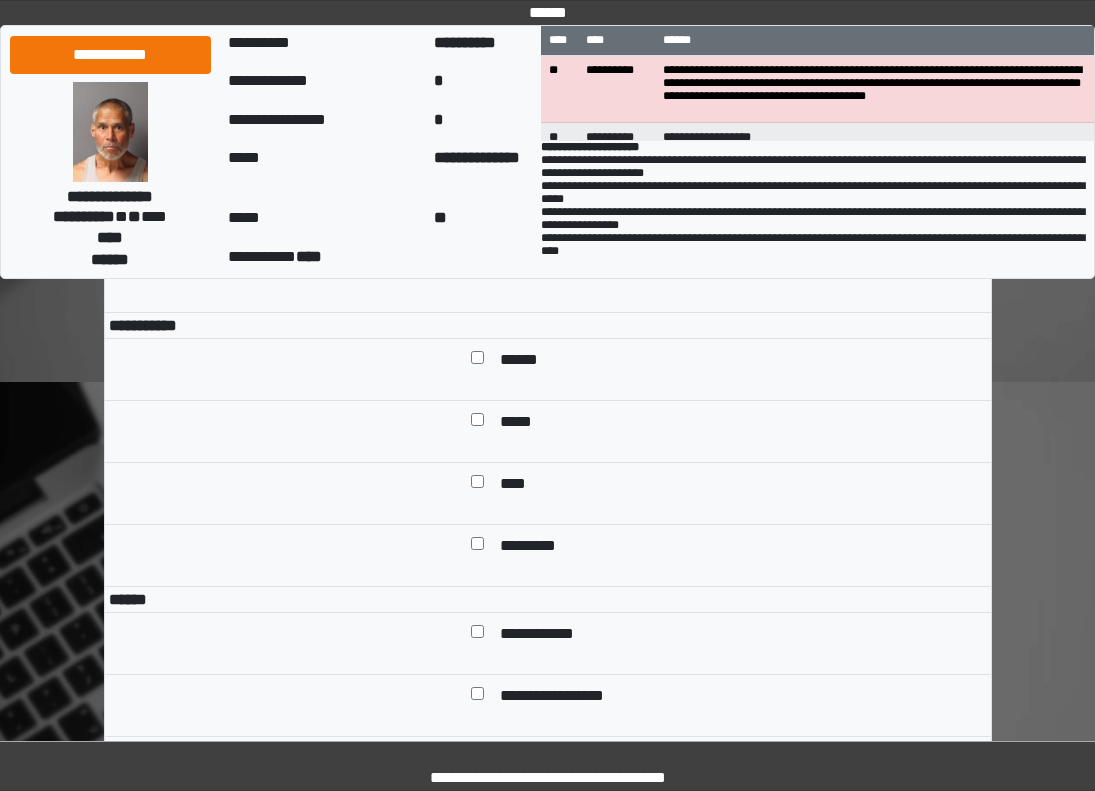 click on "******" at bounding box center (739, 361) 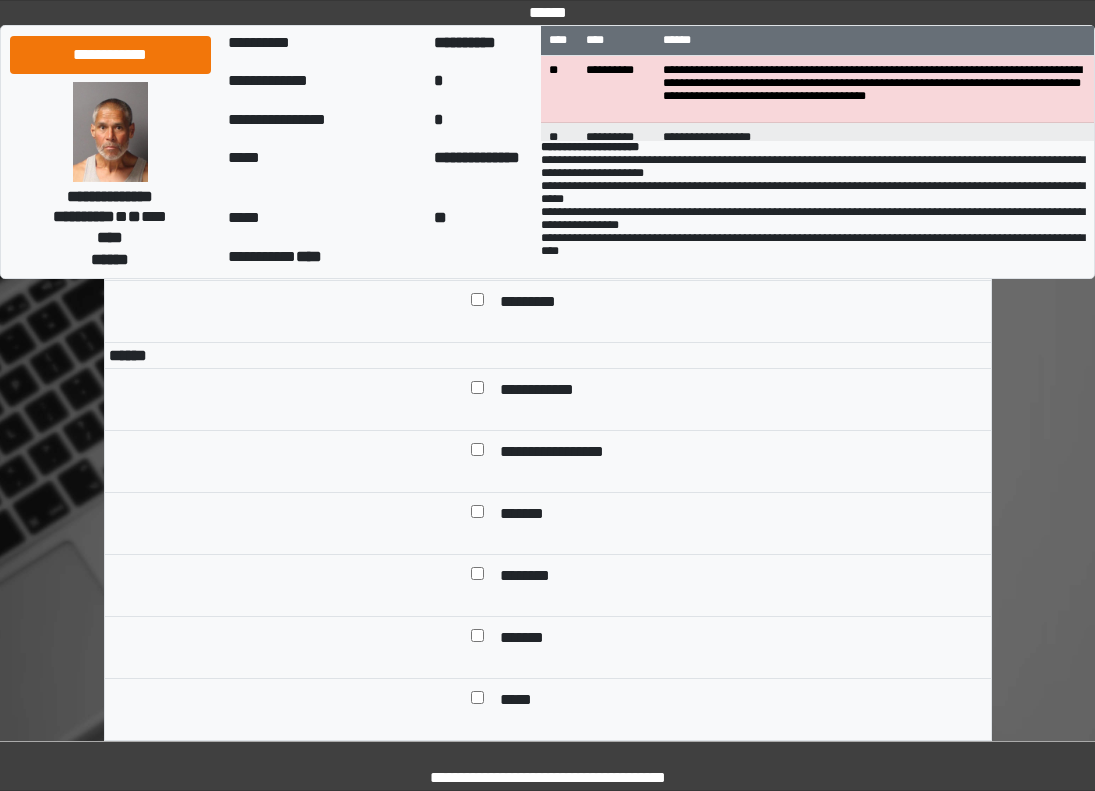 scroll, scrollTop: 1700, scrollLeft: 0, axis: vertical 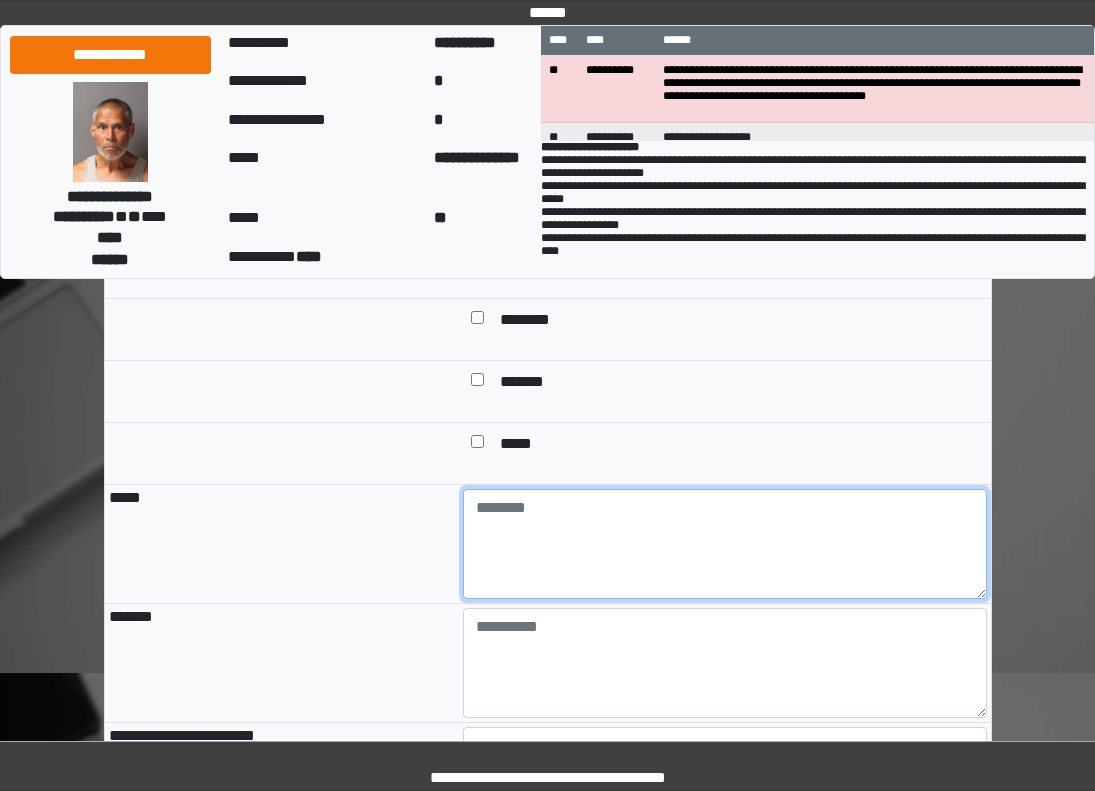 click at bounding box center [725, 544] 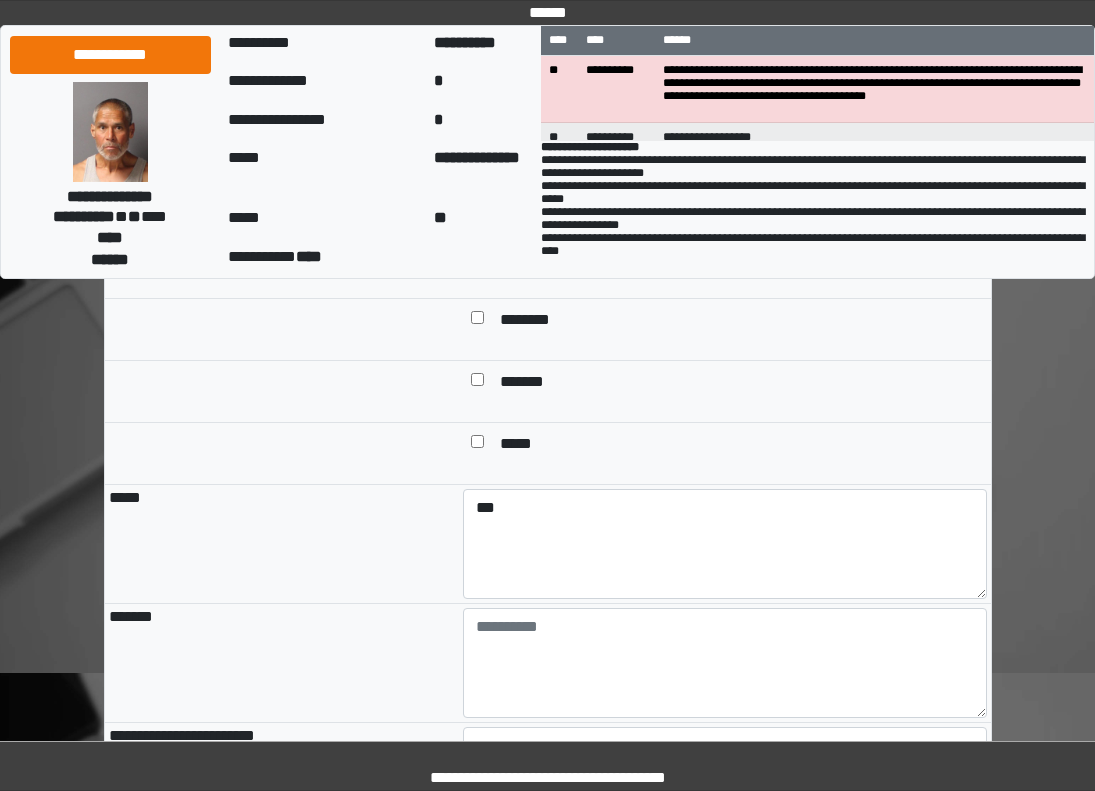 drag, startPoint x: 581, startPoint y: 534, endPoint x: 576, endPoint y: 564, distance: 30.413813 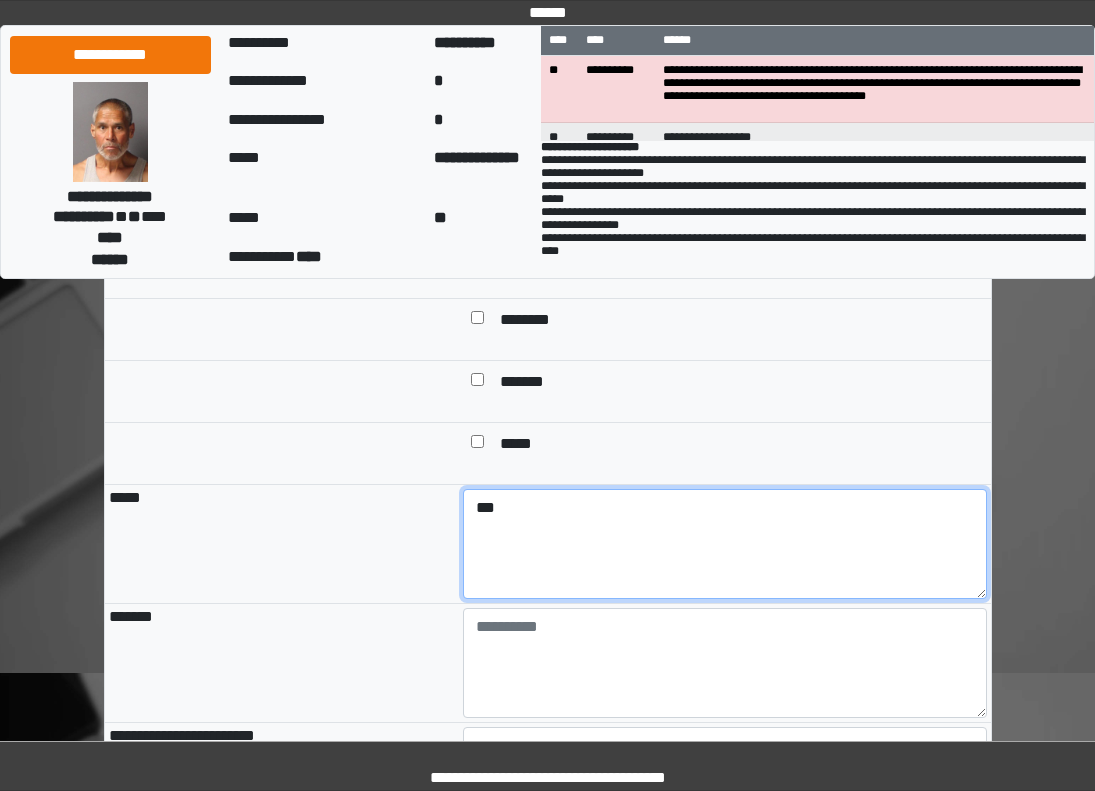click on "***" at bounding box center (725, 544) 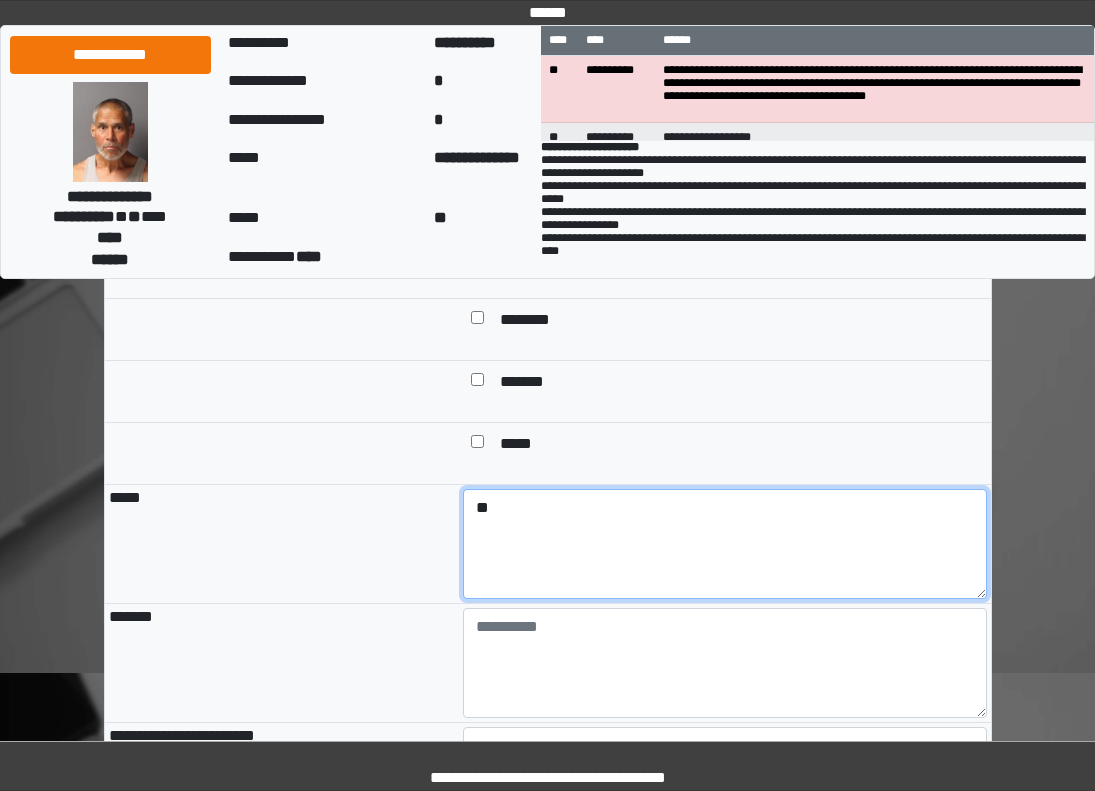 type on "*" 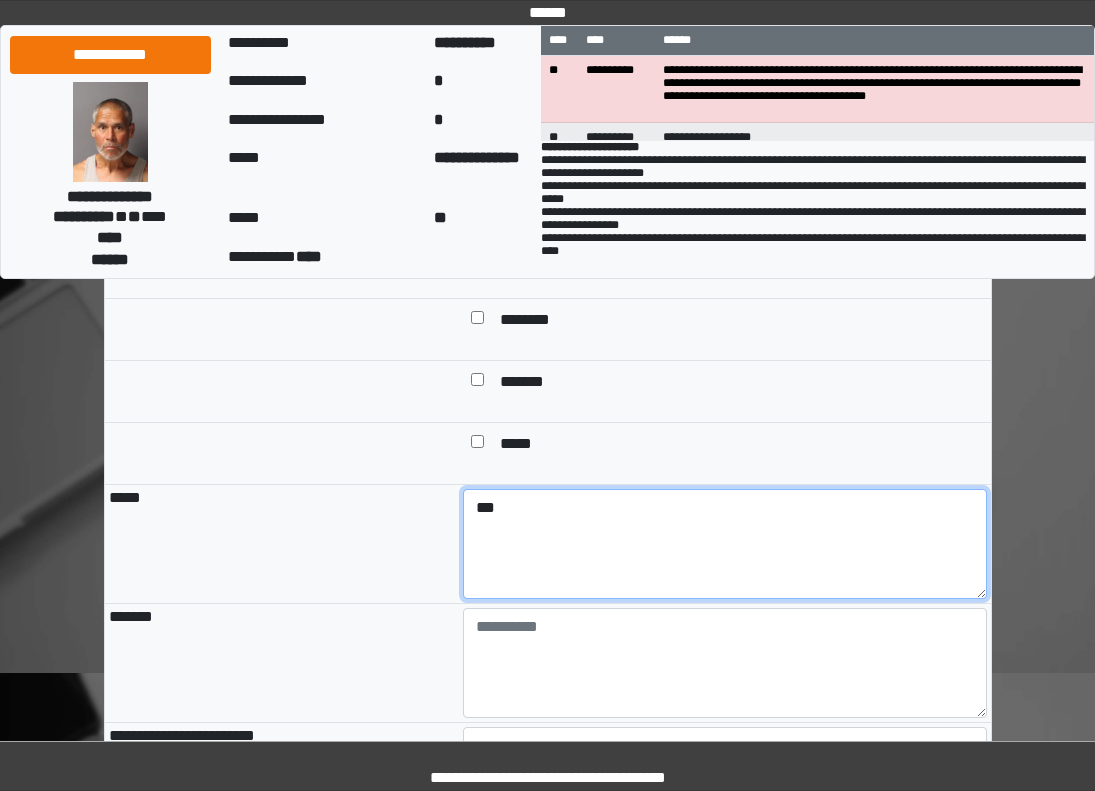 type on "***" 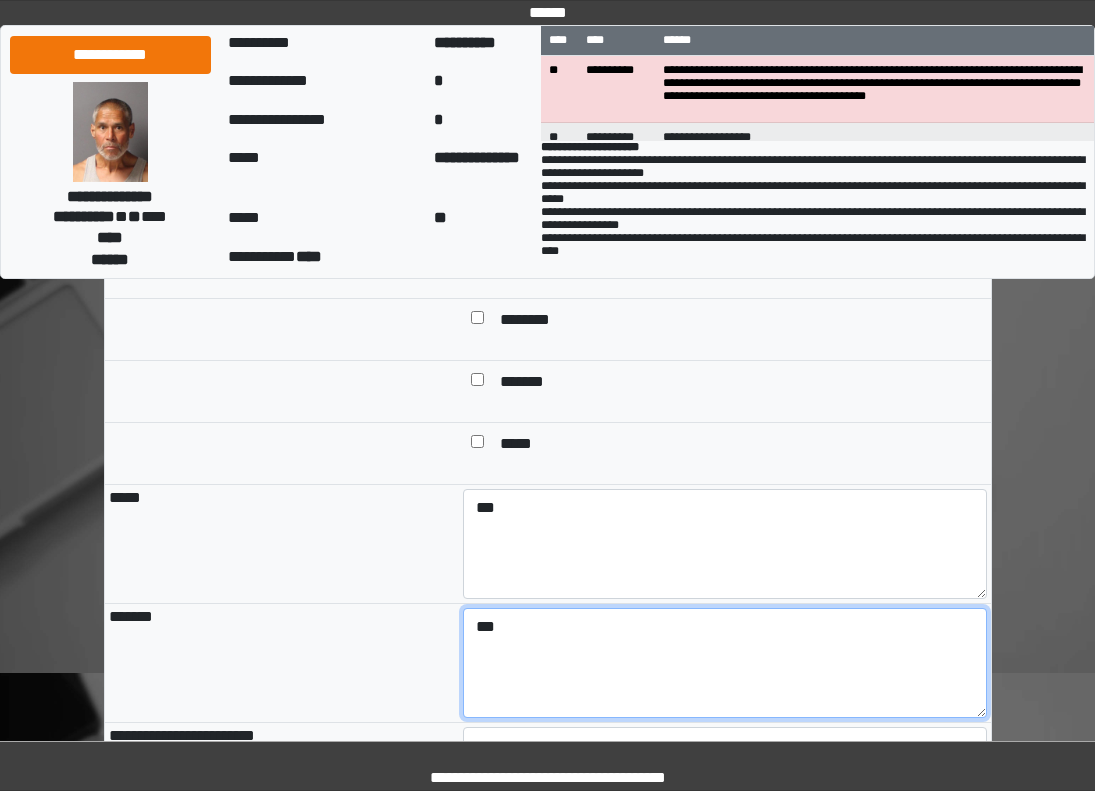 type on "***" 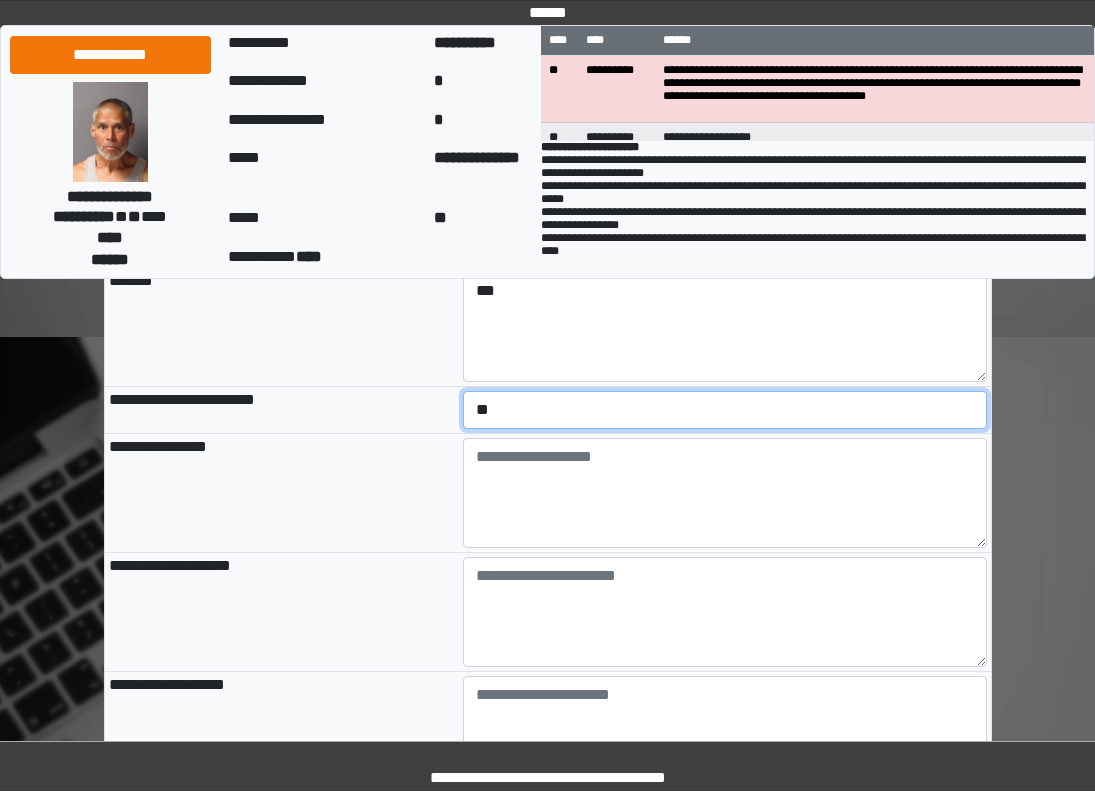 scroll, scrollTop: 2128, scrollLeft: 0, axis: vertical 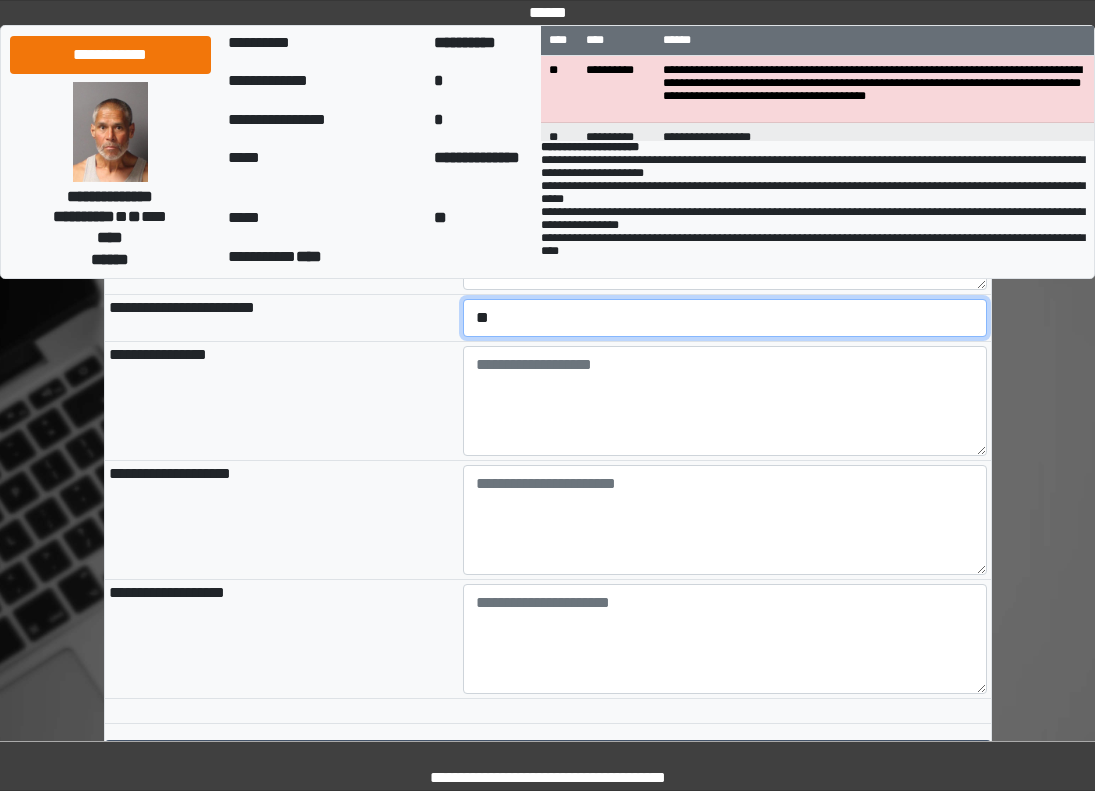 select on "*" 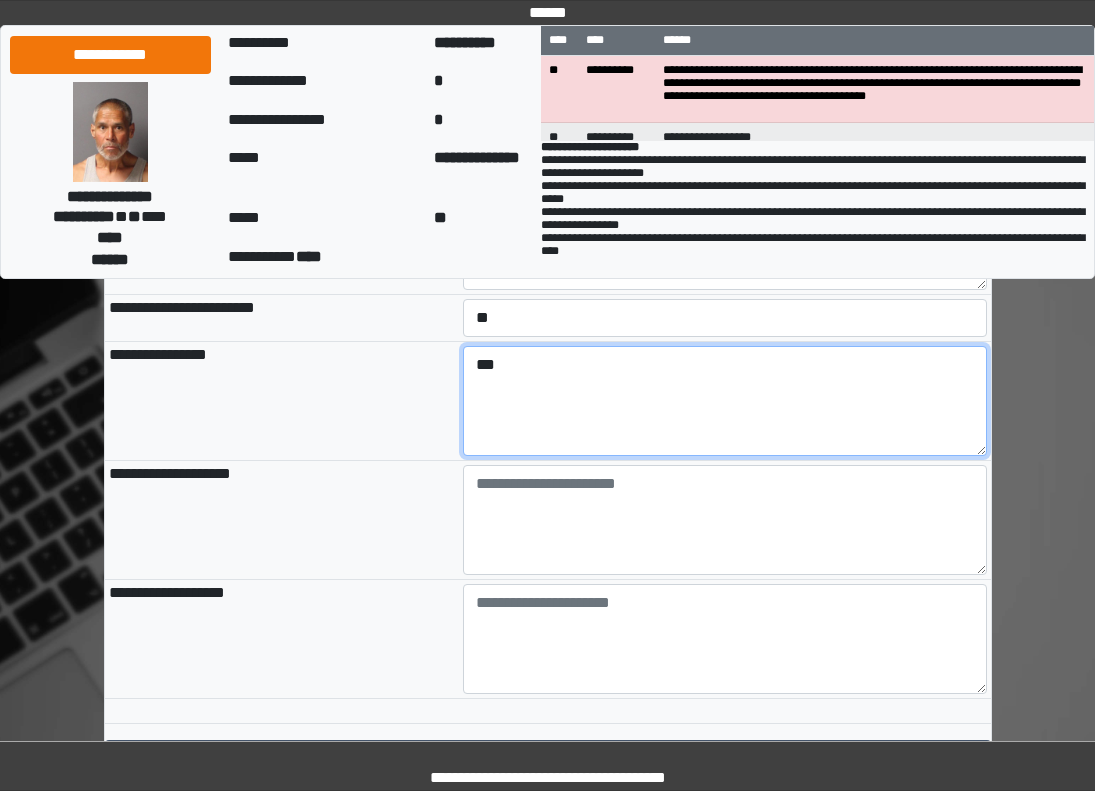 type on "***" 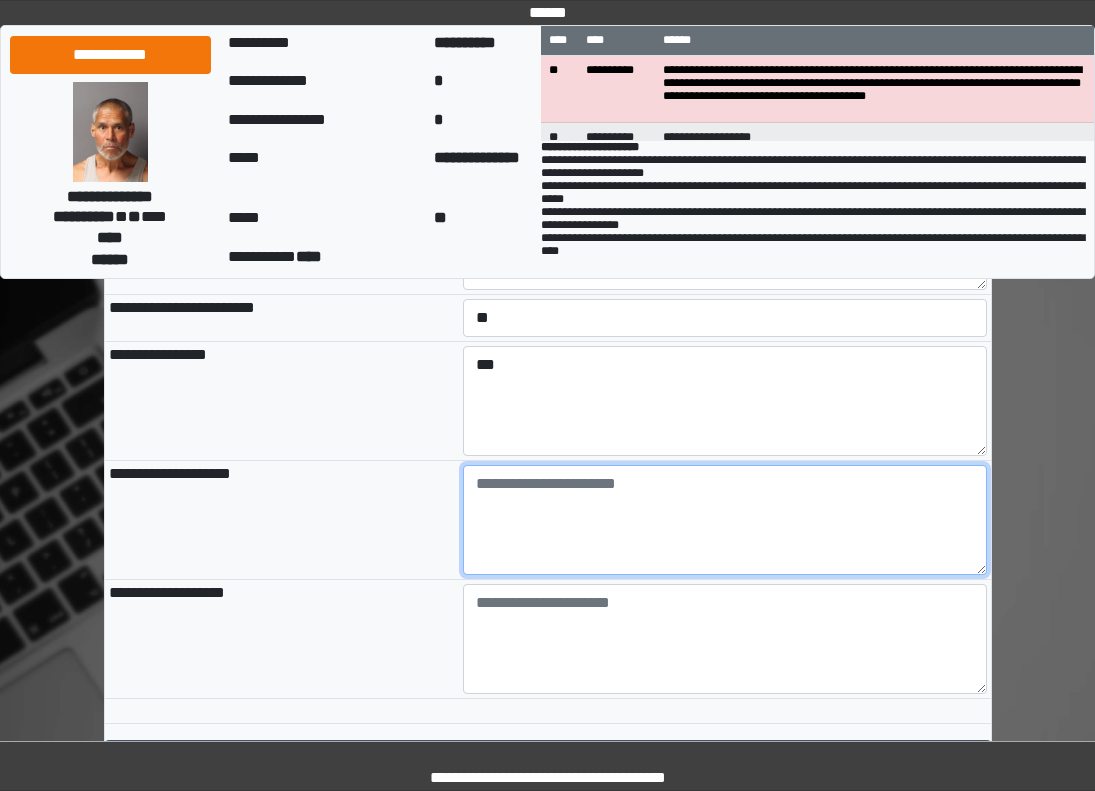 paste on "**********" 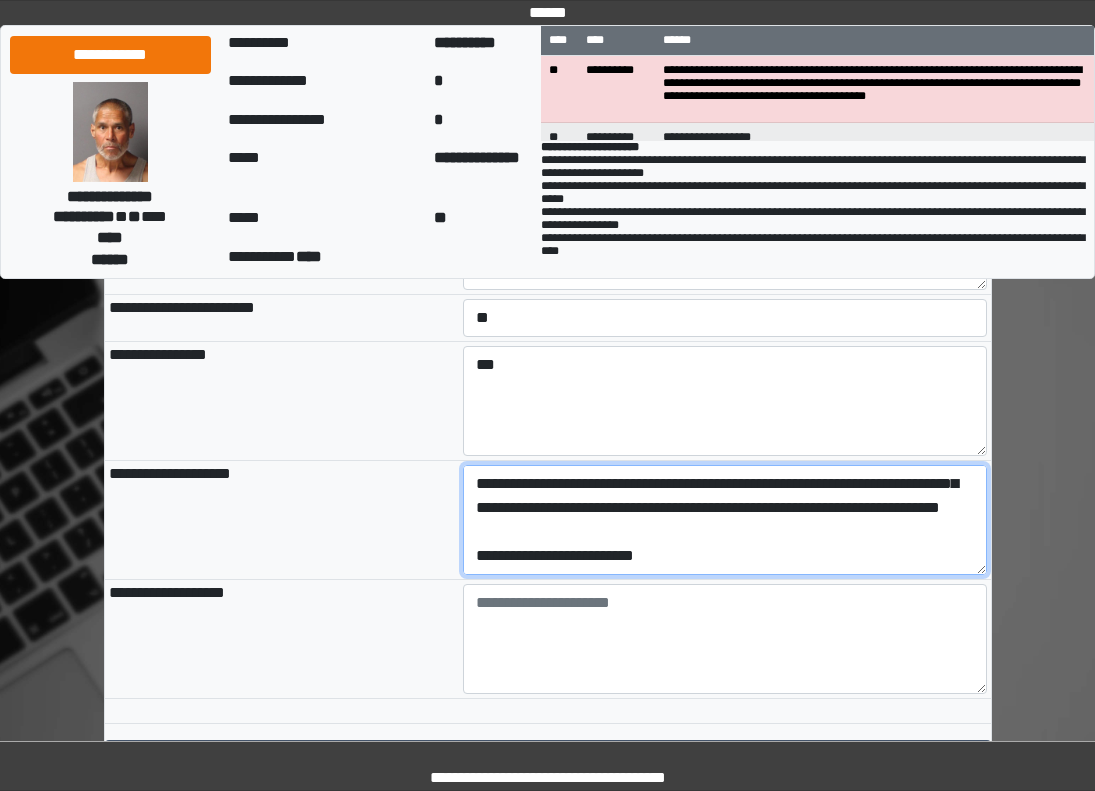 scroll, scrollTop: 216, scrollLeft: 0, axis: vertical 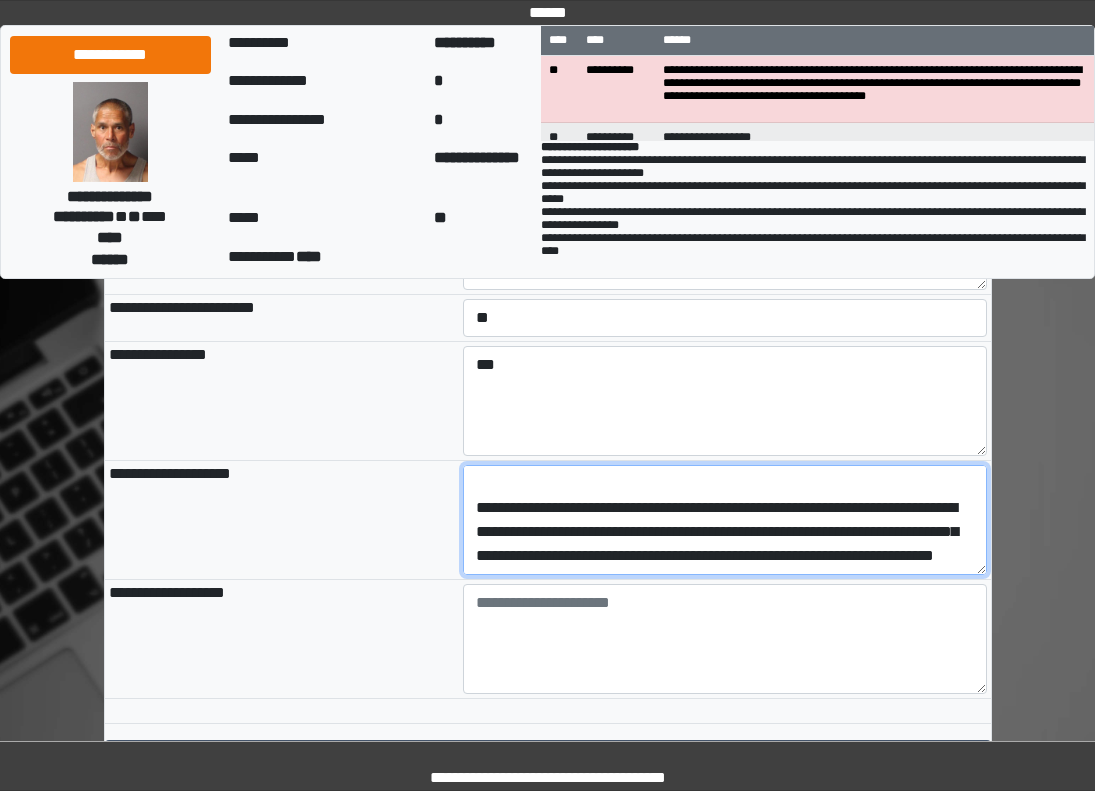type on "**********" 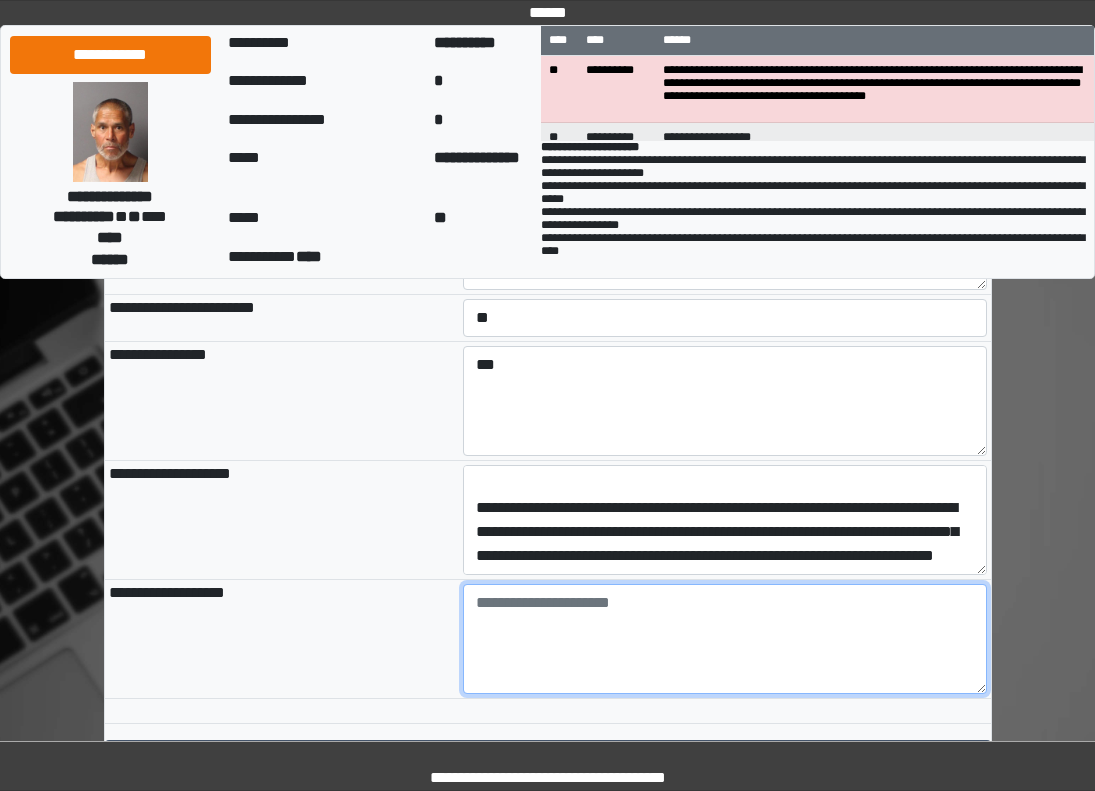click at bounding box center (725, 639) 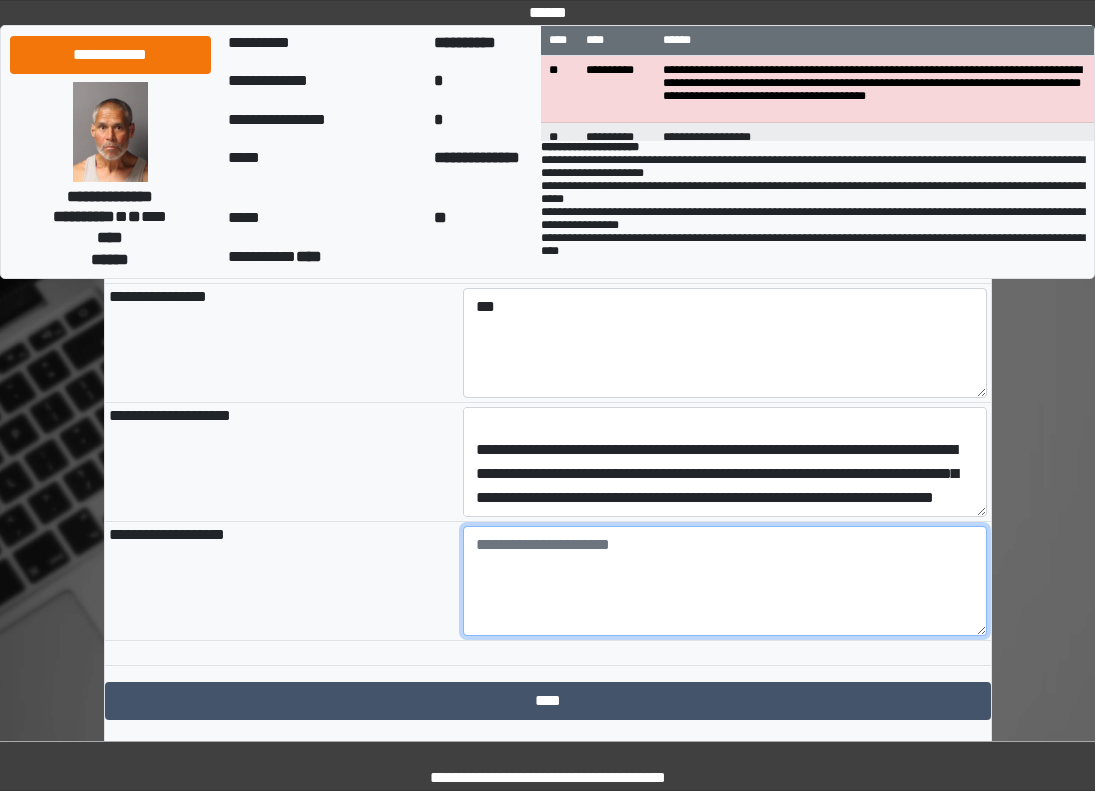 scroll, scrollTop: 2321, scrollLeft: 0, axis: vertical 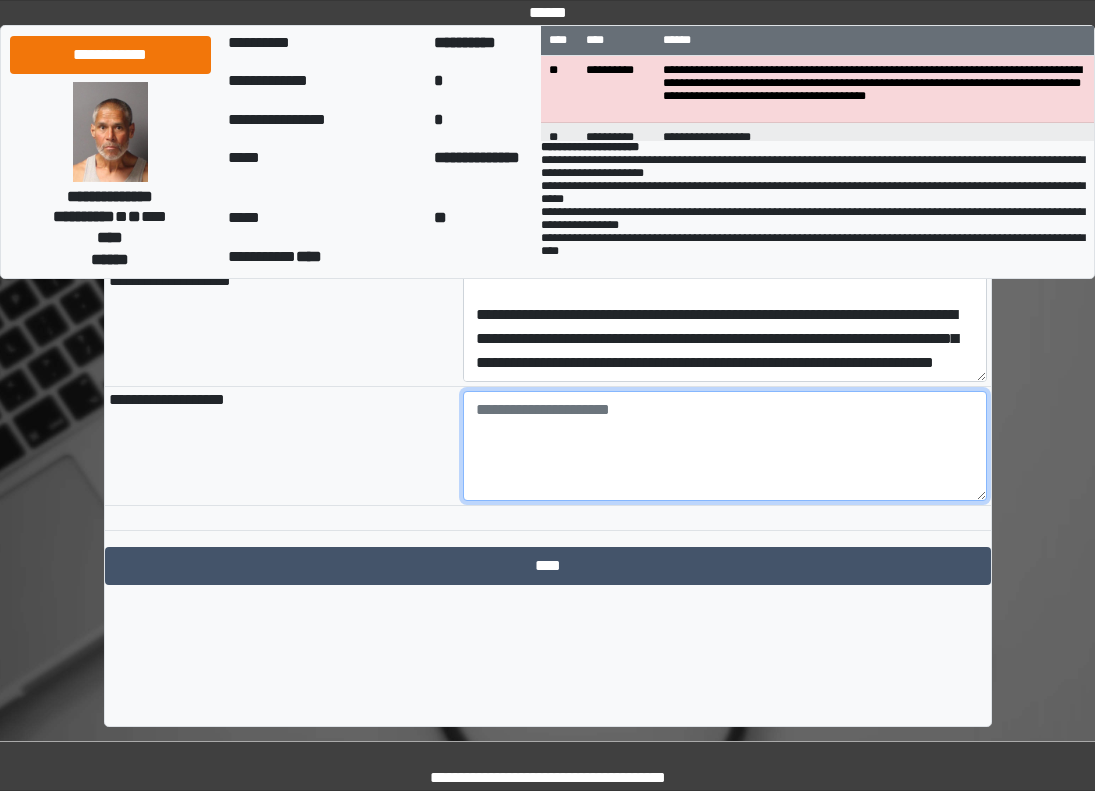 paste on "**********" 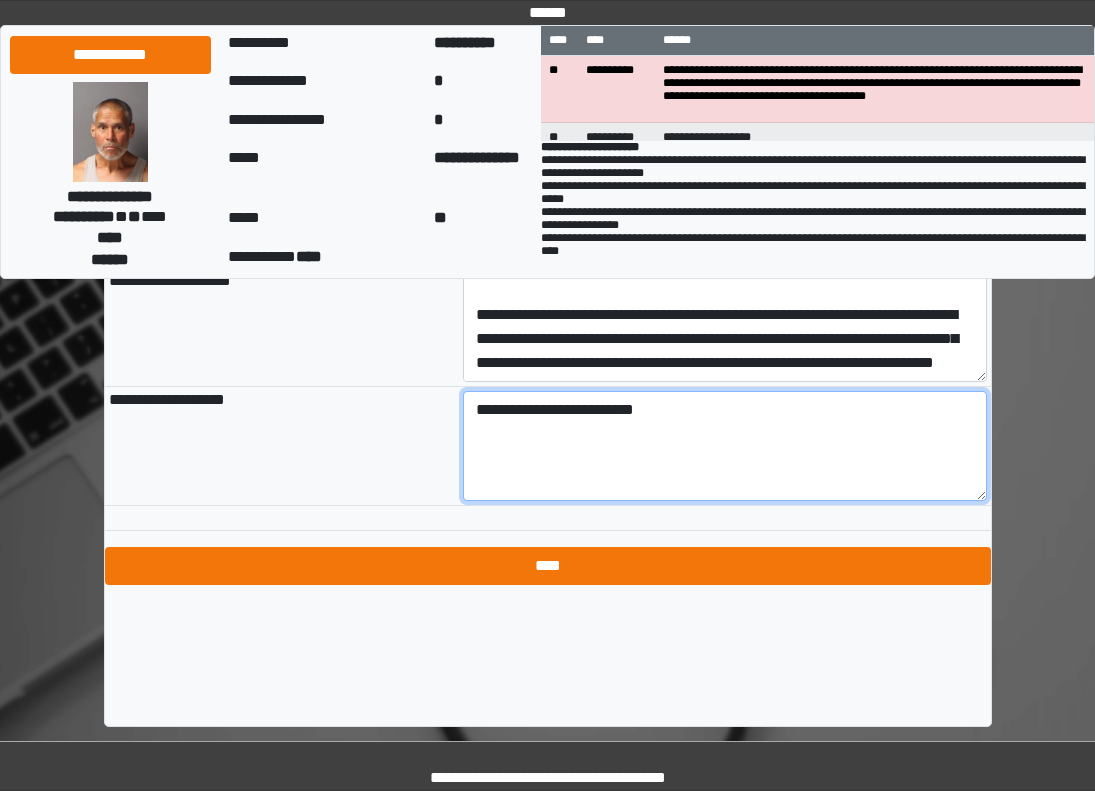 type on "**********" 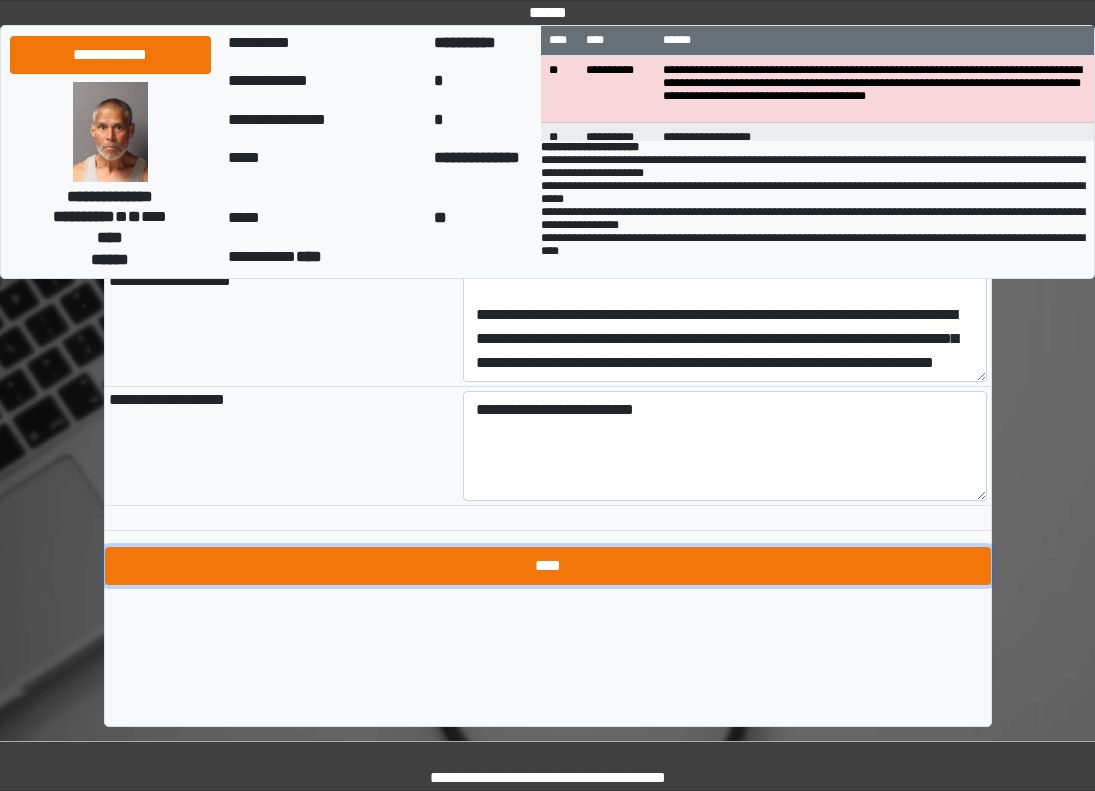 click on "****" at bounding box center [548, 566] 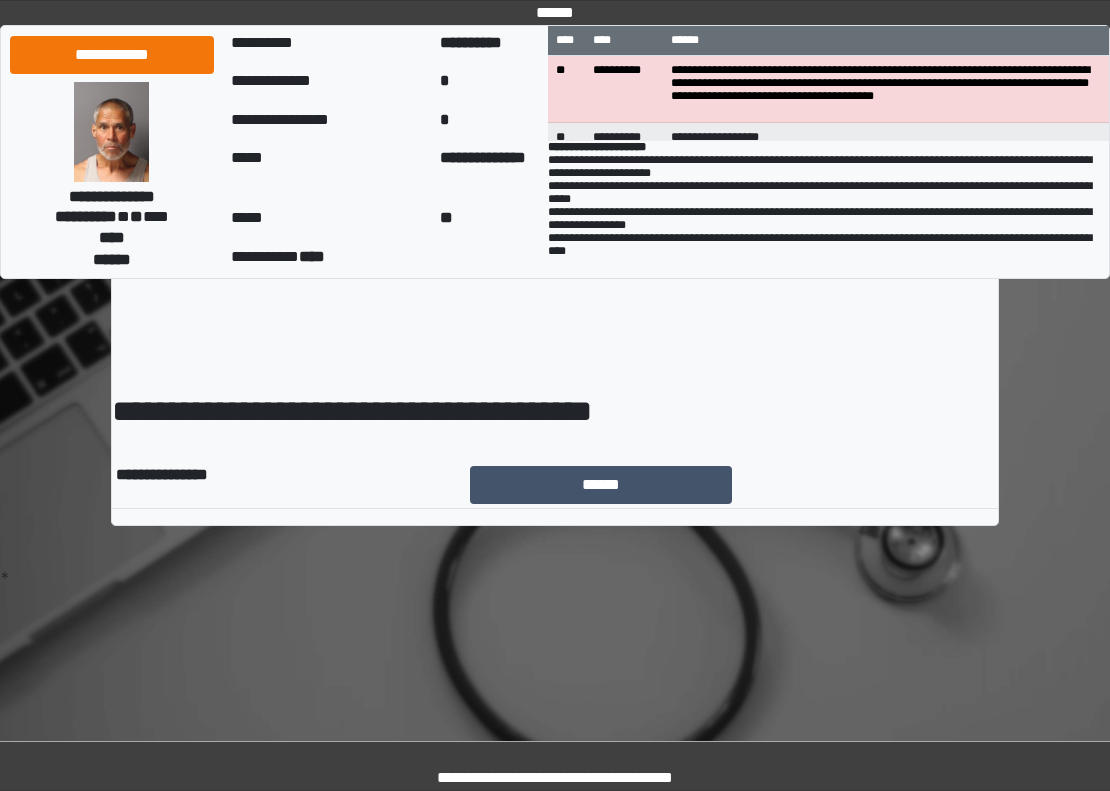 scroll, scrollTop: 0, scrollLeft: 0, axis: both 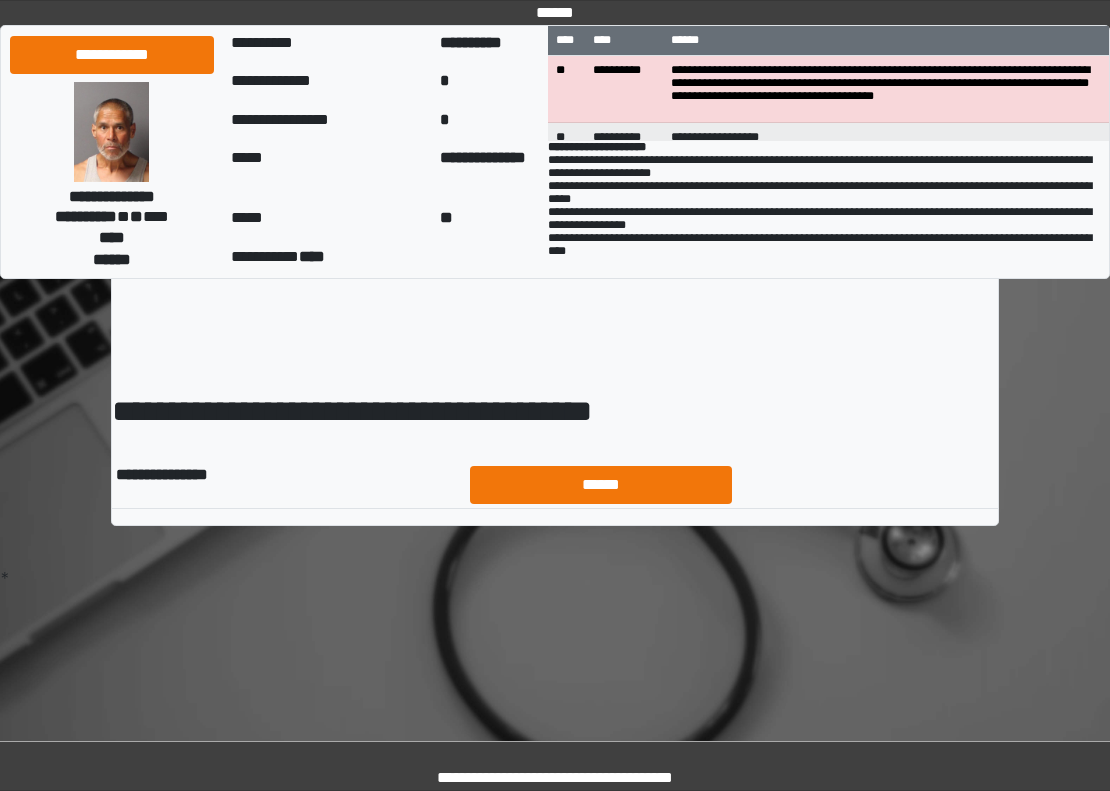 click on "******" at bounding box center (732, 485) 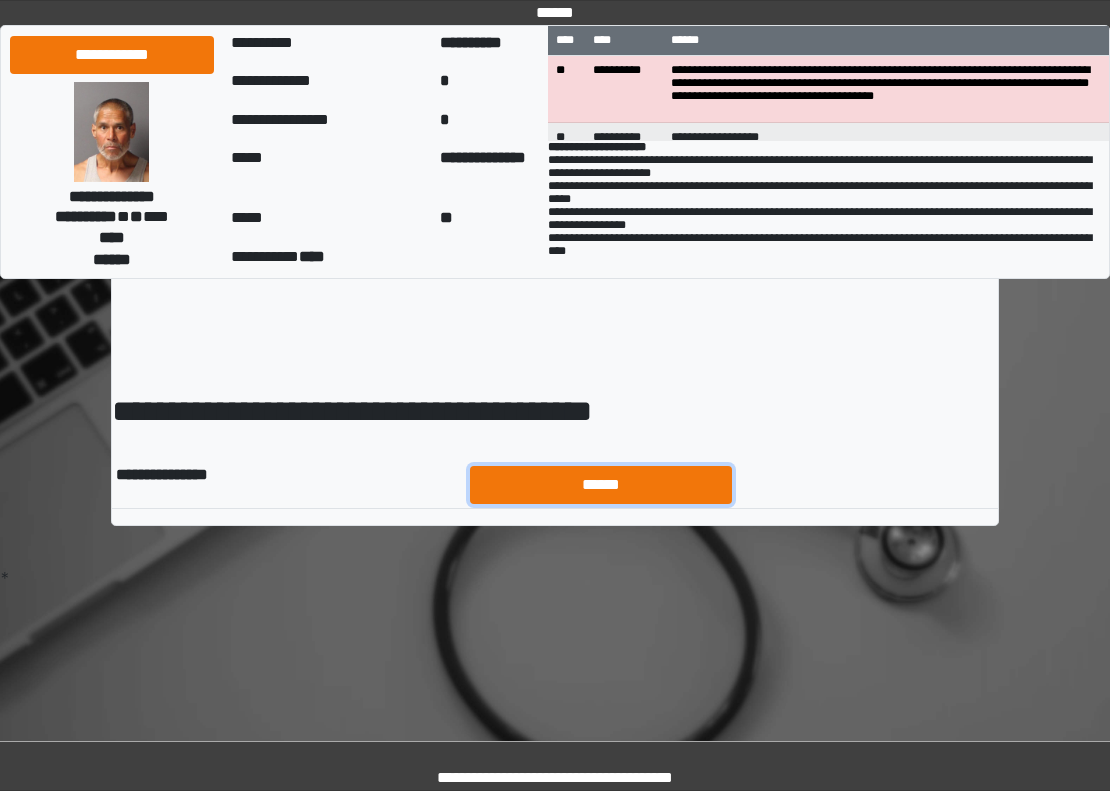 click on "******" at bounding box center (601, 485) 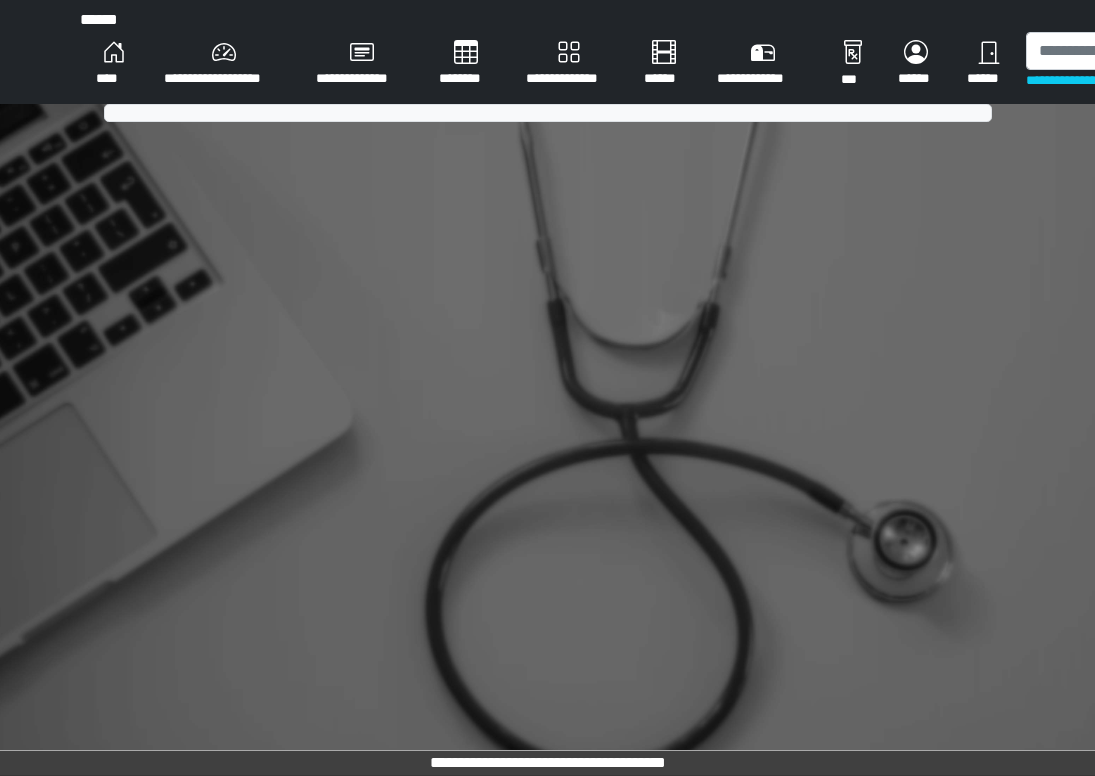 scroll, scrollTop: 0, scrollLeft: 0, axis: both 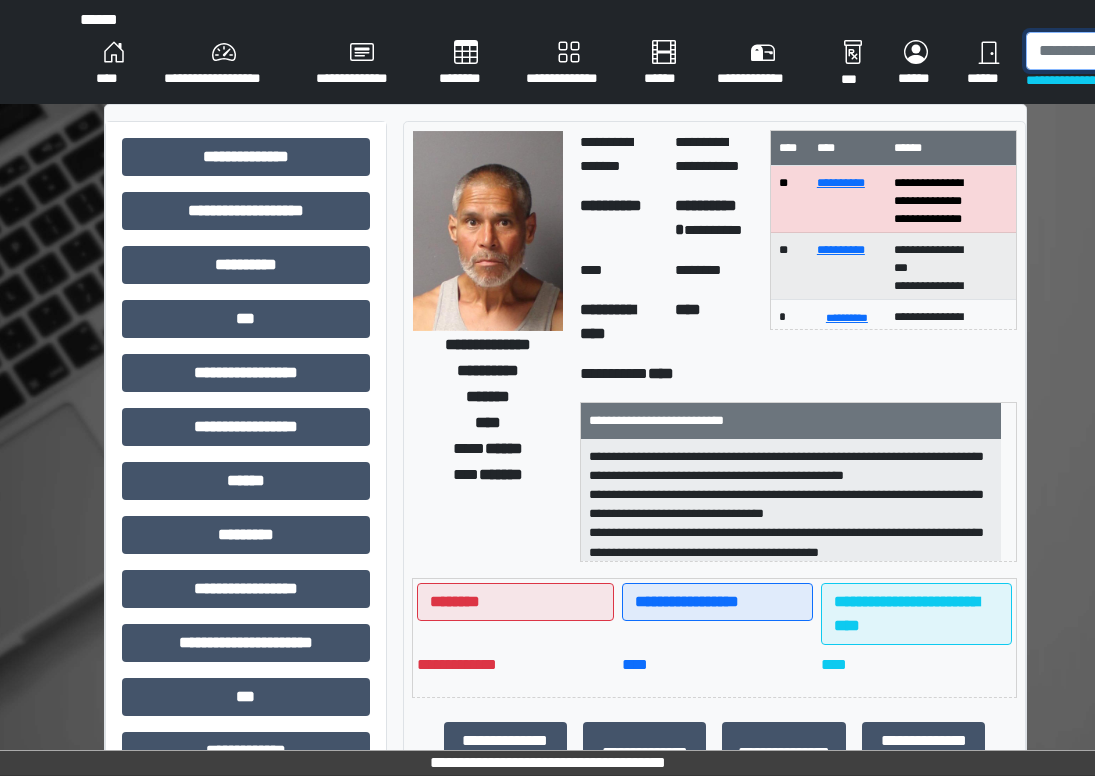click at bounding box center (1129, 51) 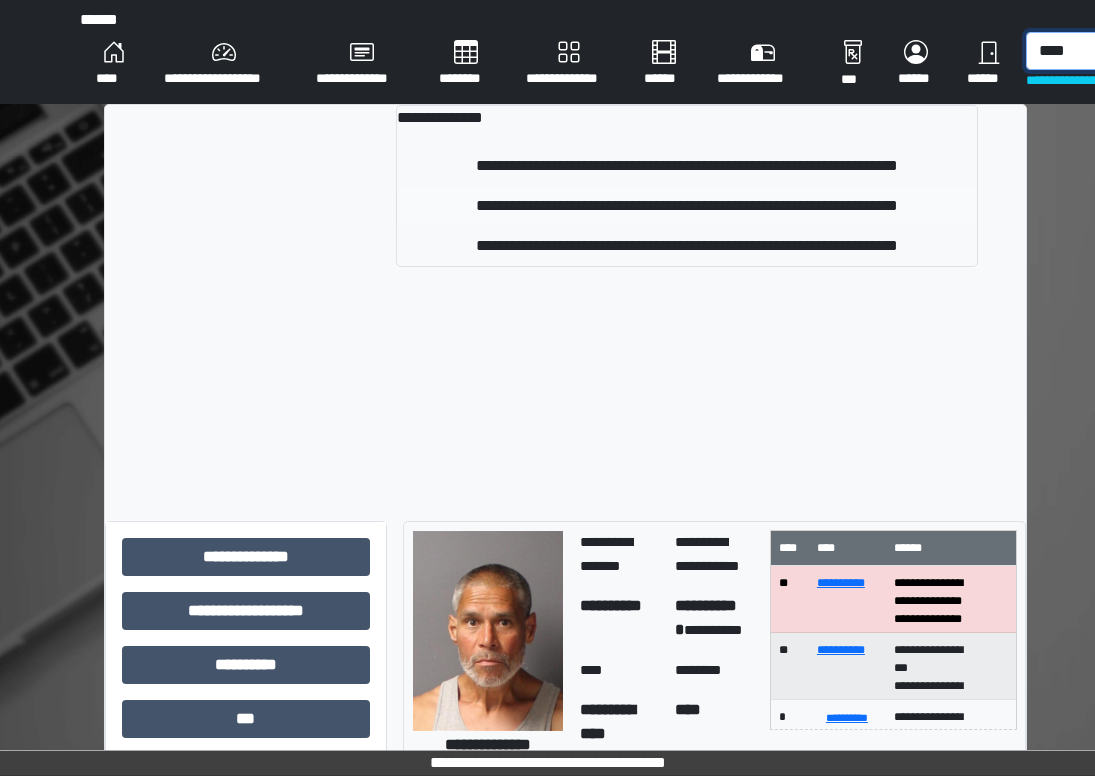 type on "****" 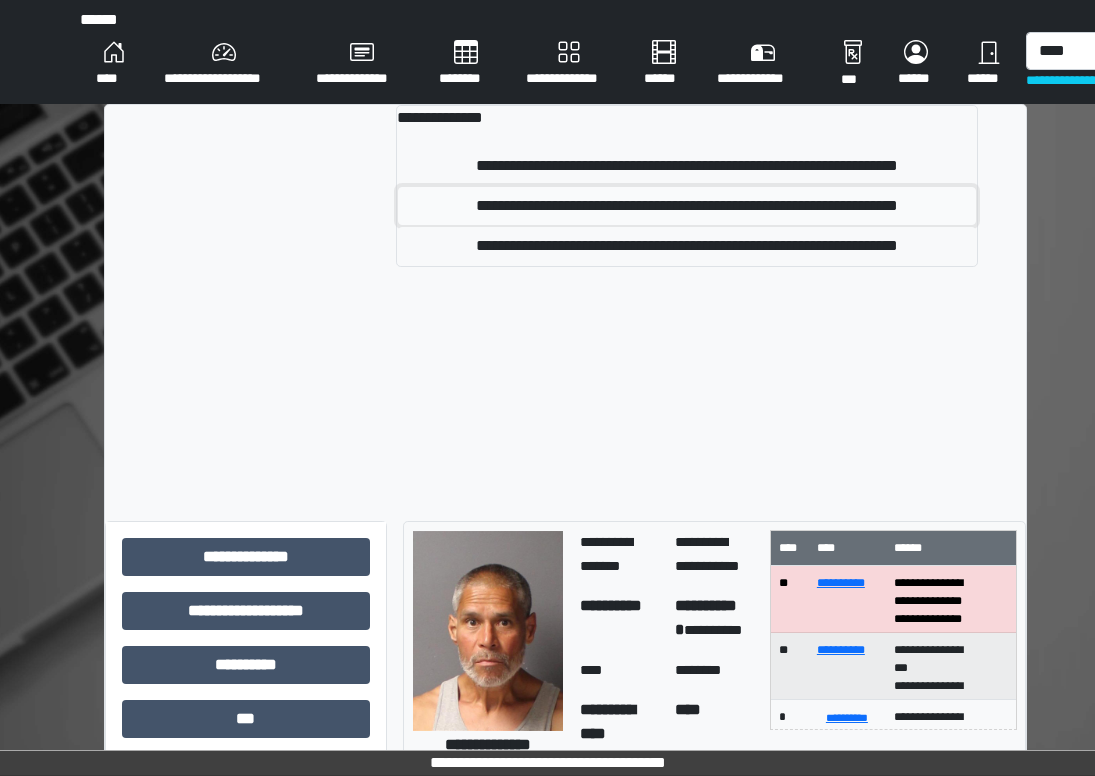 click on "**********" at bounding box center (687, 206) 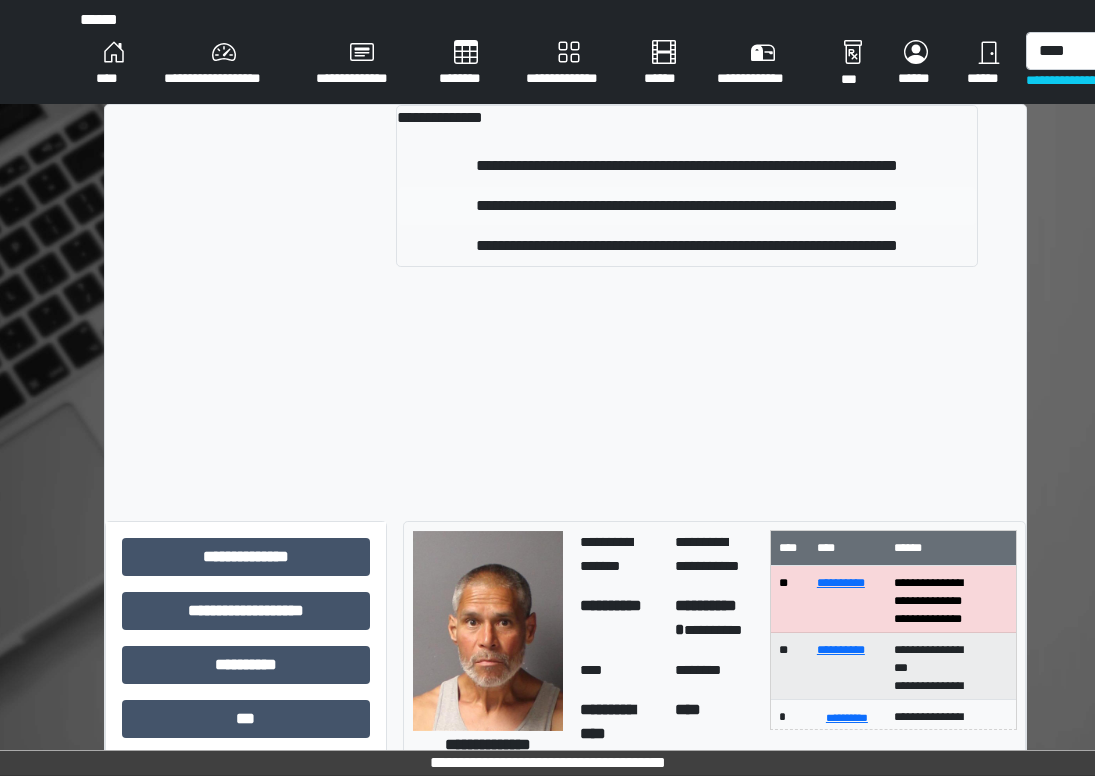 type 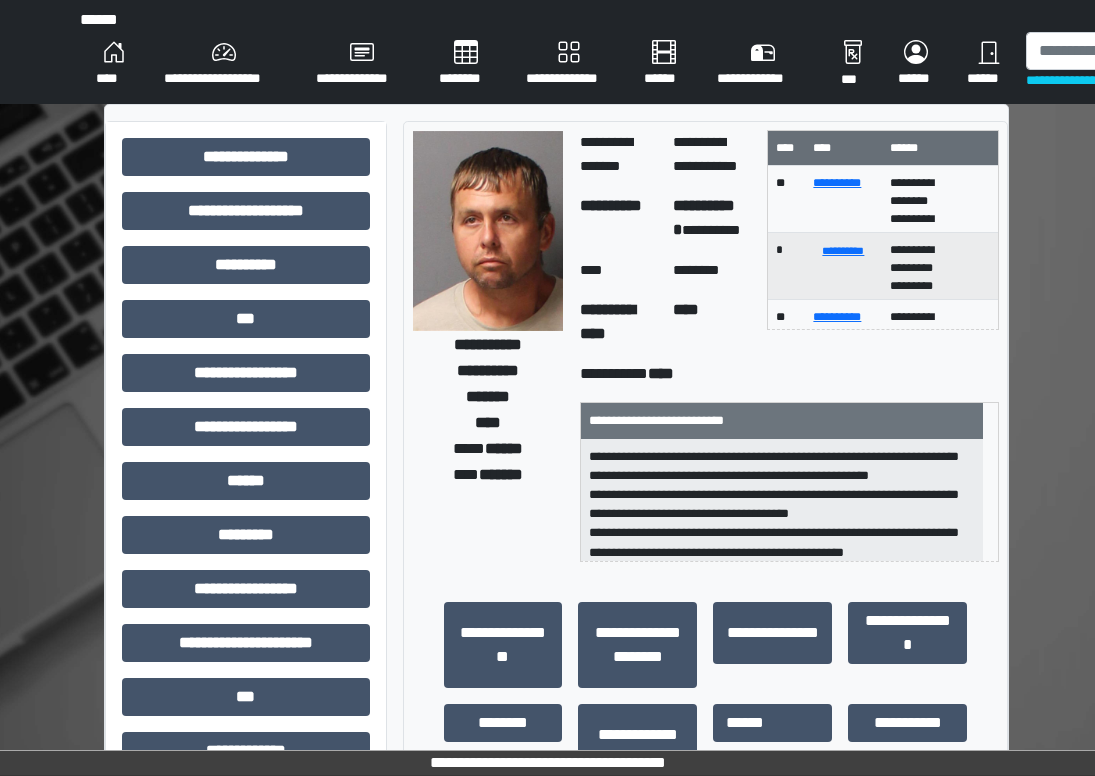 scroll, scrollTop: 300, scrollLeft: 0, axis: vertical 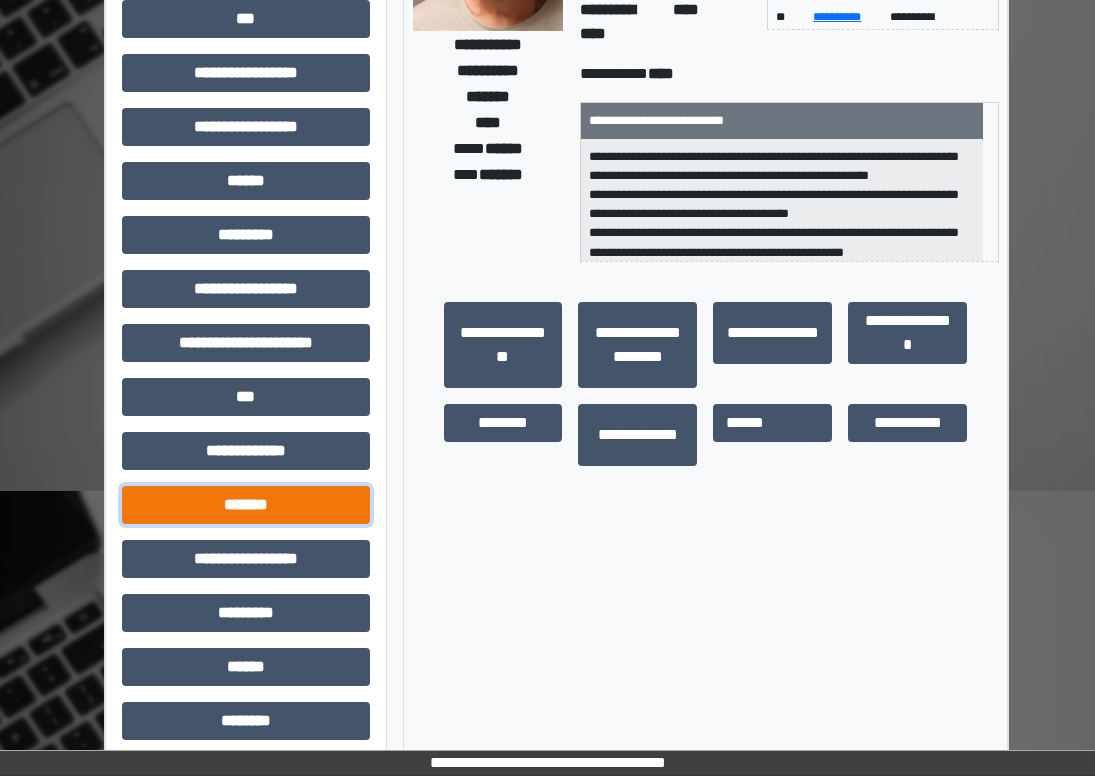 click on "*******" at bounding box center [246, 505] 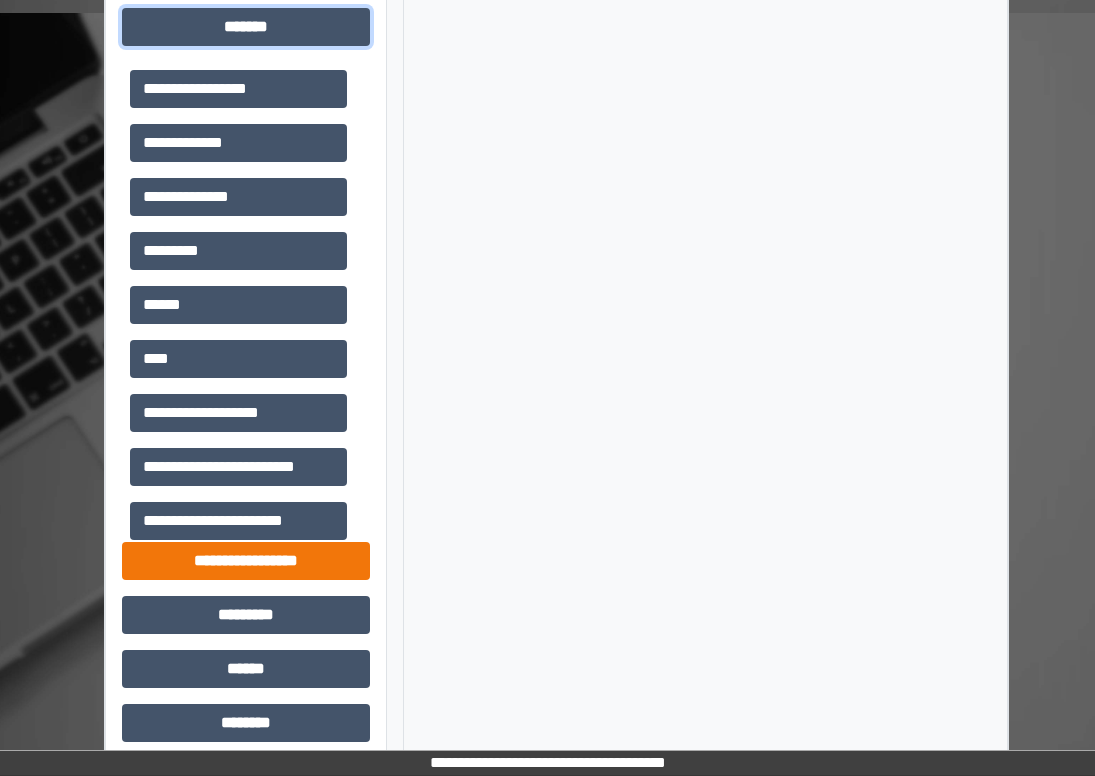 scroll, scrollTop: 800, scrollLeft: 0, axis: vertical 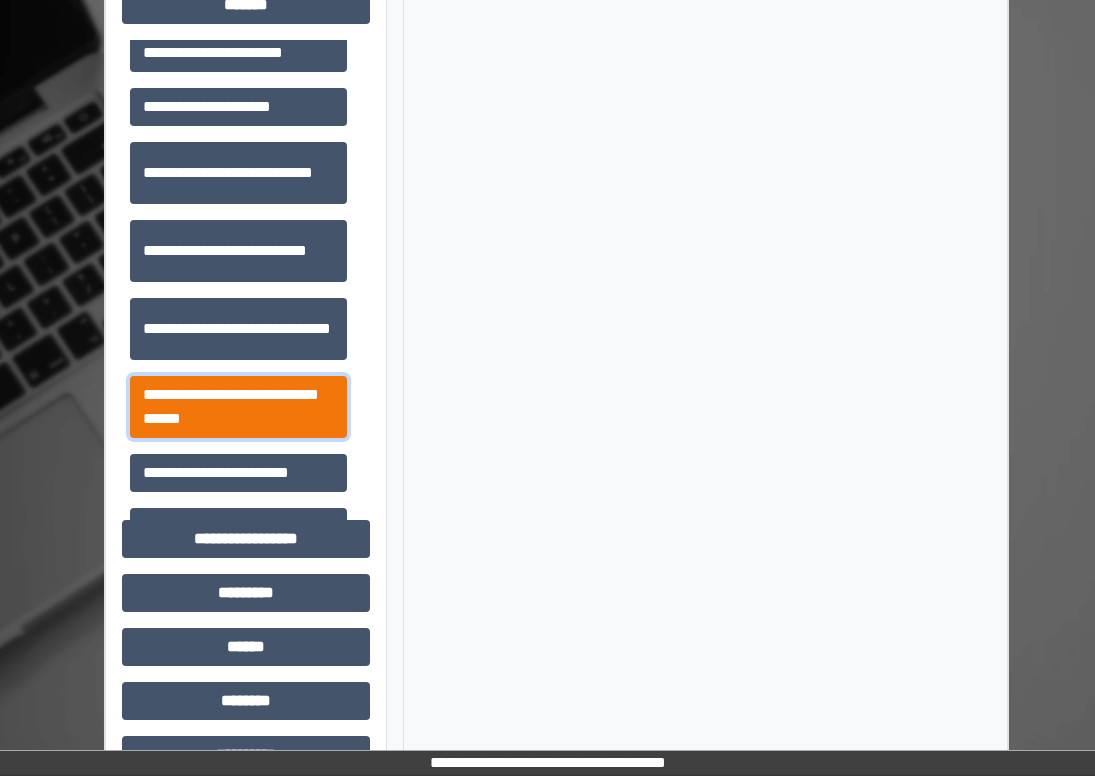 click on "**********" at bounding box center [238, 407] 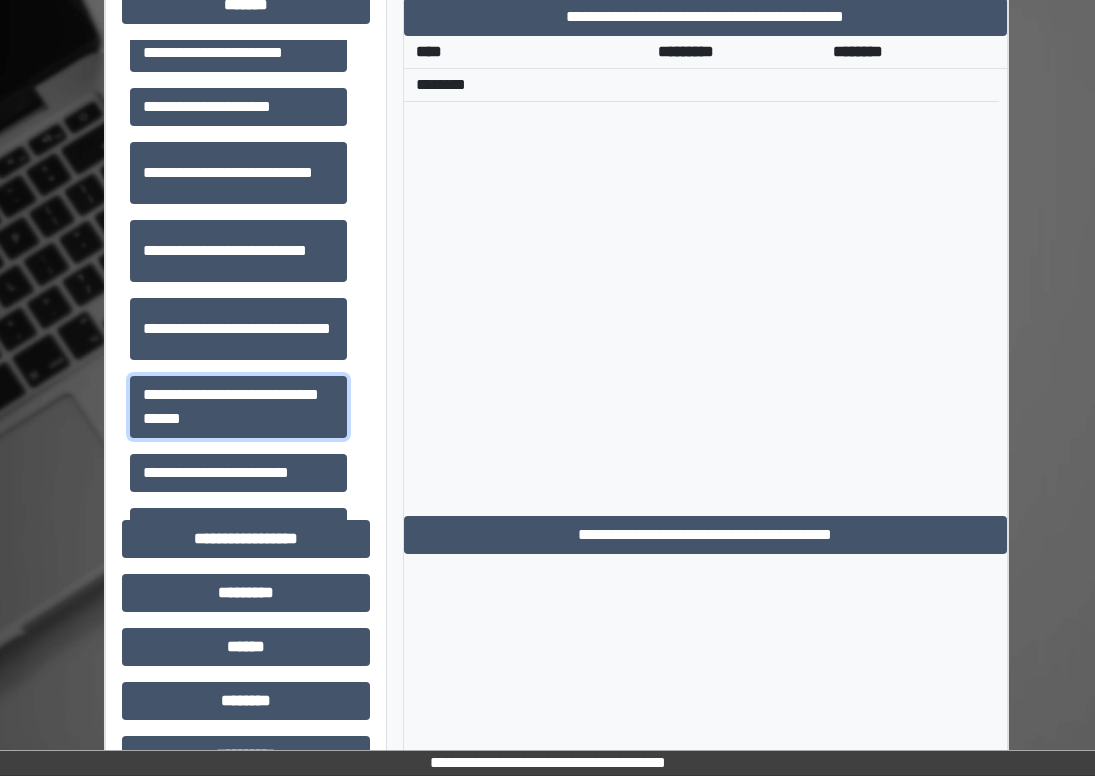 scroll, scrollTop: 600, scrollLeft: 0, axis: vertical 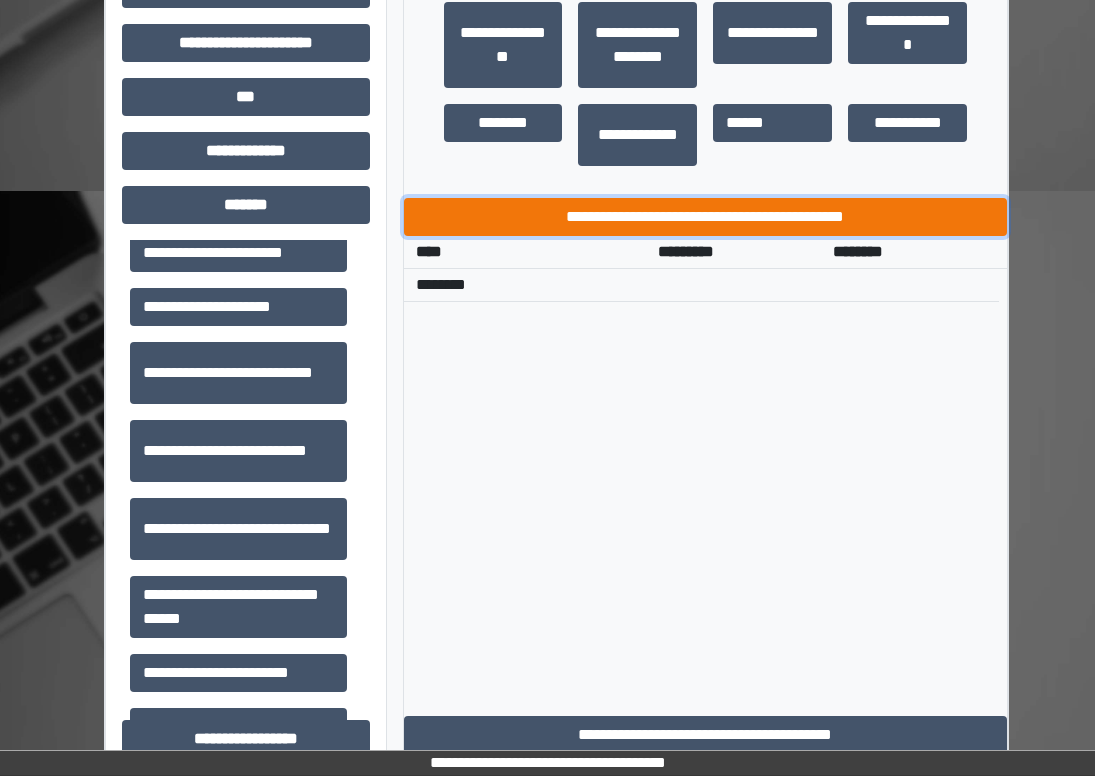 click on "**********" at bounding box center [706, 217] 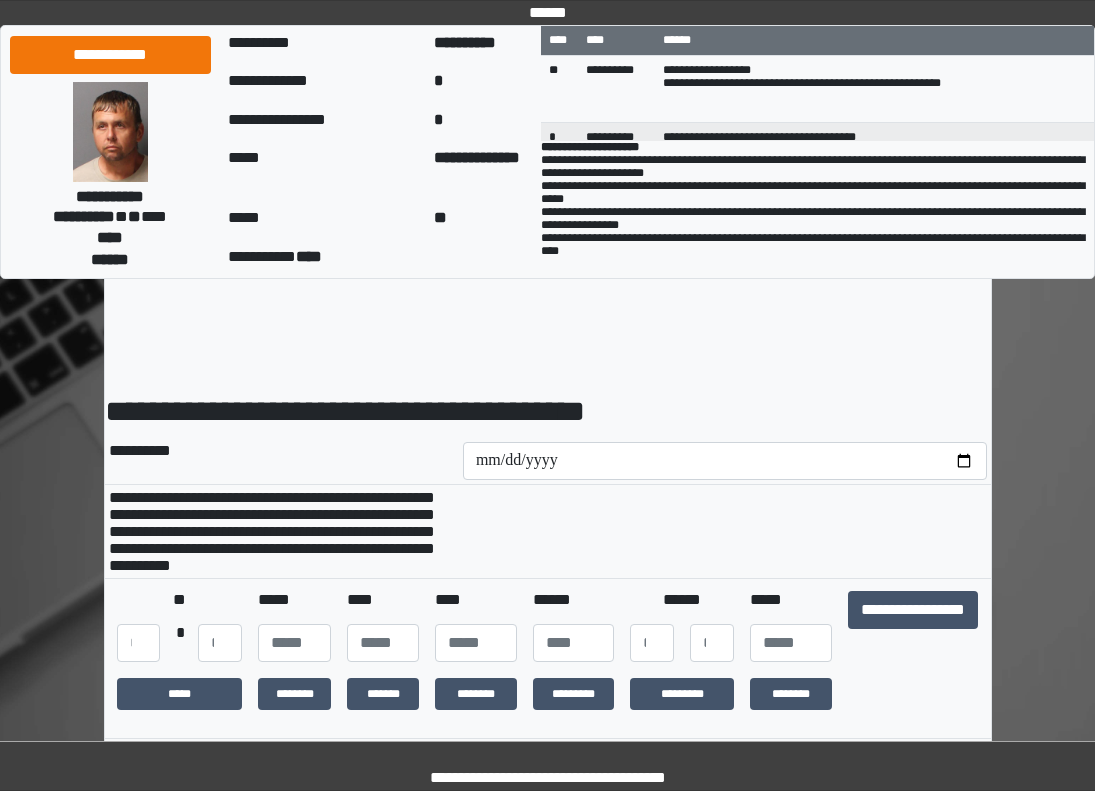 scroll, scrollTop: 0, scrollLeft: 0, axis: both 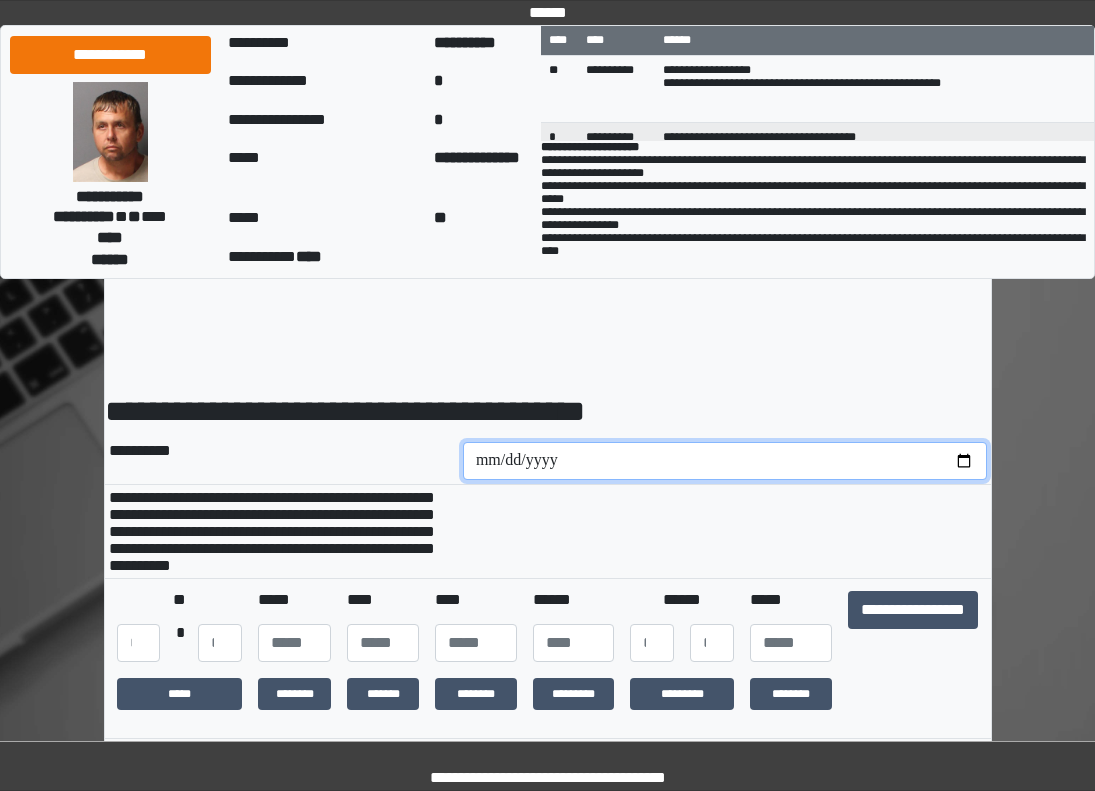 click at bounding box center [725, 461] 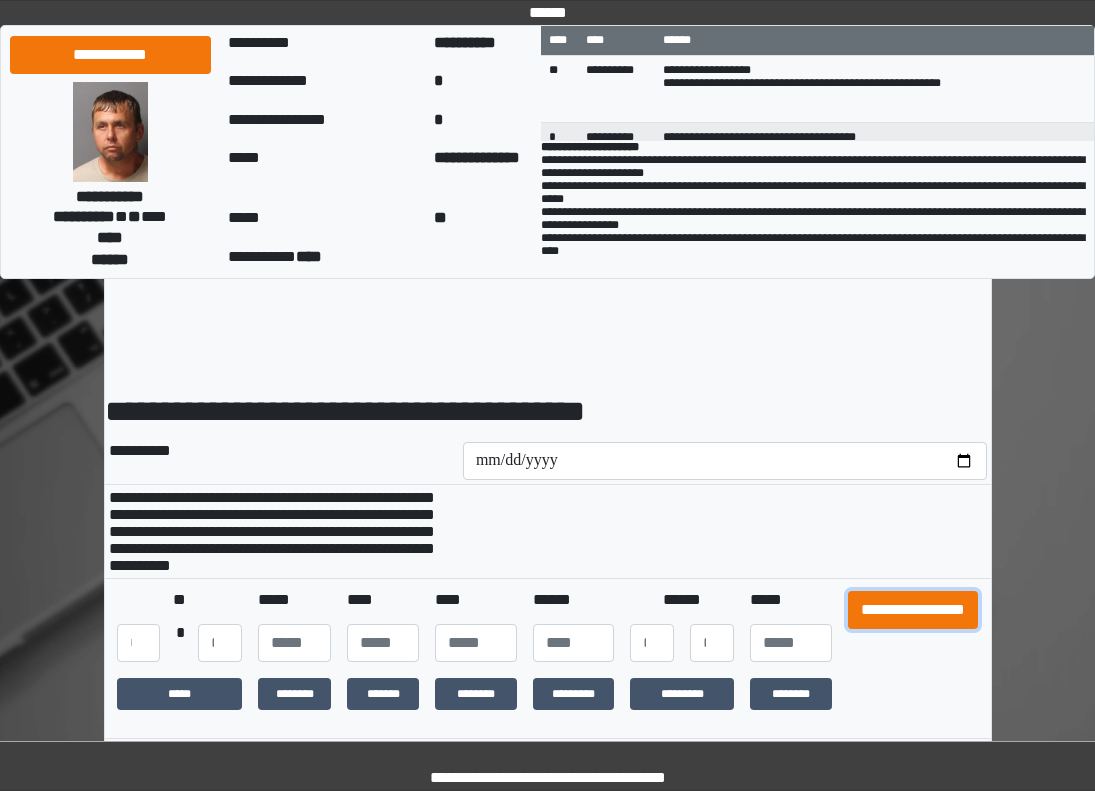 click on "**********" at bounding box center (913, 610) 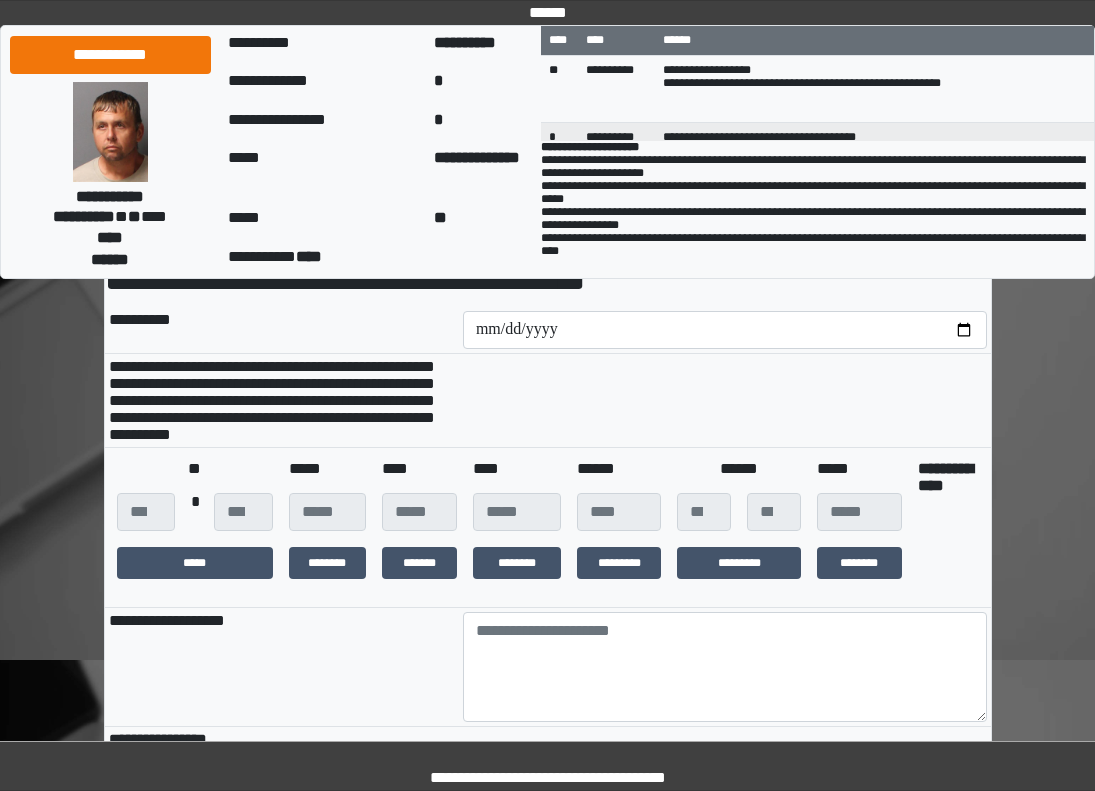 scroll, scrollTop: 300, scrollLeft: 0, axis: vertical 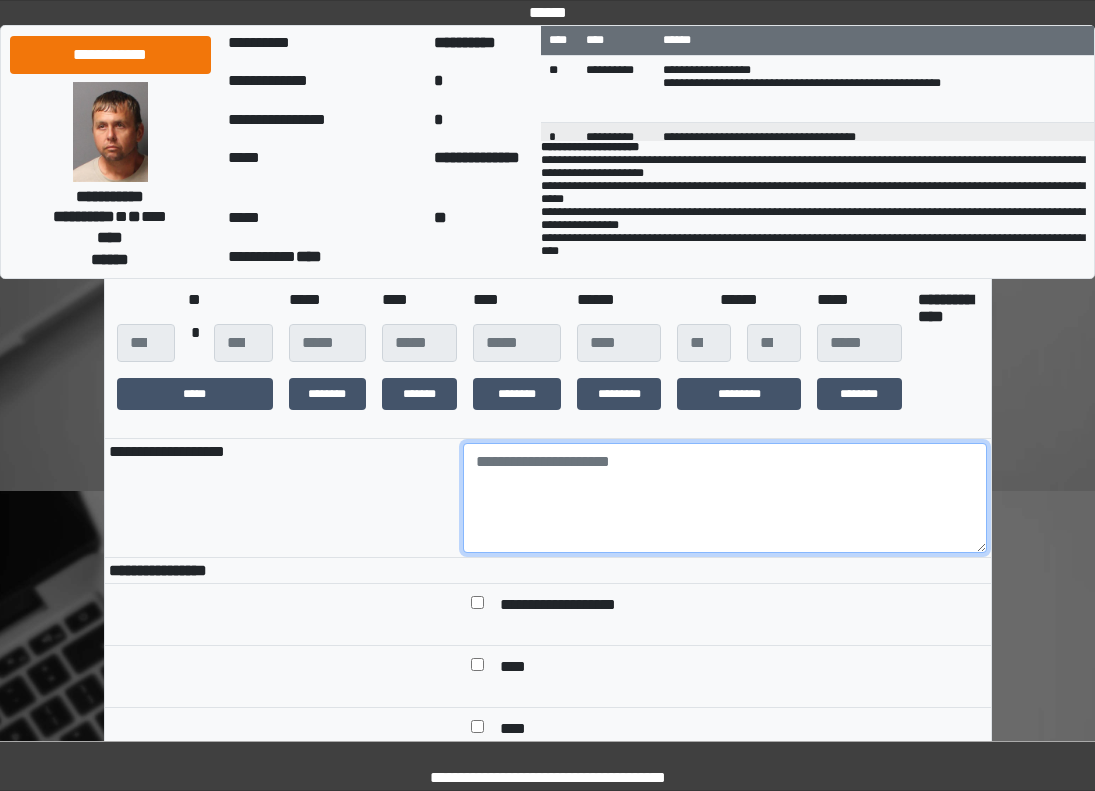 click at bounding box center (725, 498) 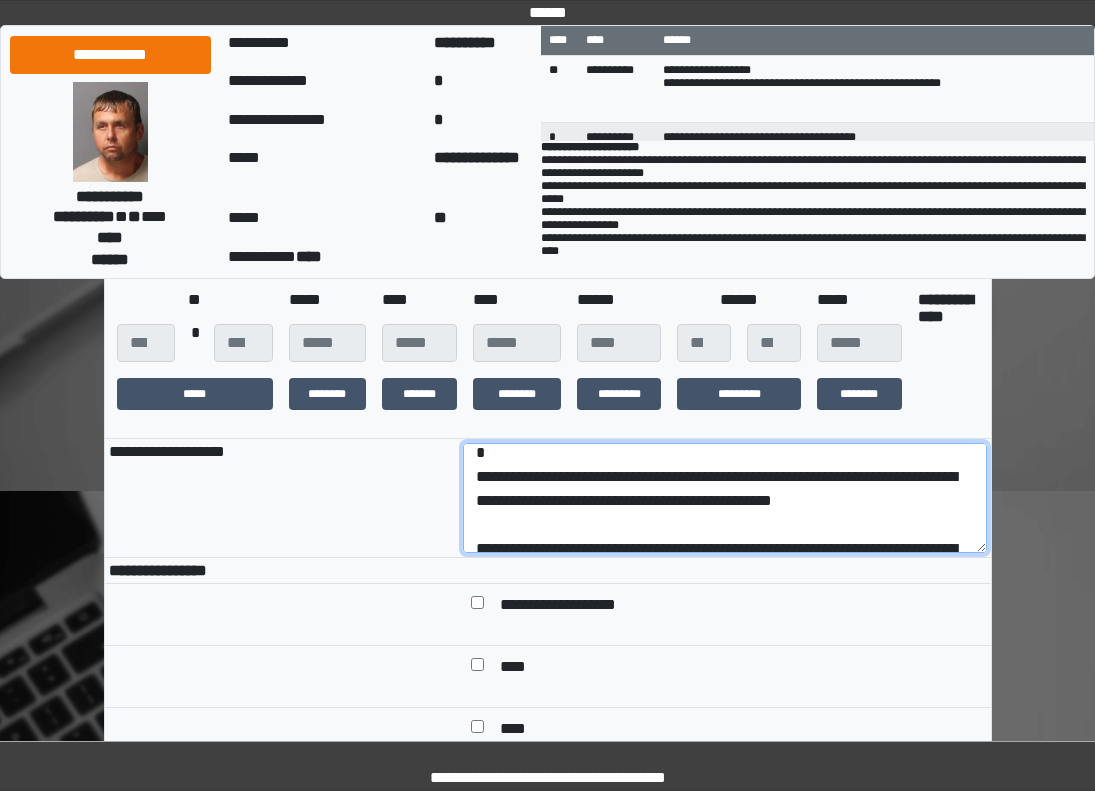 scroll, scrollTop: 0, scrollLeft: 0, axis: both 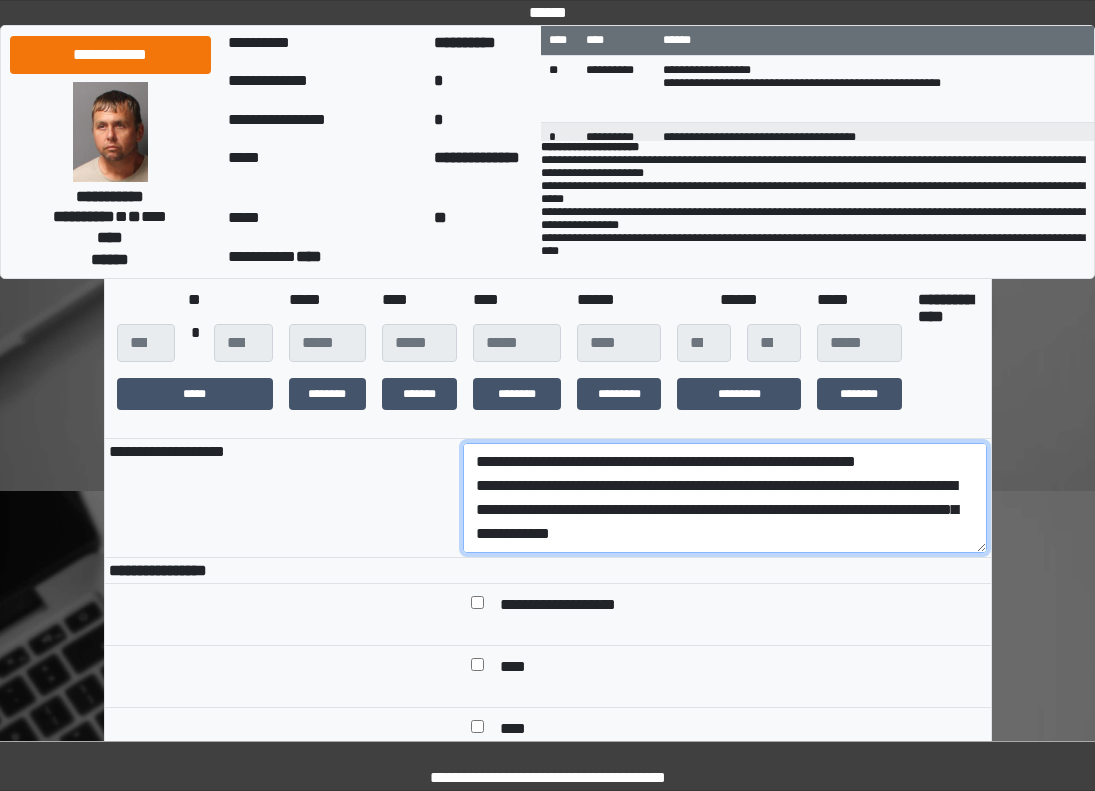 drag, startPoint x: 702, startPoint y: 550, endPoint x: 341, endPoint y: 534, distance: 361.3544 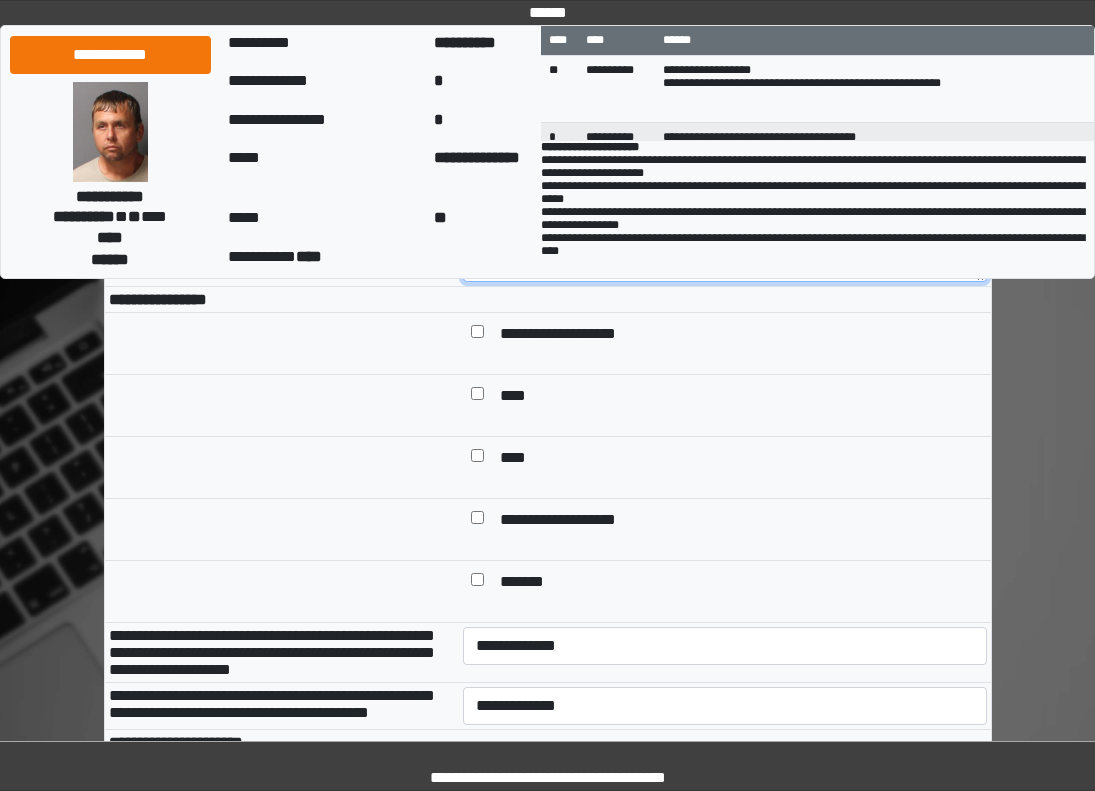 scroll, scrollTop: 600, scrollLeft: 0, axis: vertical 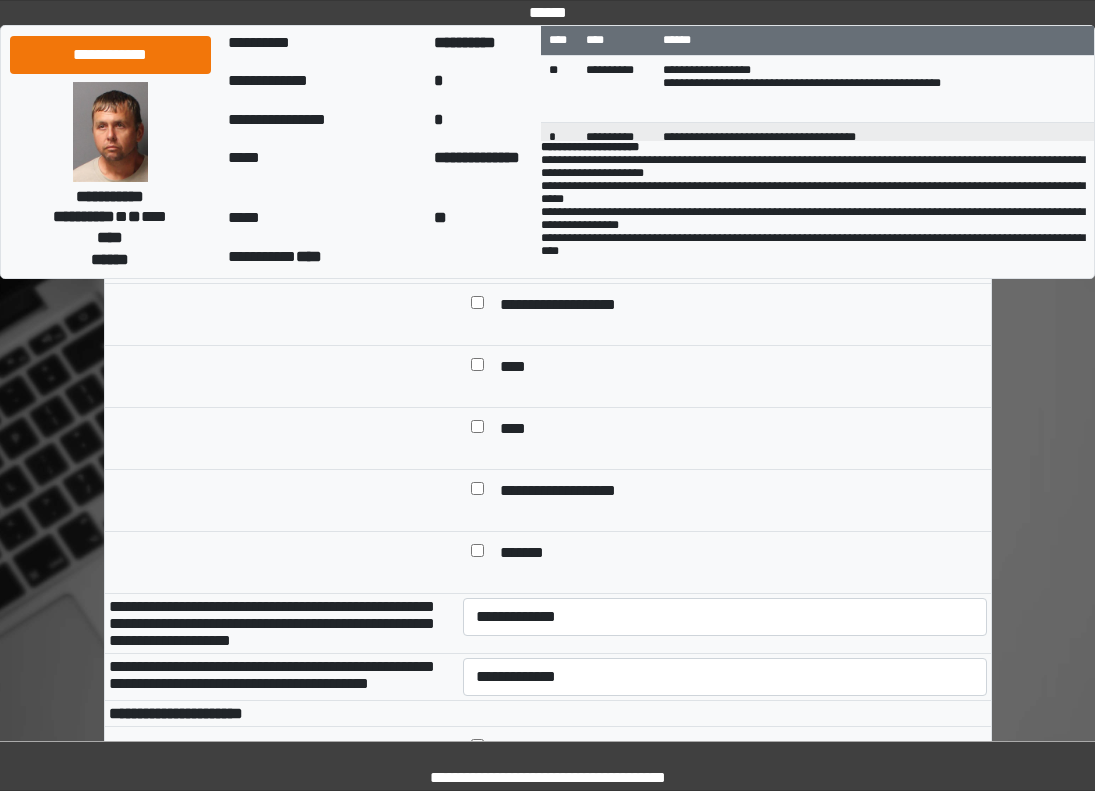 type on "**********" 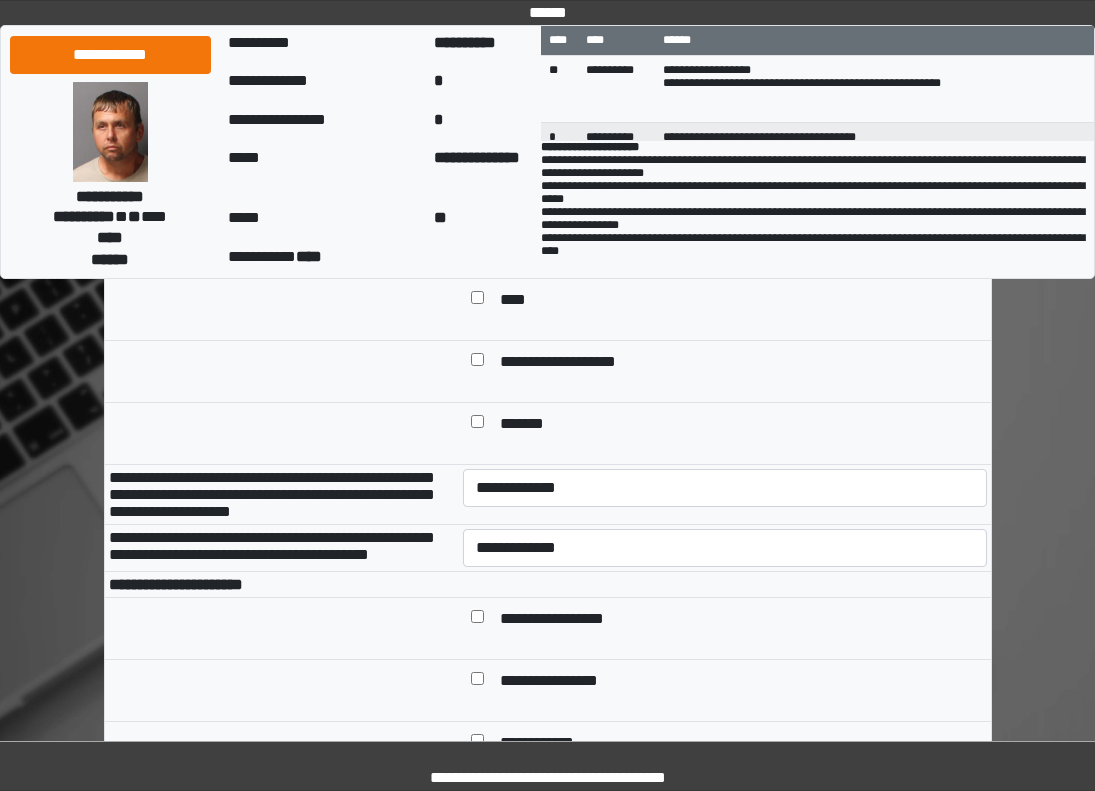 scroll, scrollTop: 900, scrollLeft: 0, axis: vertical 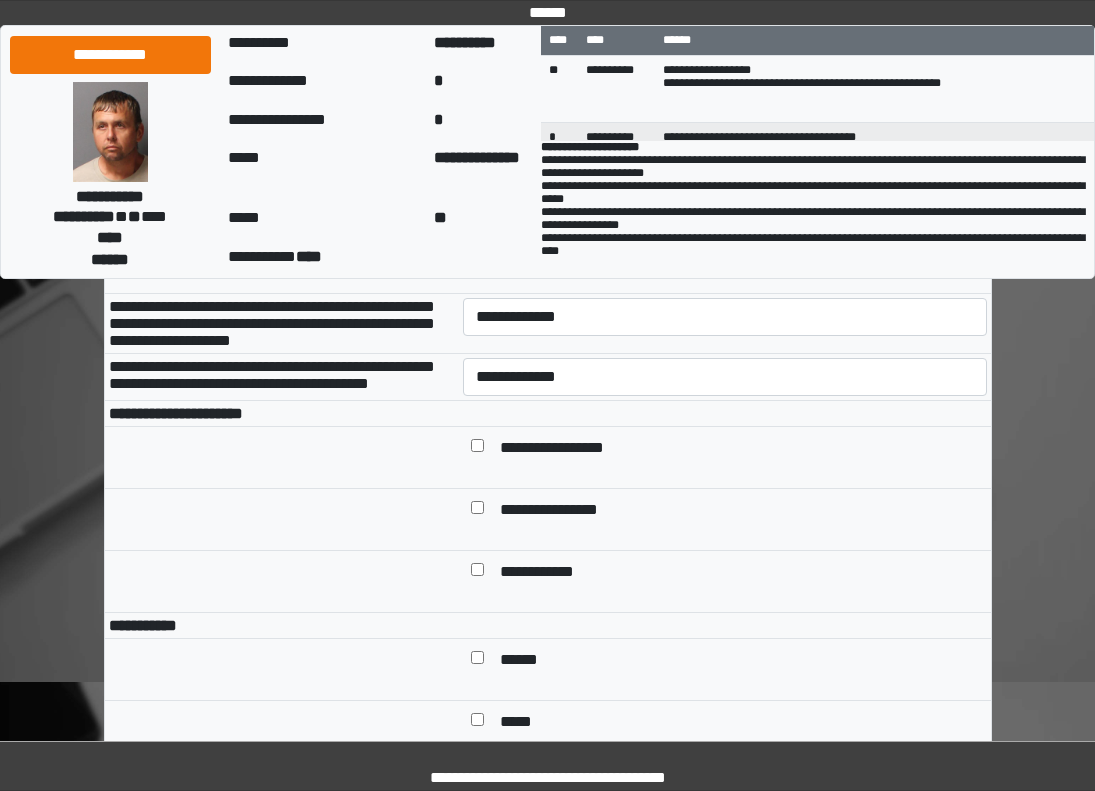 click on "**********" at bounding box center (725, 324) 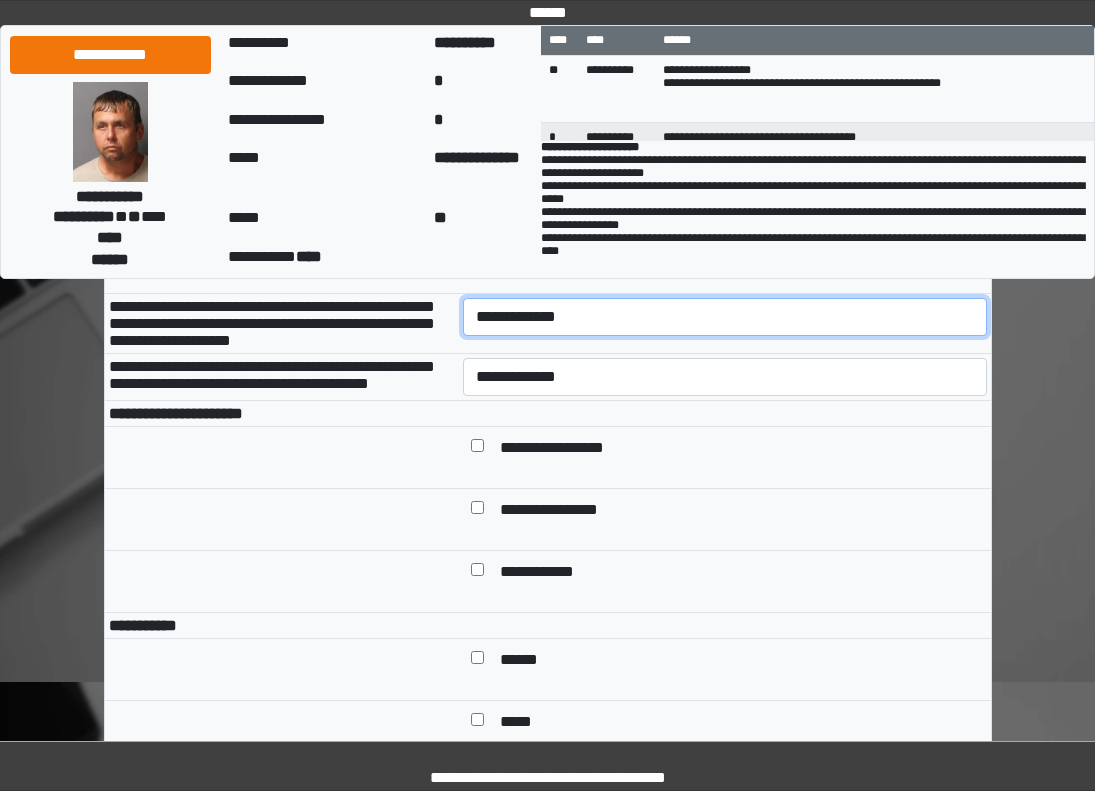 drag, startPoint x: 490, startPoint y: 353, endPoint x: 498, endPoint y: 363, distance: 12.806249 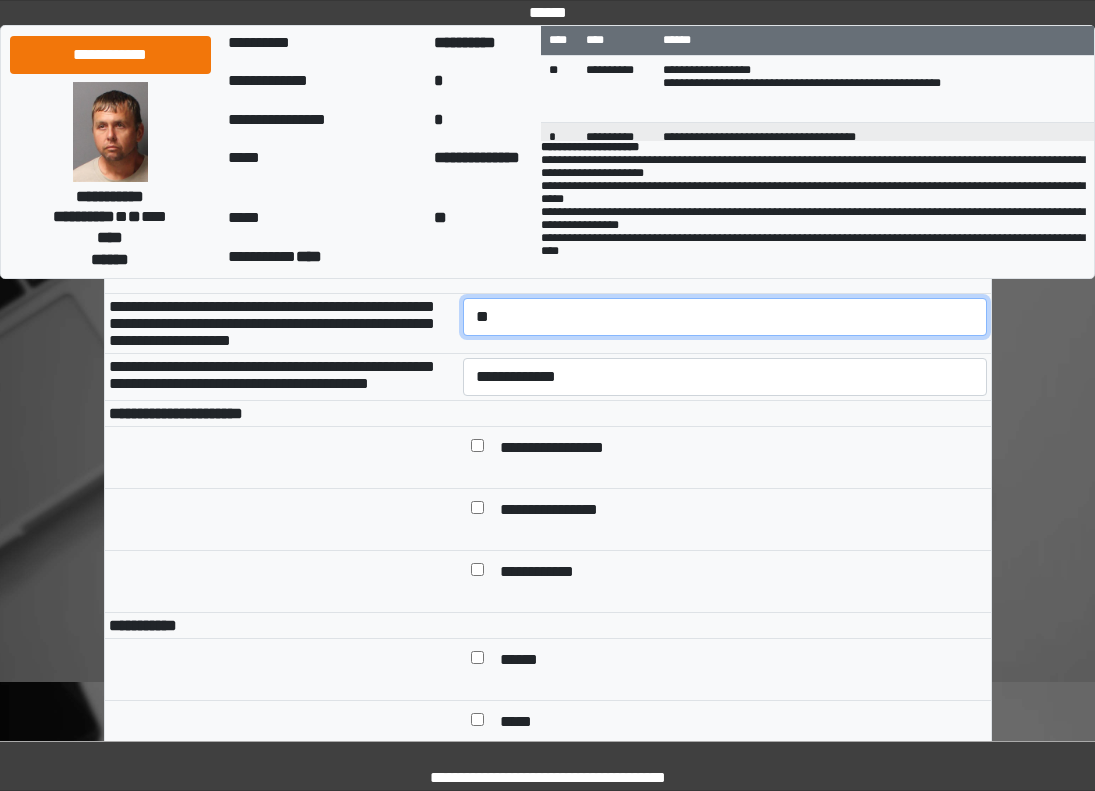 click on "**********" at bounding box center (725, 317) 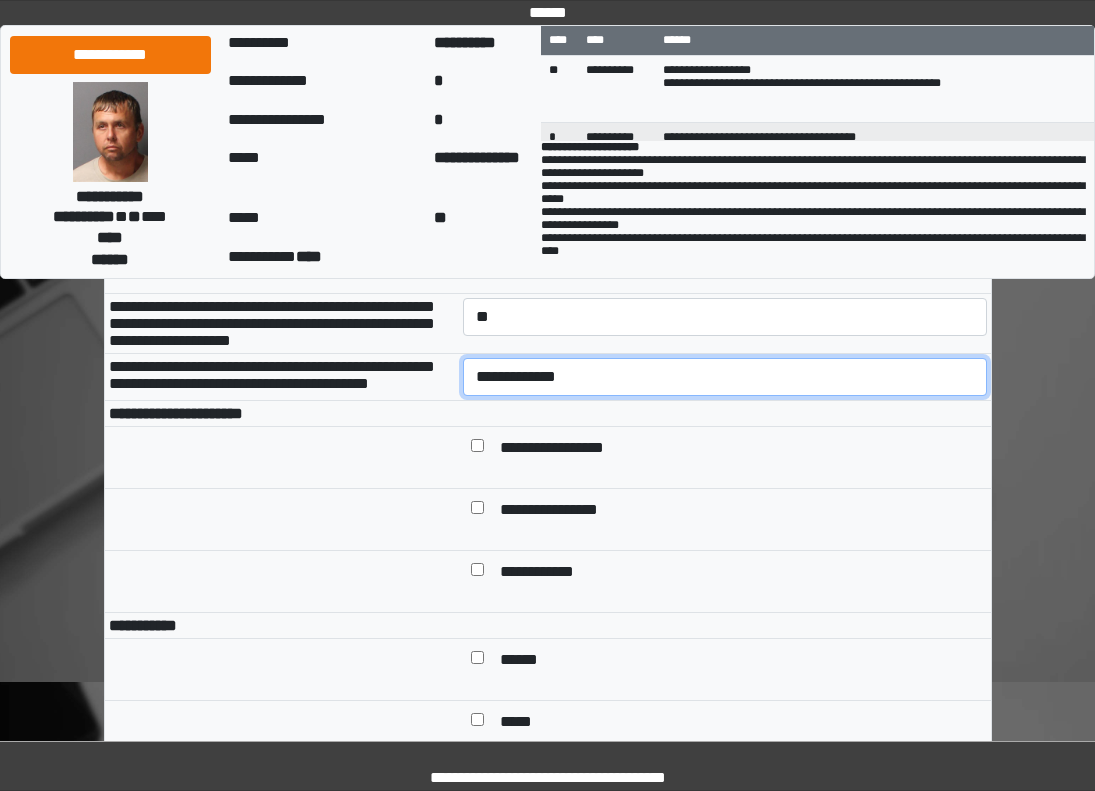 drag, startPoint x: 538, startPoint y: 417, endPoint x: 544, endPoint y: 434, distance: 18.027756 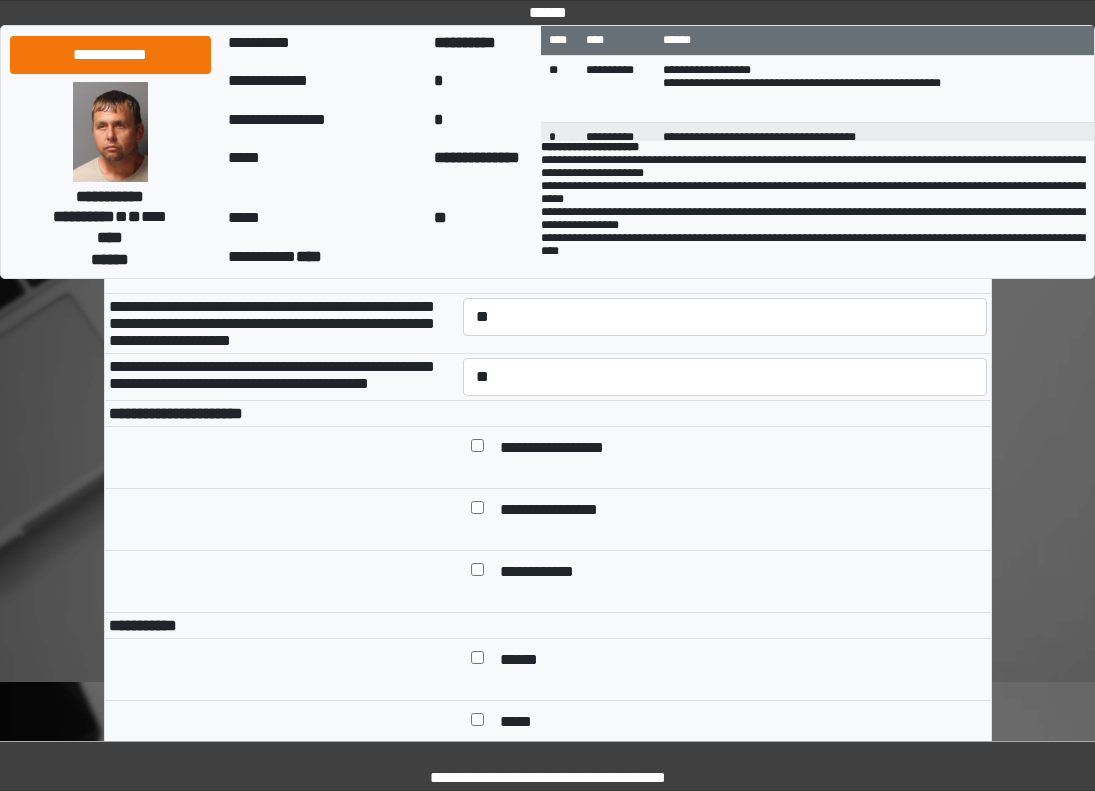 click on "**********" at bounding box center (739, 449) 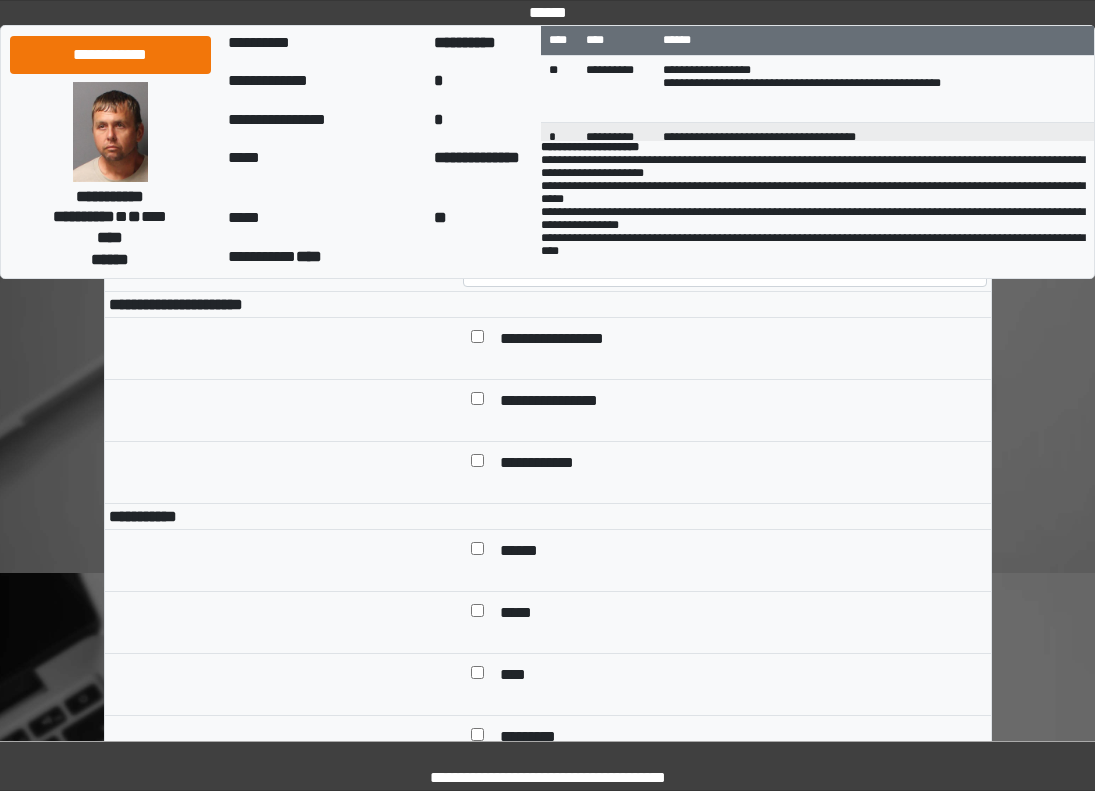 scroll, scrollTop: 1200, scrollLeft: 0, axis: vertical 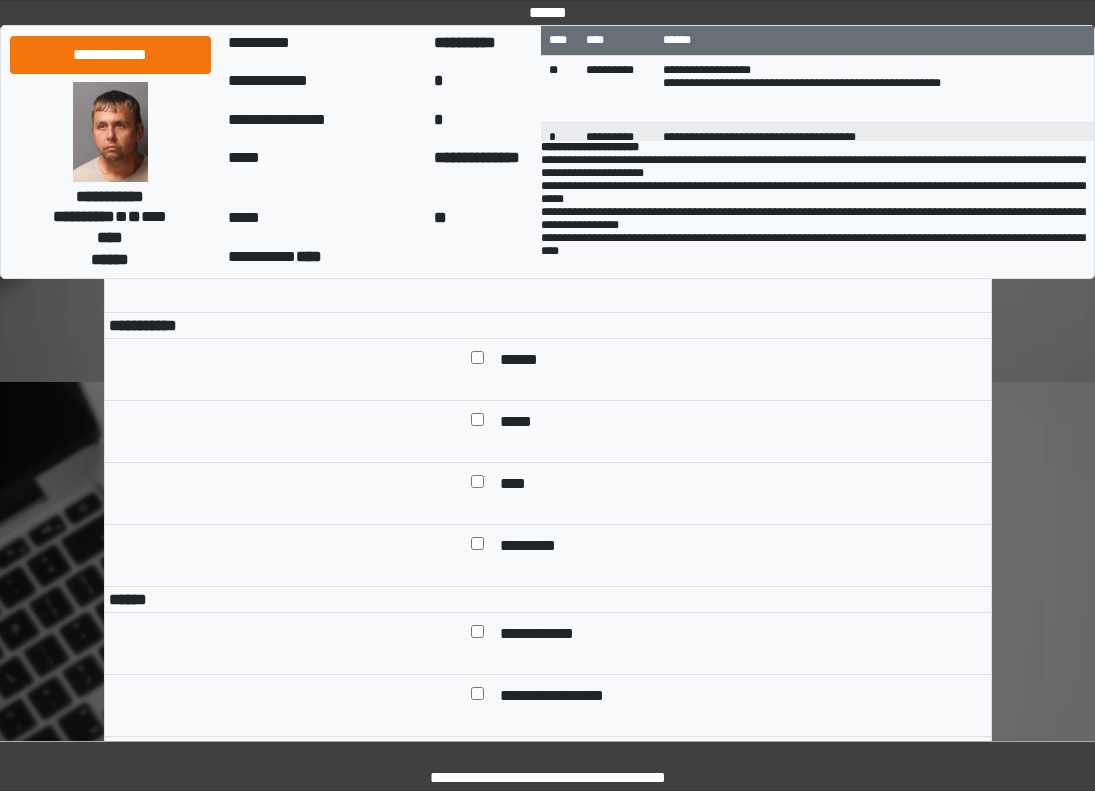 click on "******" at bounding box center (526, 361) 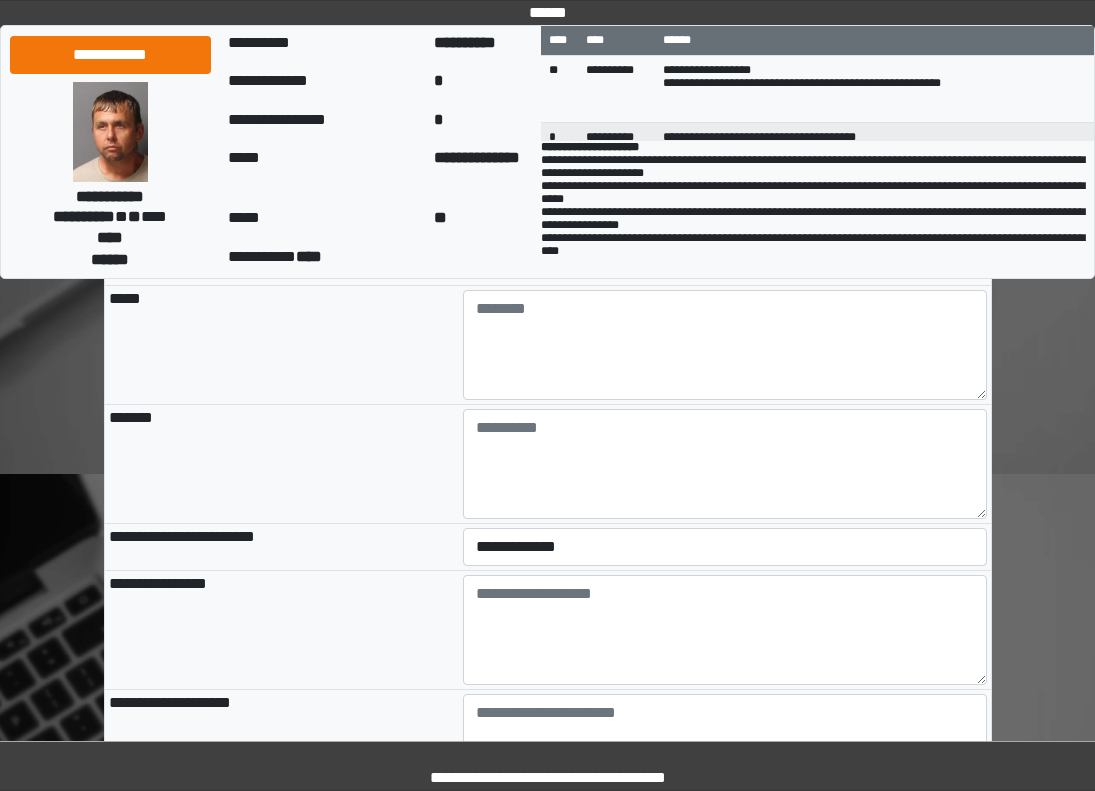 scroll, scrollTop: 1900, scrollLeft: 0, axis: vertical 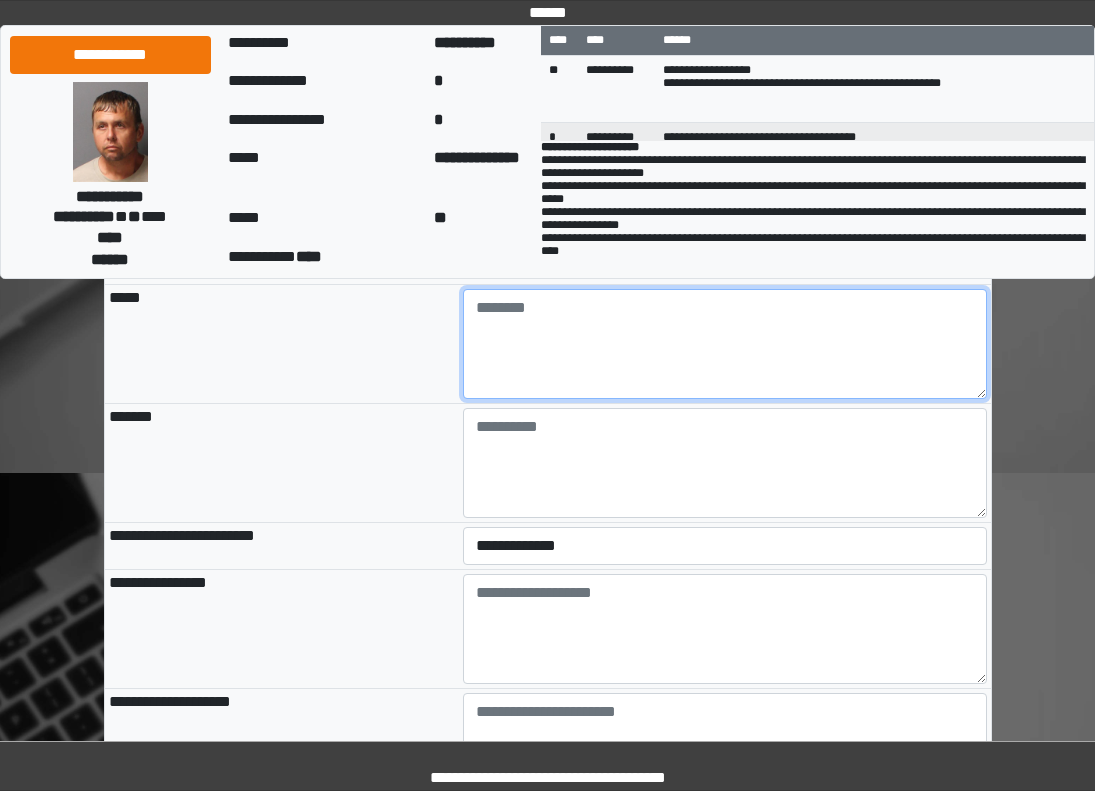 click at bounding box center (725, 344) 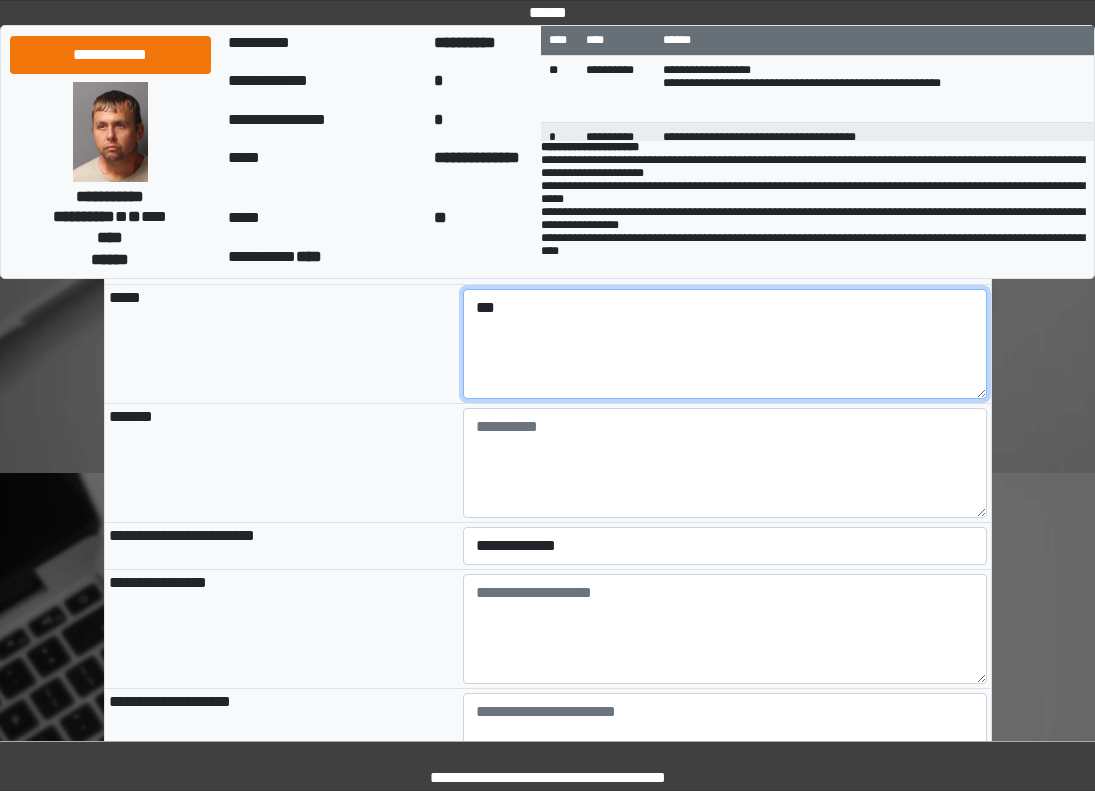 type on "***" 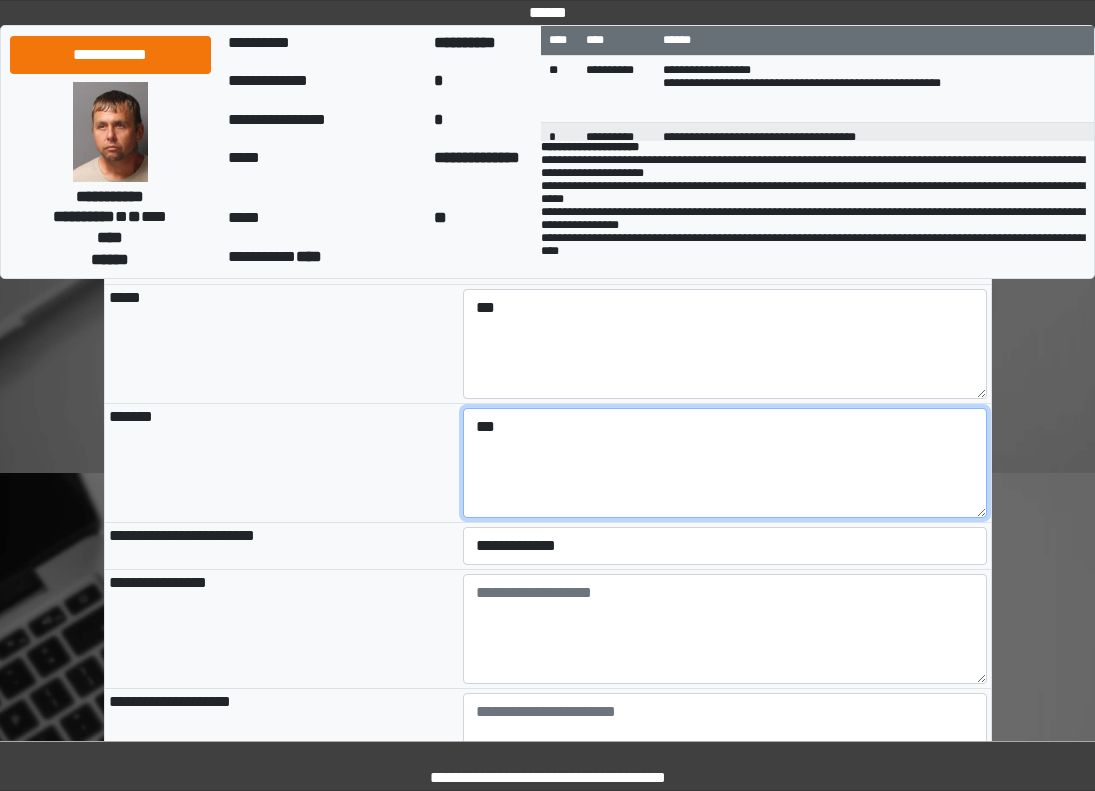 type on "***" 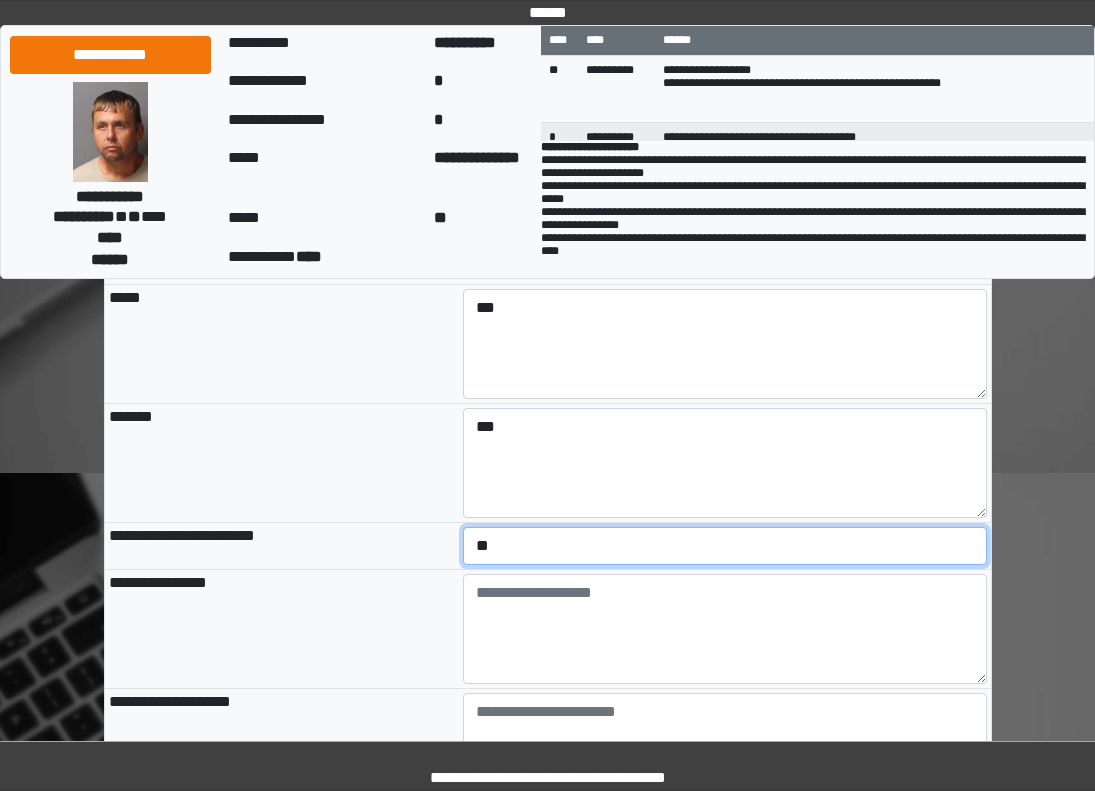select on "*" 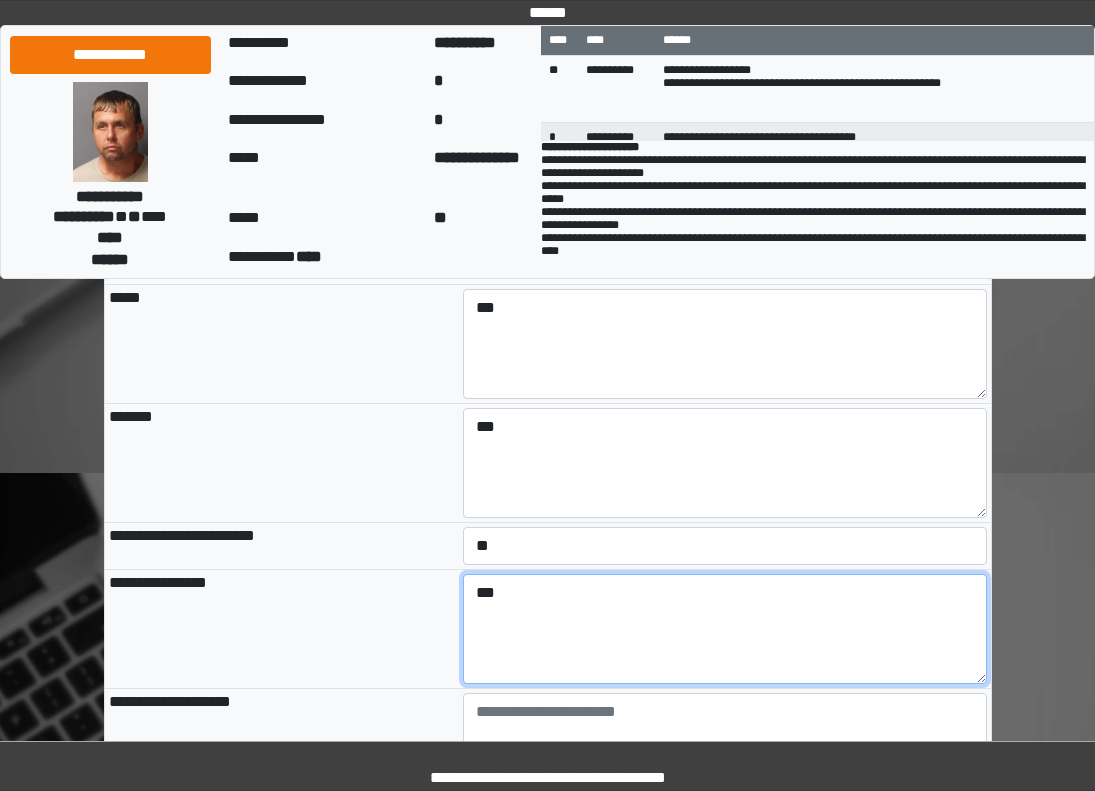type on "***" 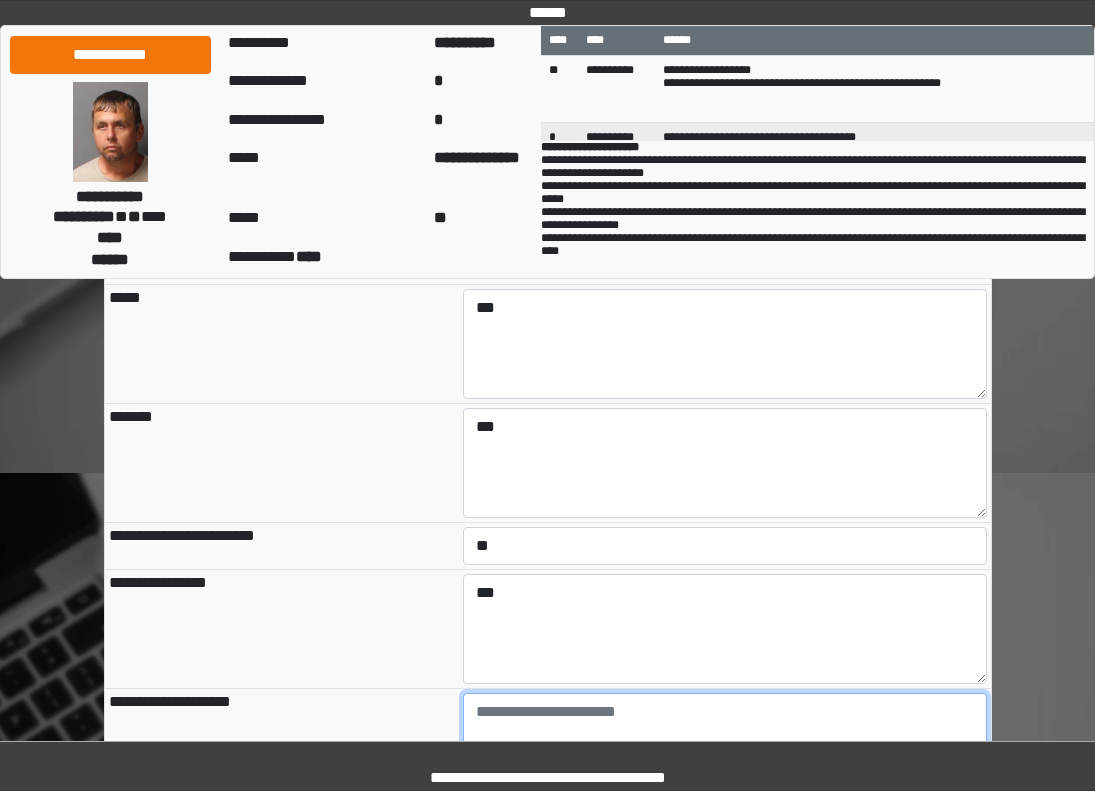 scroll, scrollTop: 1909, scrollLeft: 0, axis: vertical 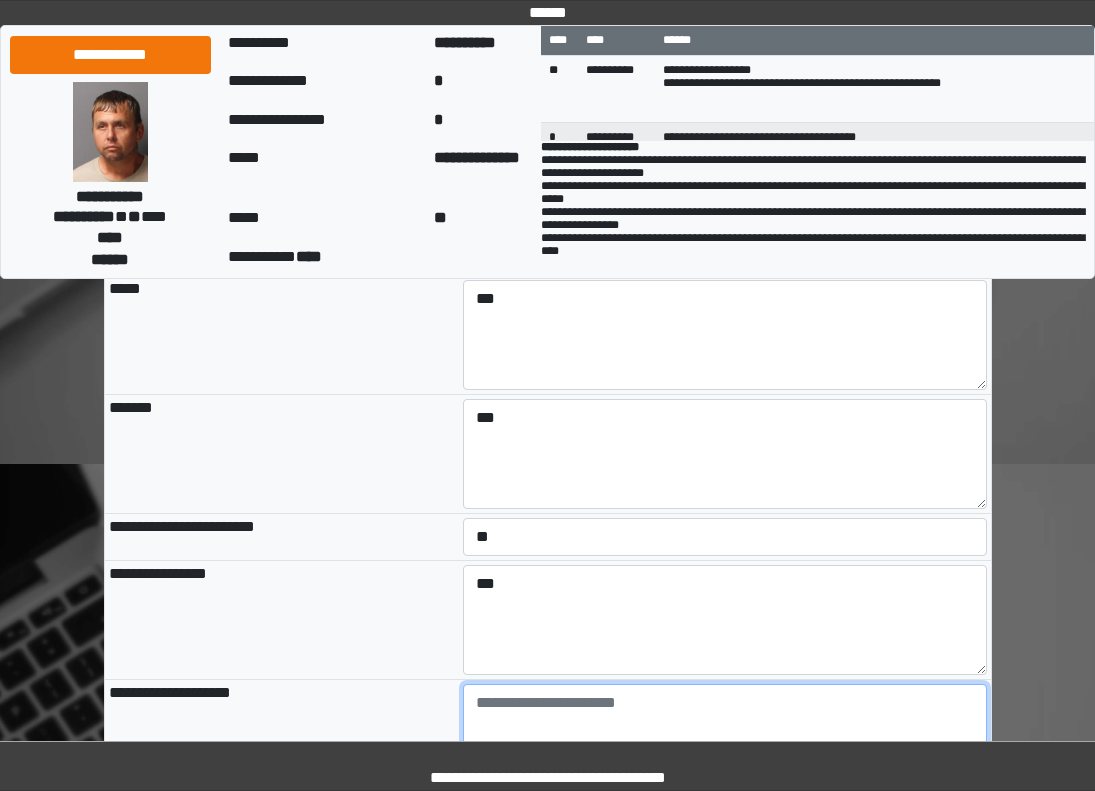 paste on "**********" 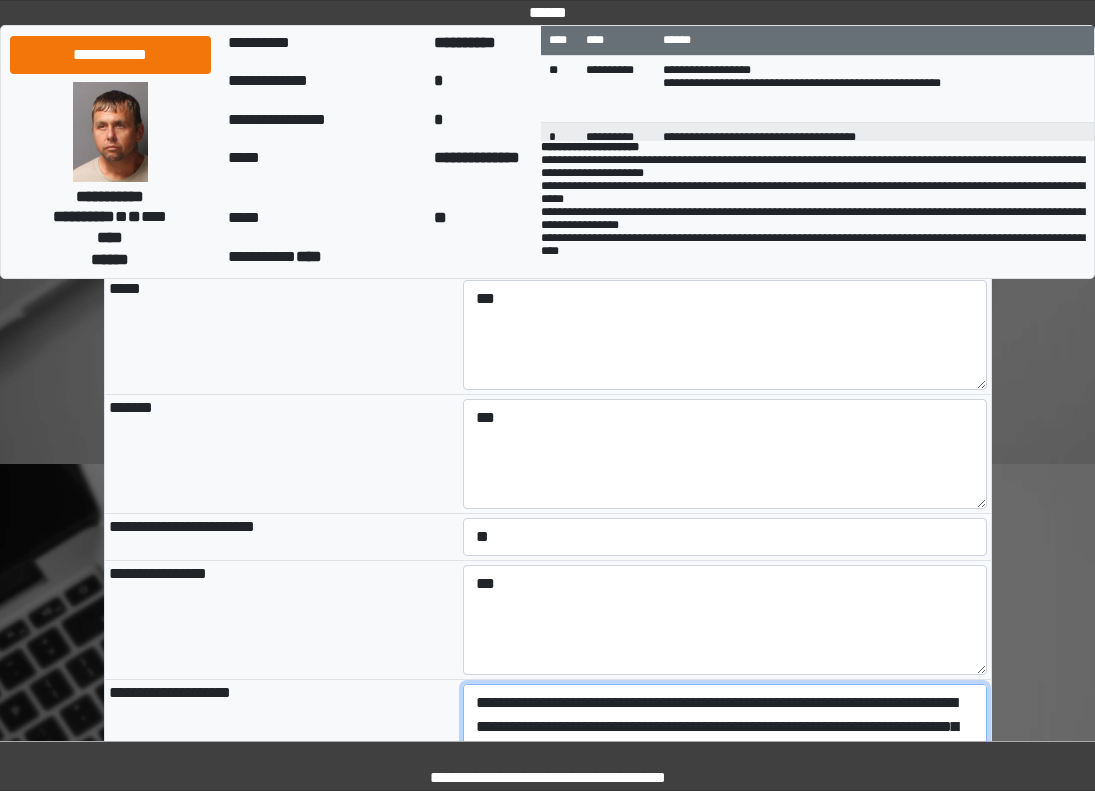 scroll, scrollTop: 209, scrollLeft: 0, axis: vertical 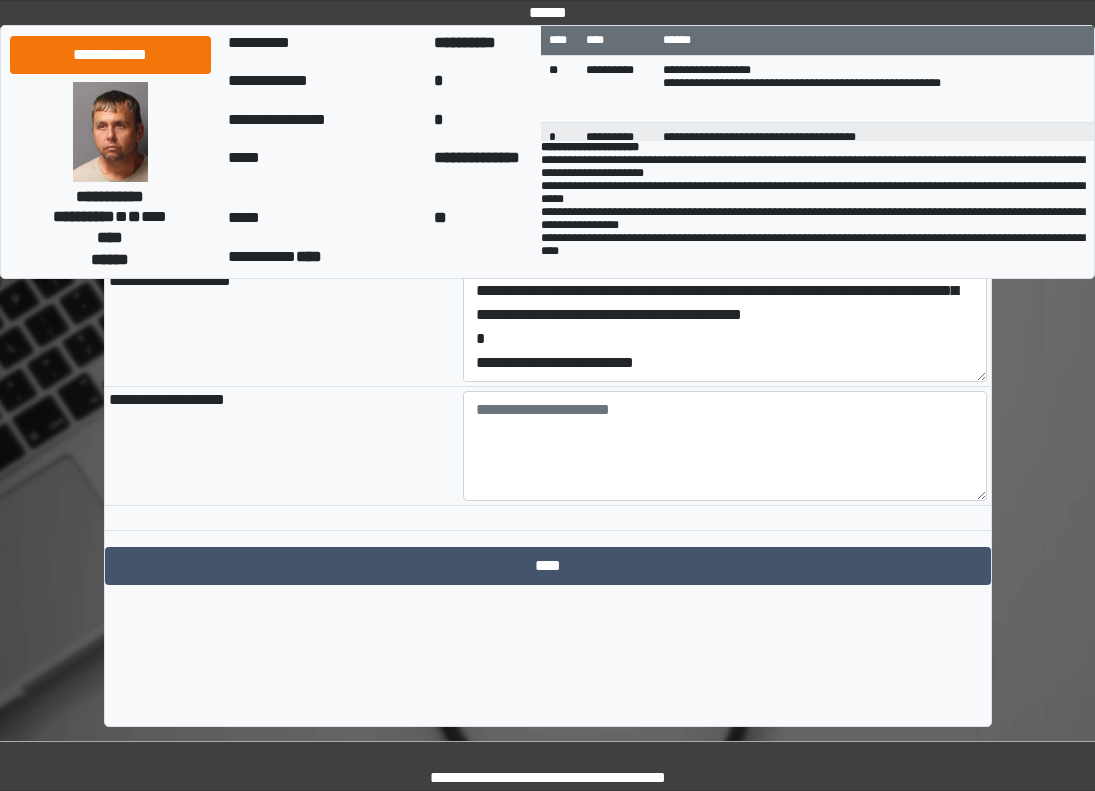 click on "**********" at bounding box center [725, 327] 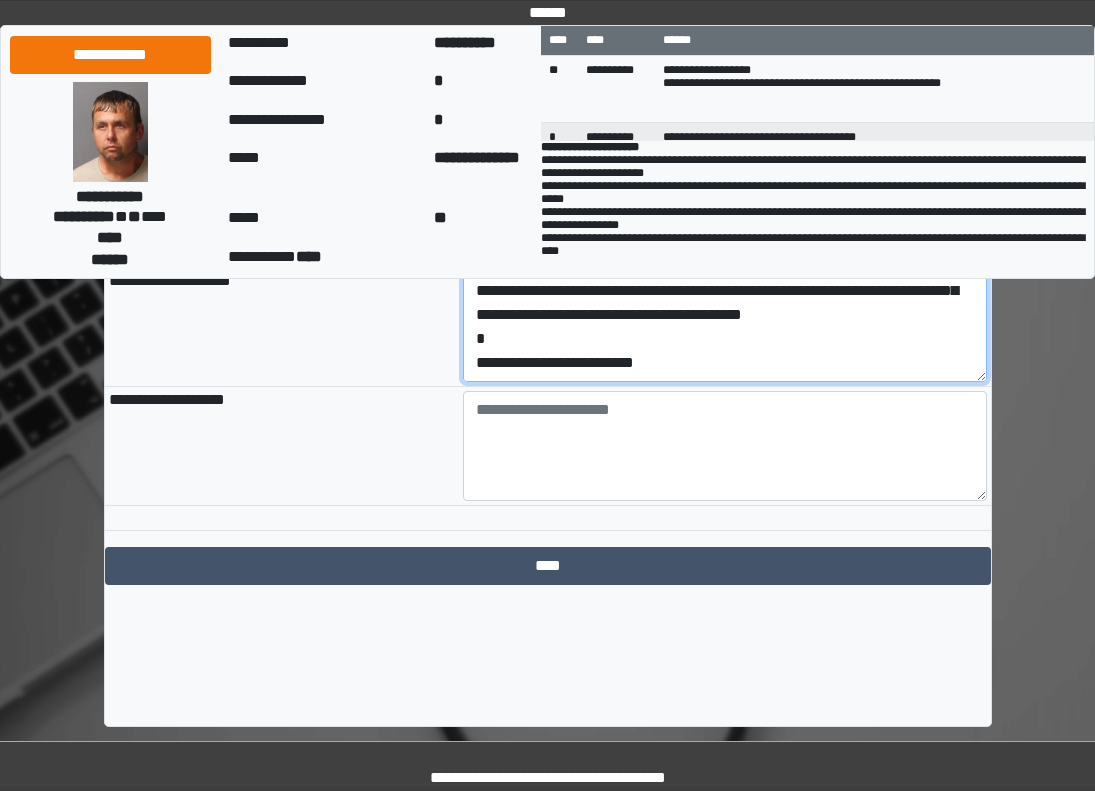 scroll, scrollTop: 216, scrollLeft: 0, axis: vertical 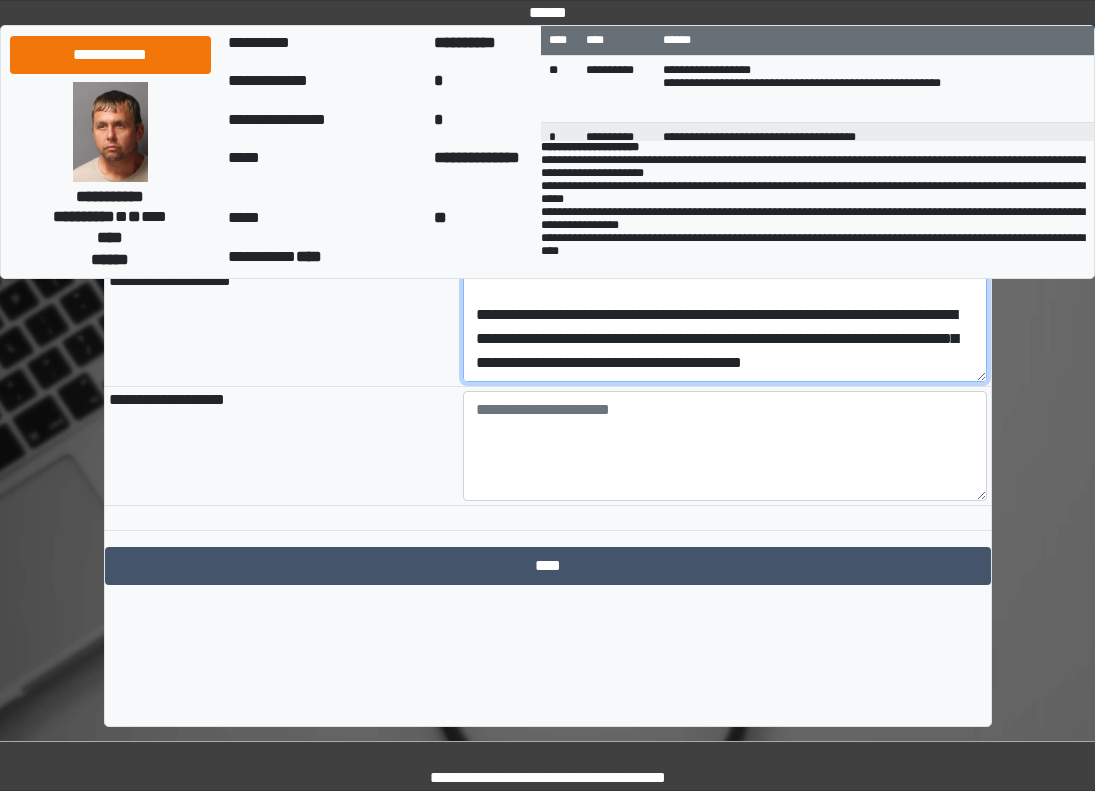 type on "**********" 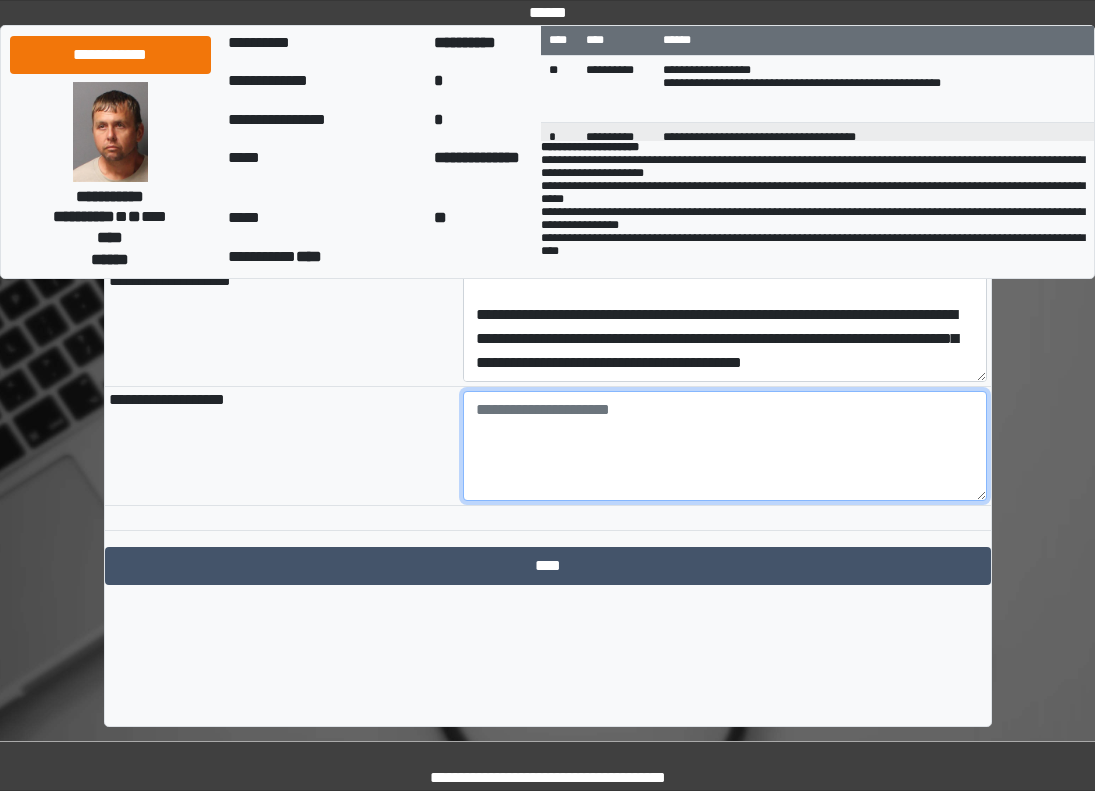 click at bounding box center [725, 446] 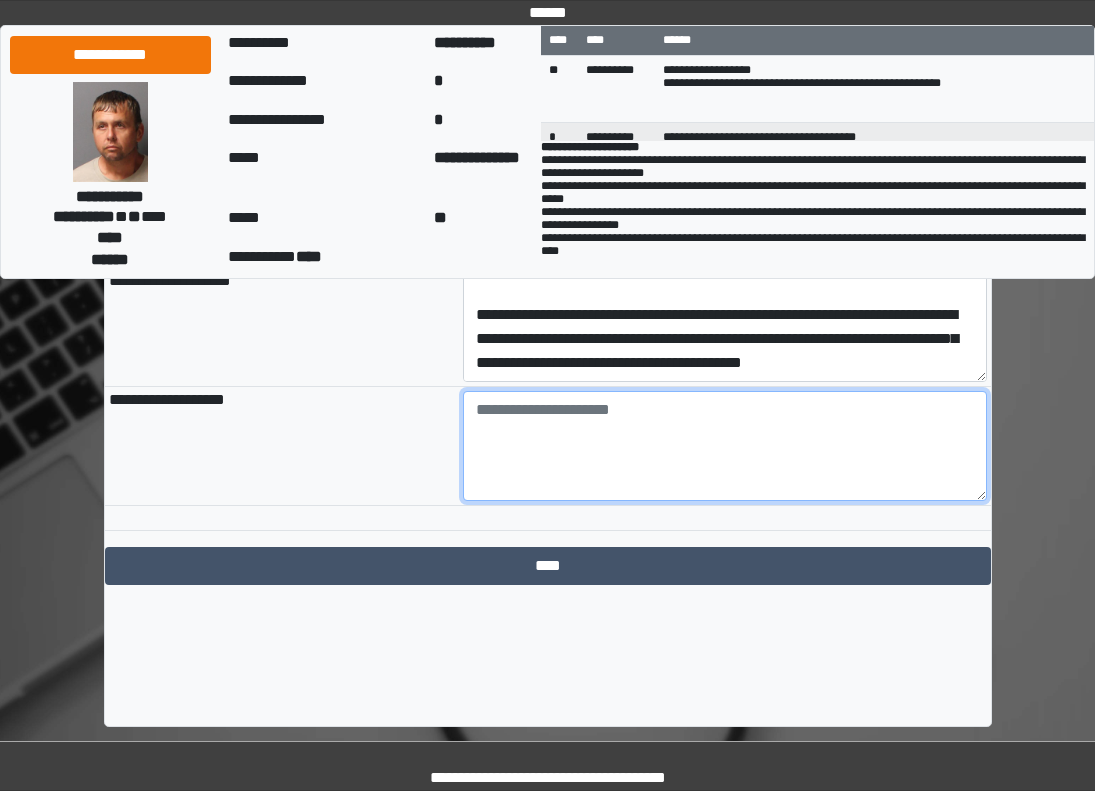 paste on "**********" 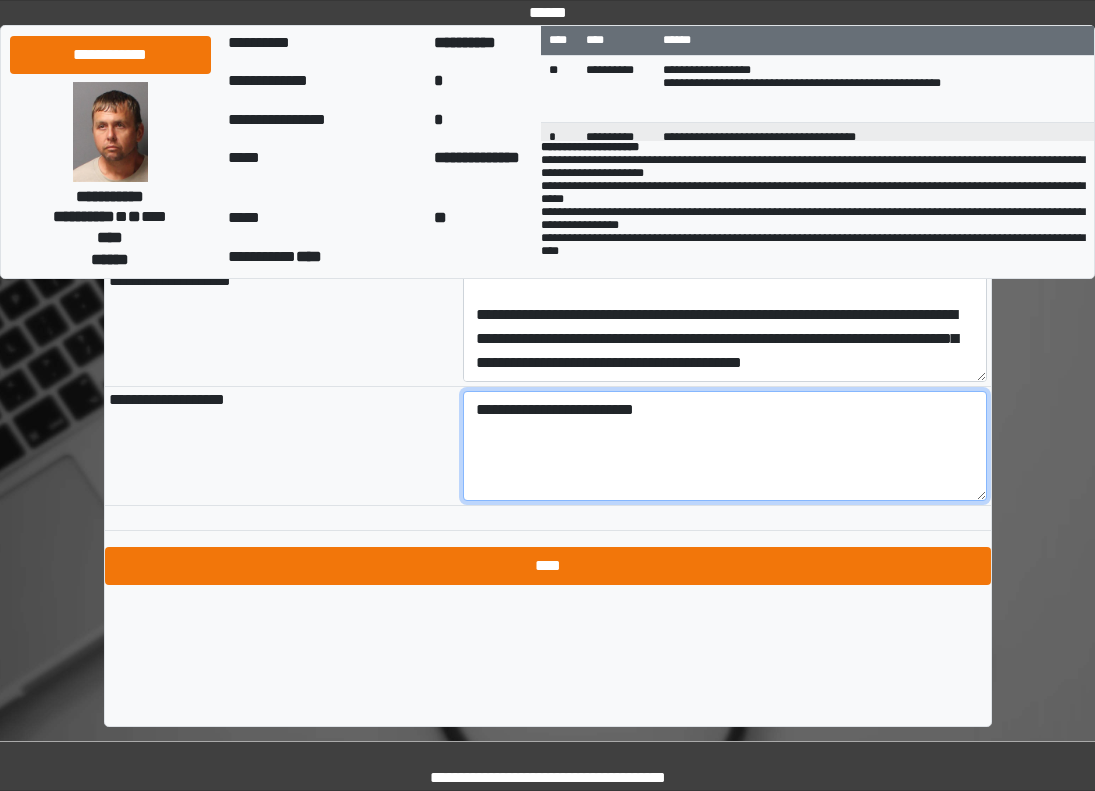 type on "**********" 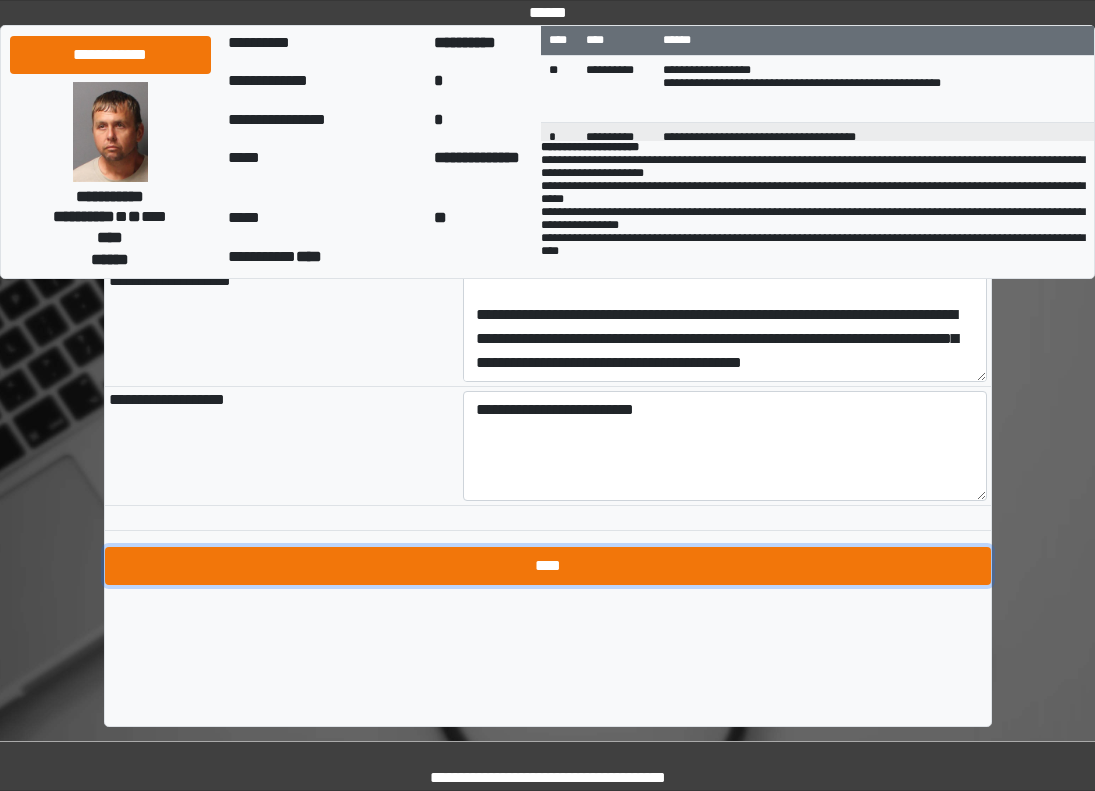click on "****" at bounding box center (548, 566) 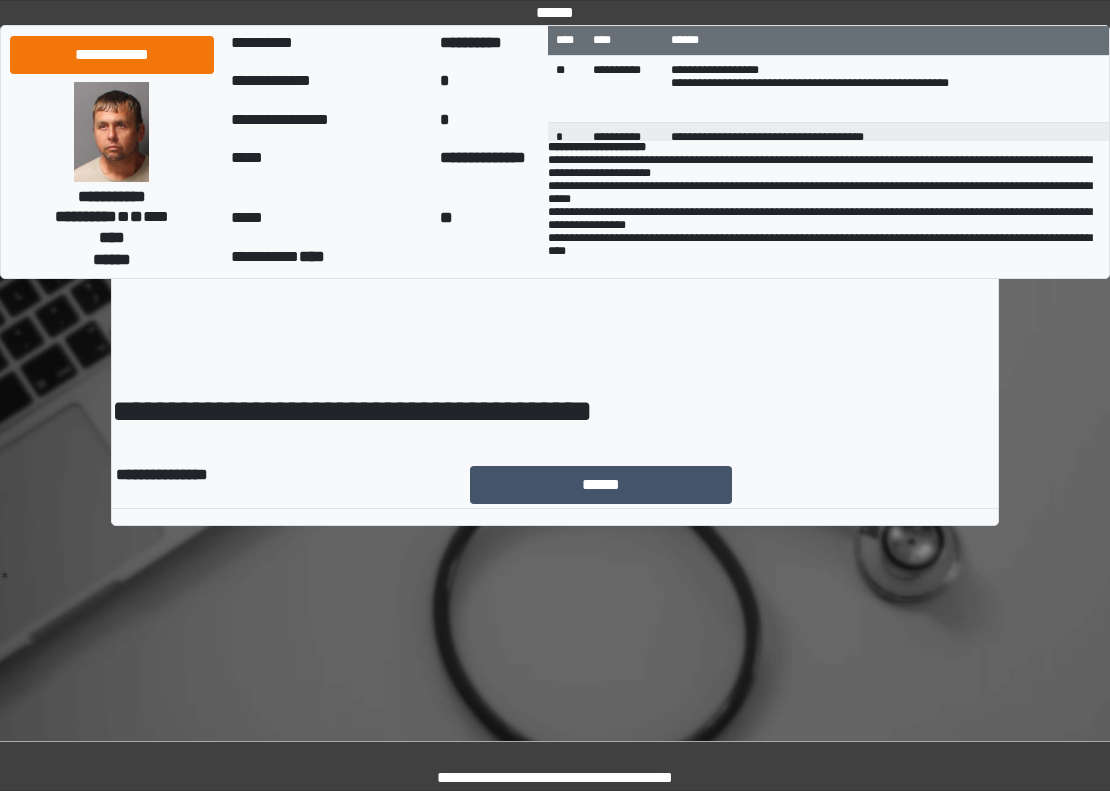 scroll, scrollTop: 0, scrollLeft: 0, axis: both 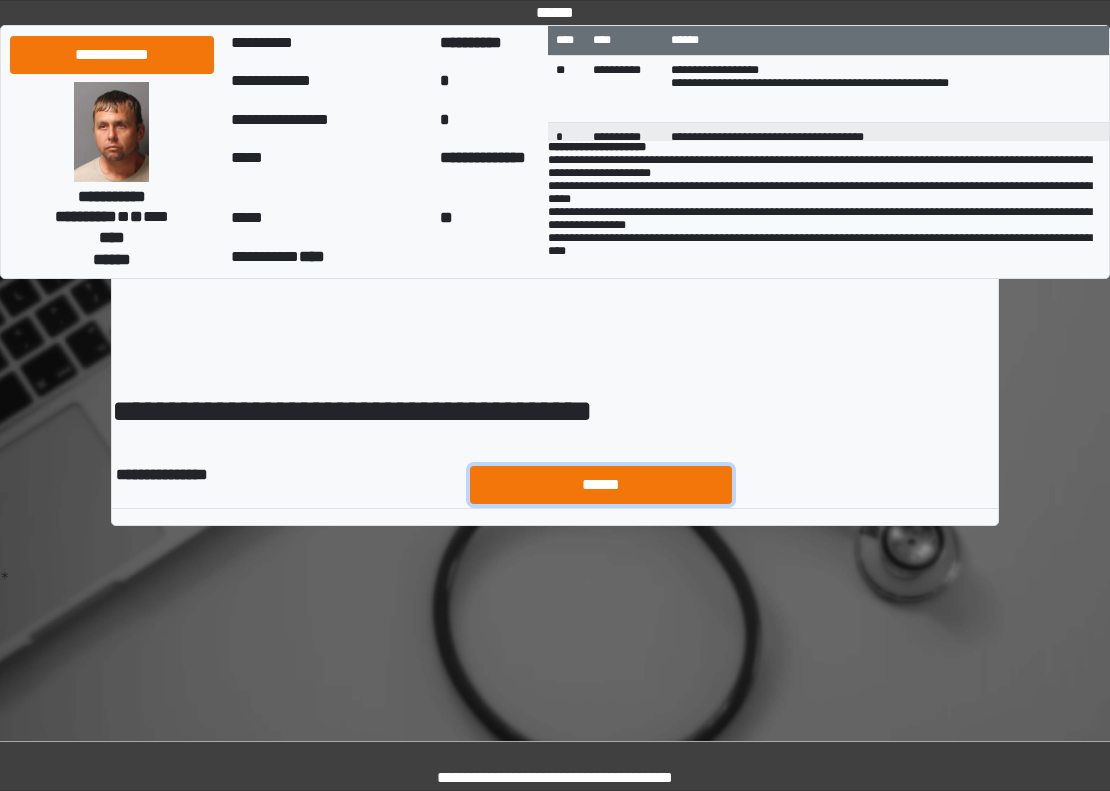 click on "******" at bounding box center [601, 485] 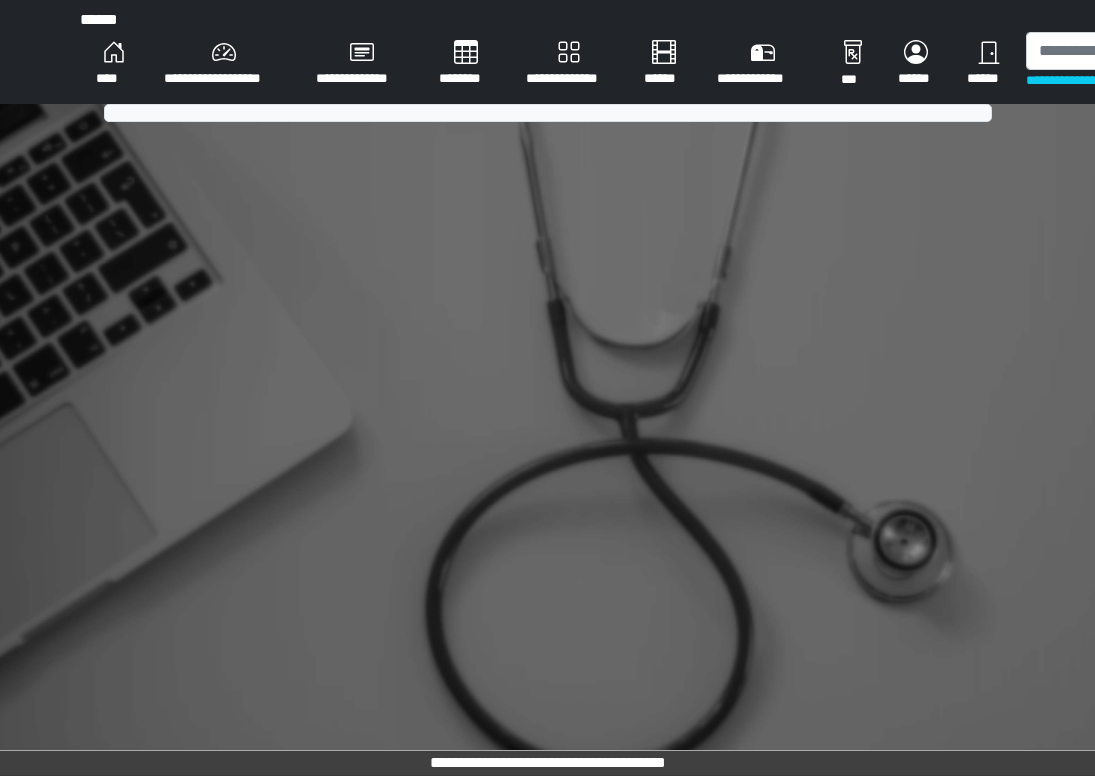 scroll, scrollTop: 0, scrollLeft: 0, axis: both 